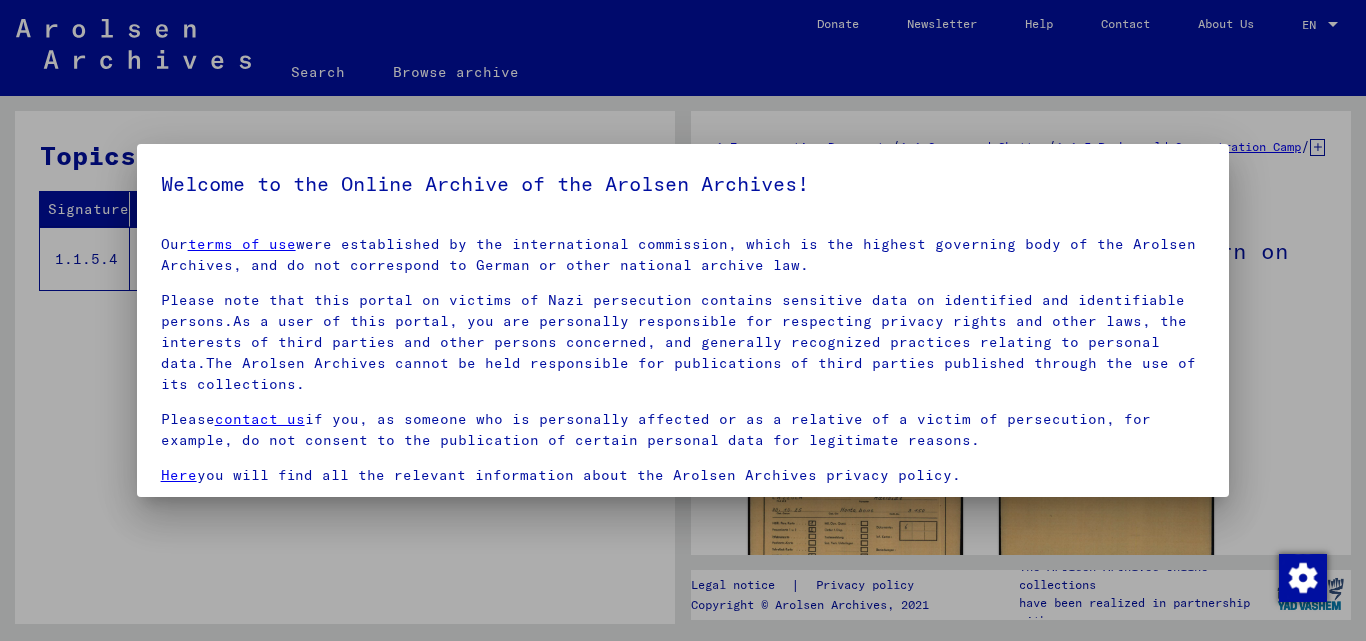 scroll, scrollTop: 0, scrollLeft: 0, axis: both 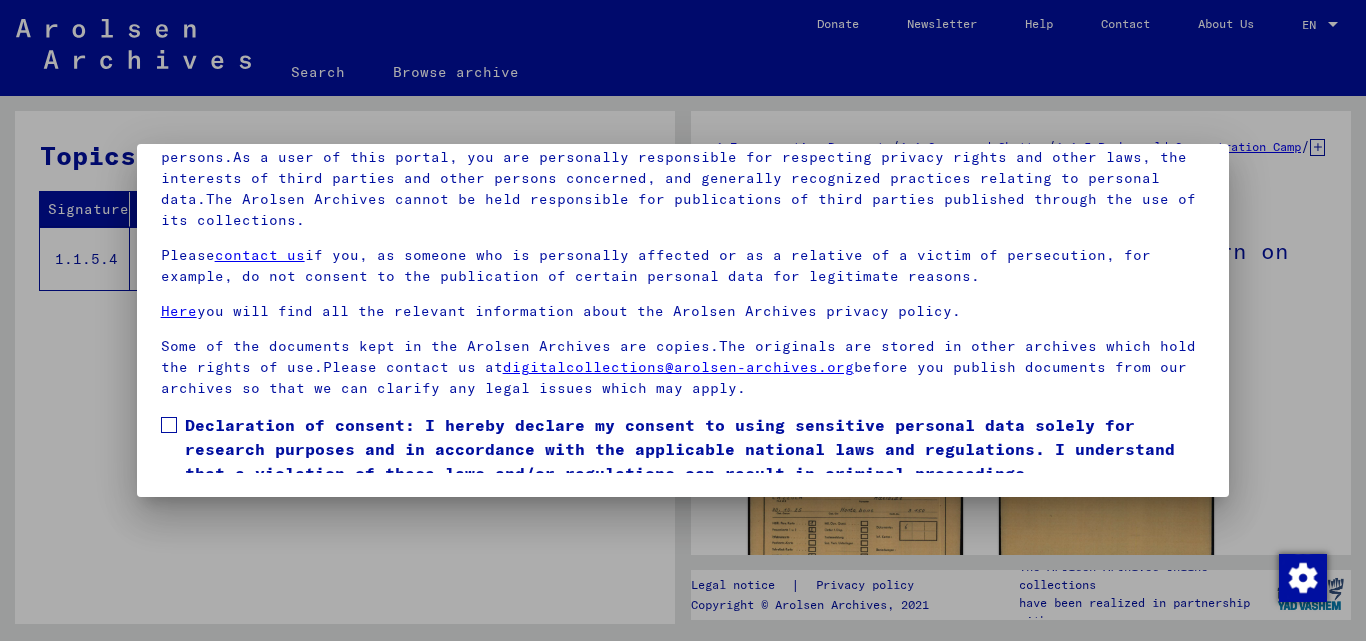 click at bounding box center (169, 425) 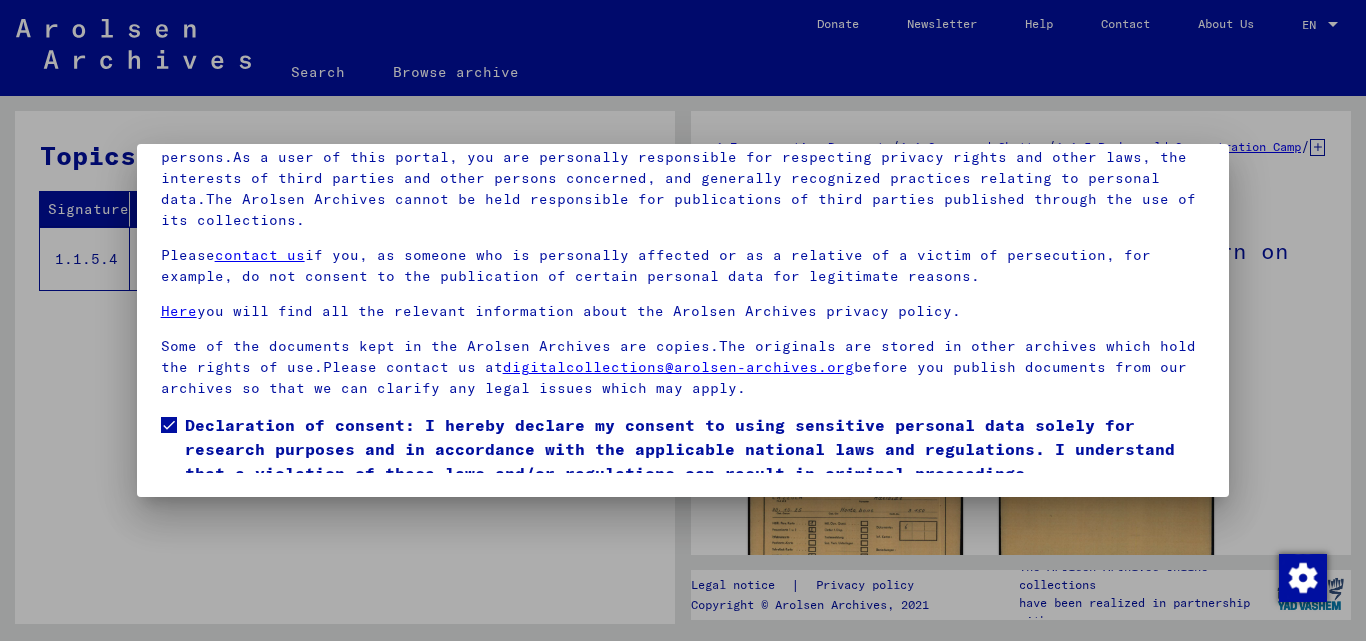 scroll, scrollTop: 60, scrollLeft: 0, axis: vertical 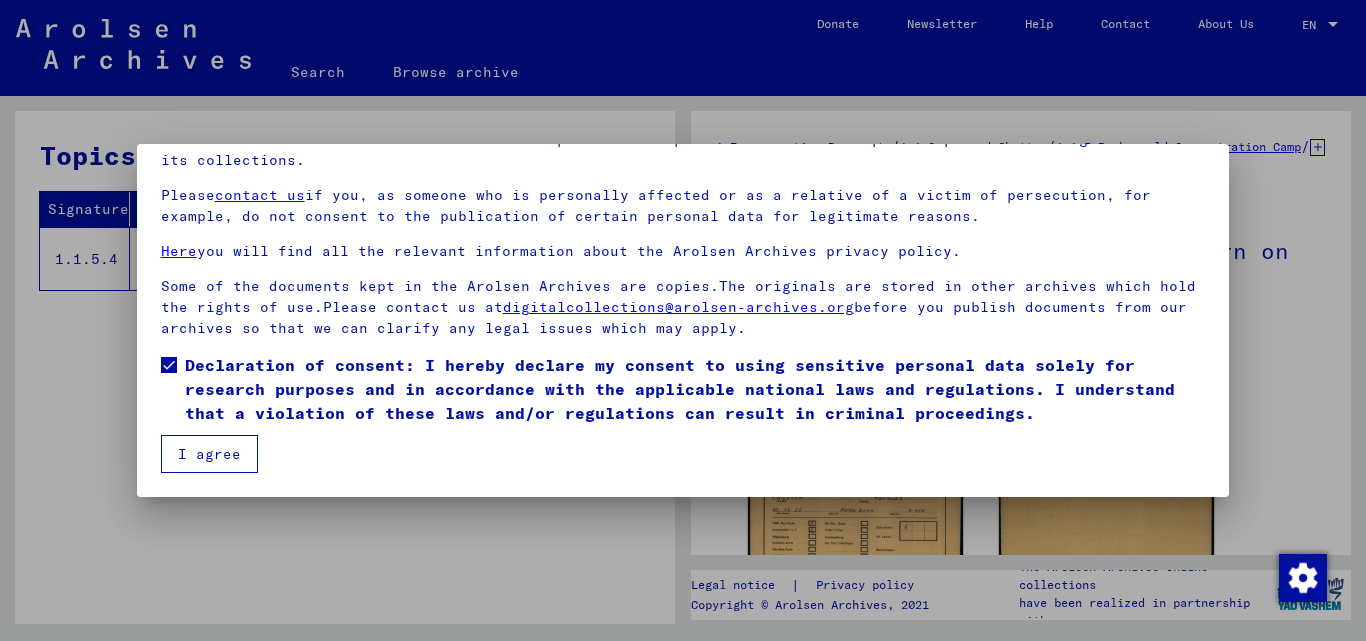 click on "I agree" at bounding box center [209, 454] 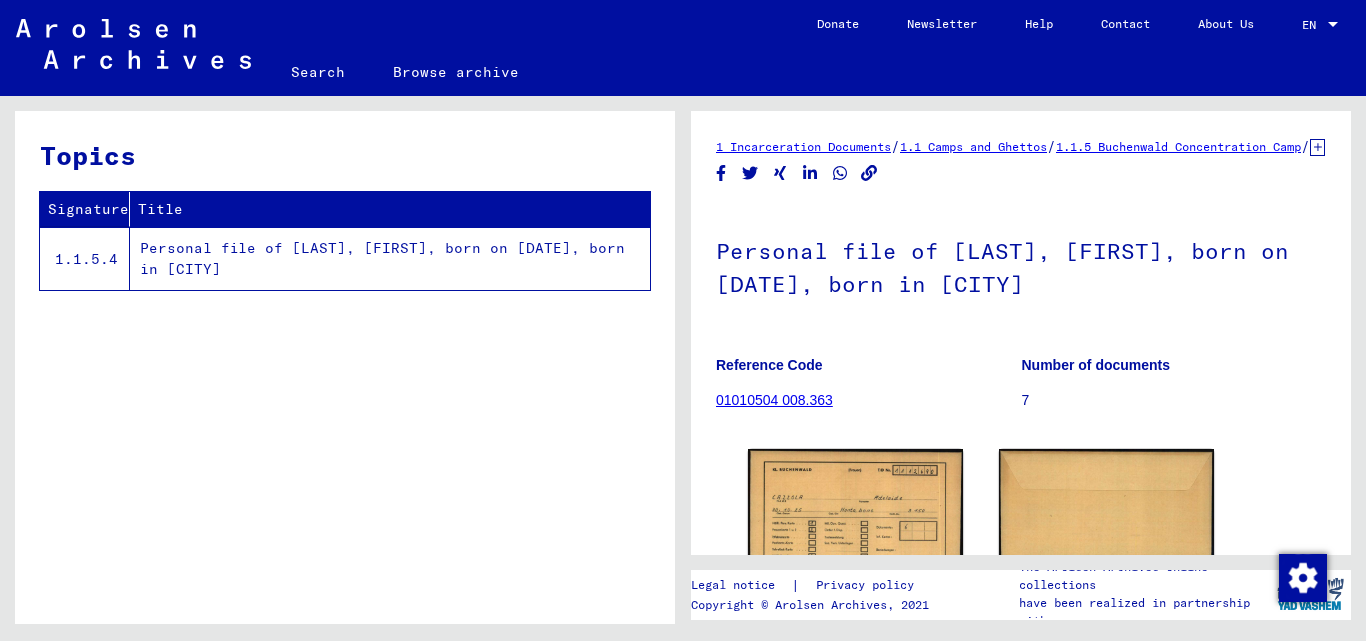 click on "Search" 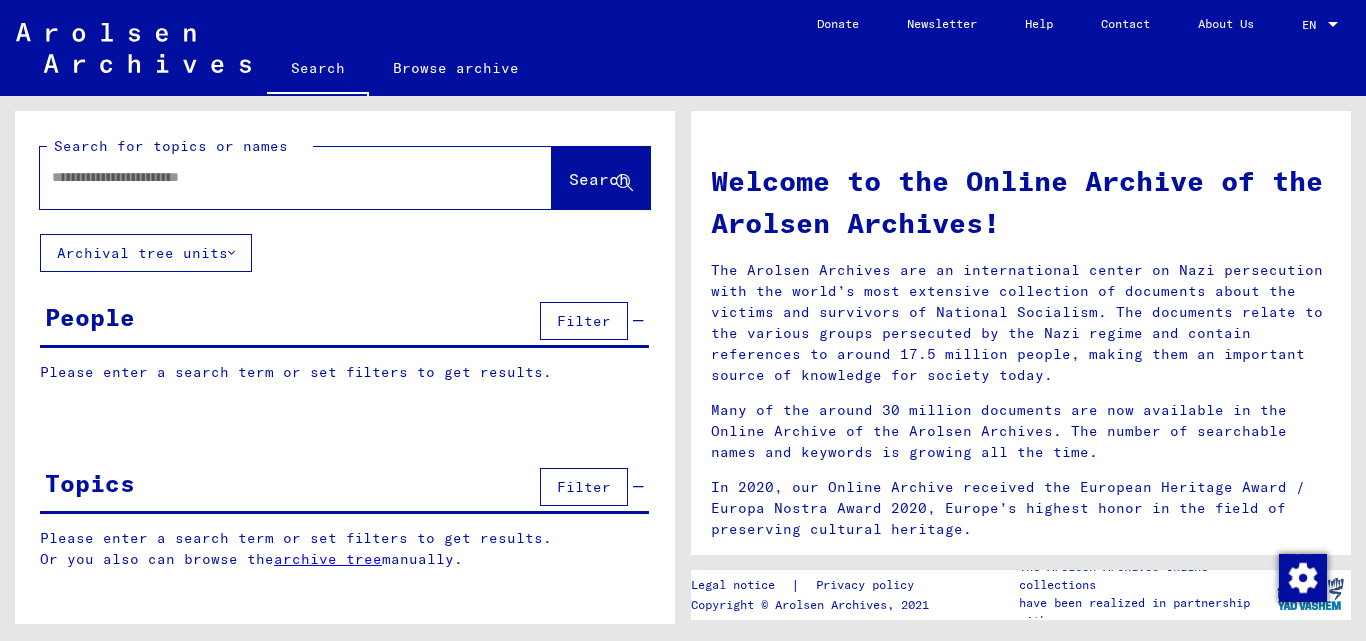 click at bounding box center [272, 177] 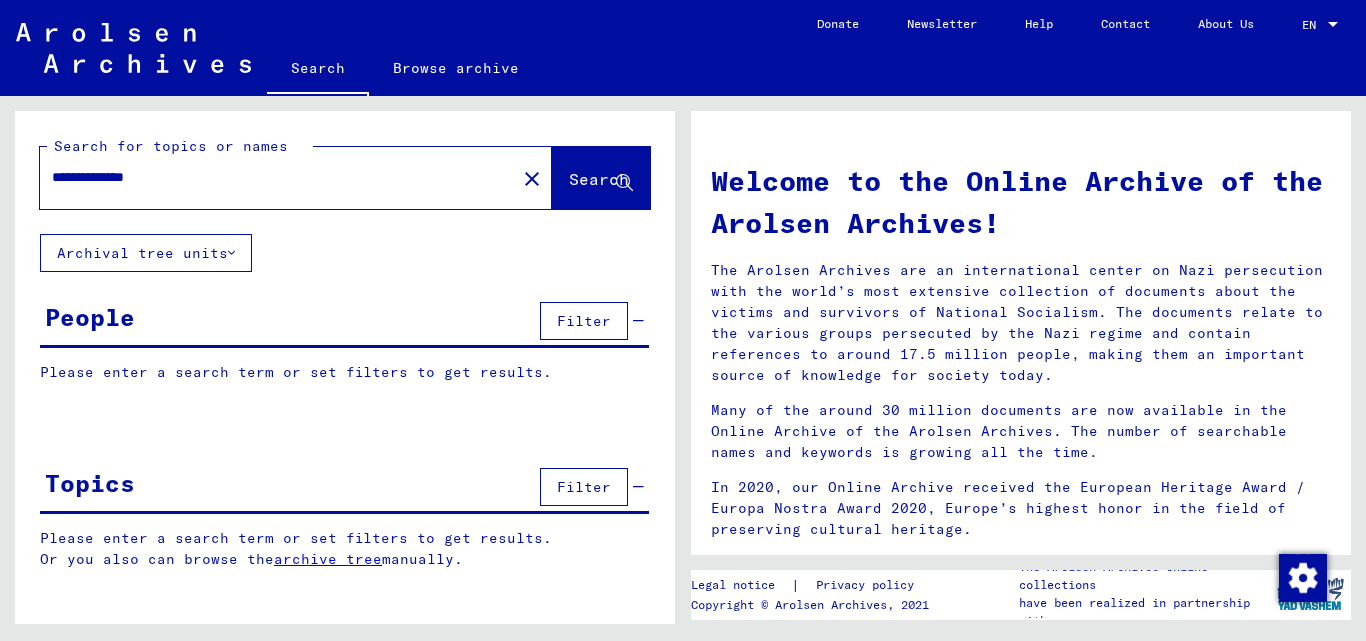 click on "Search" 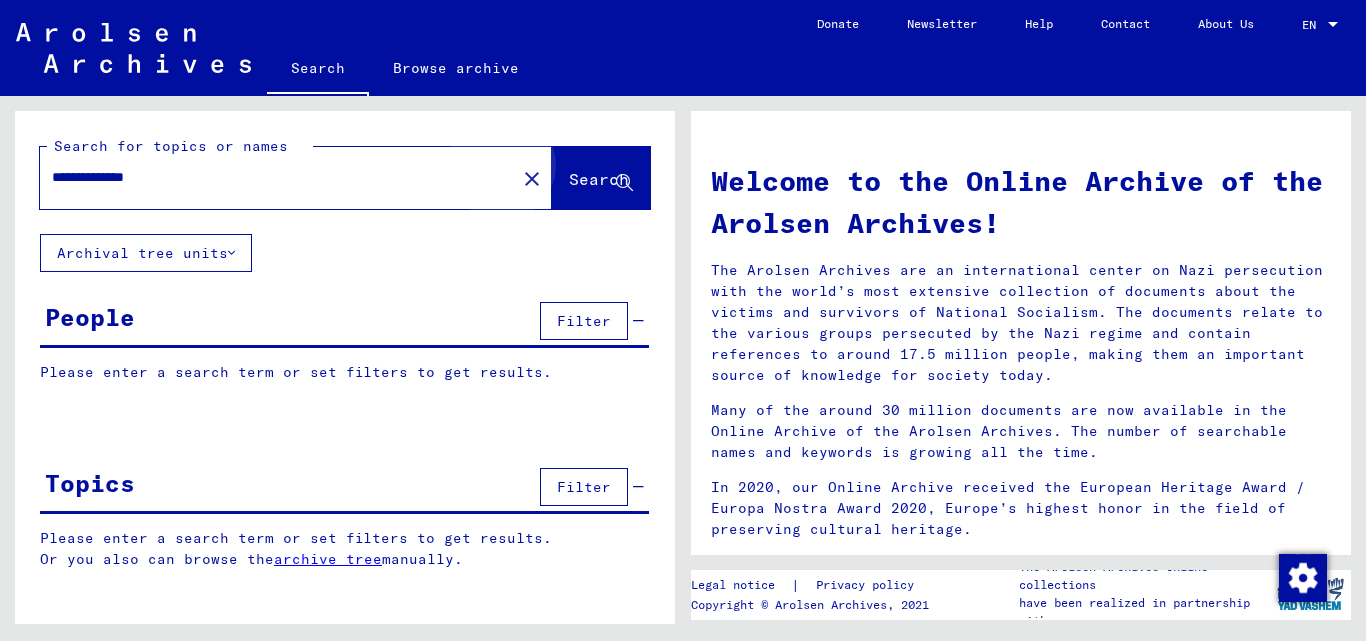 click on "Search" 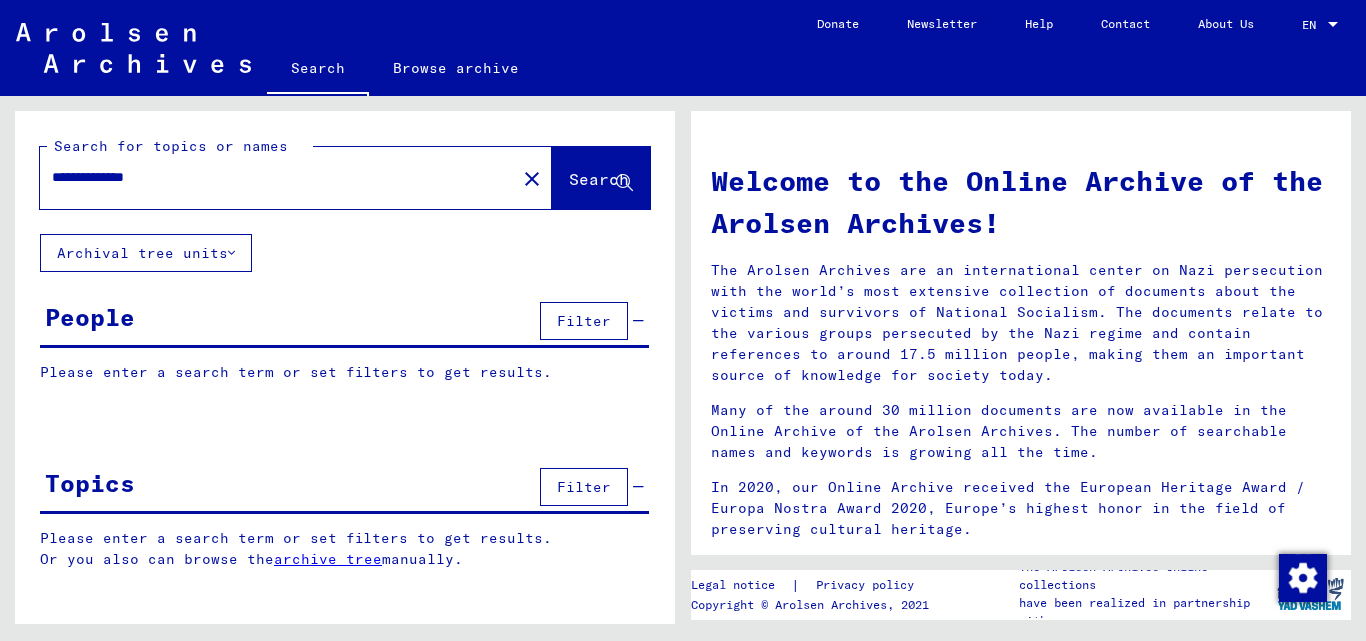 click on "Search" 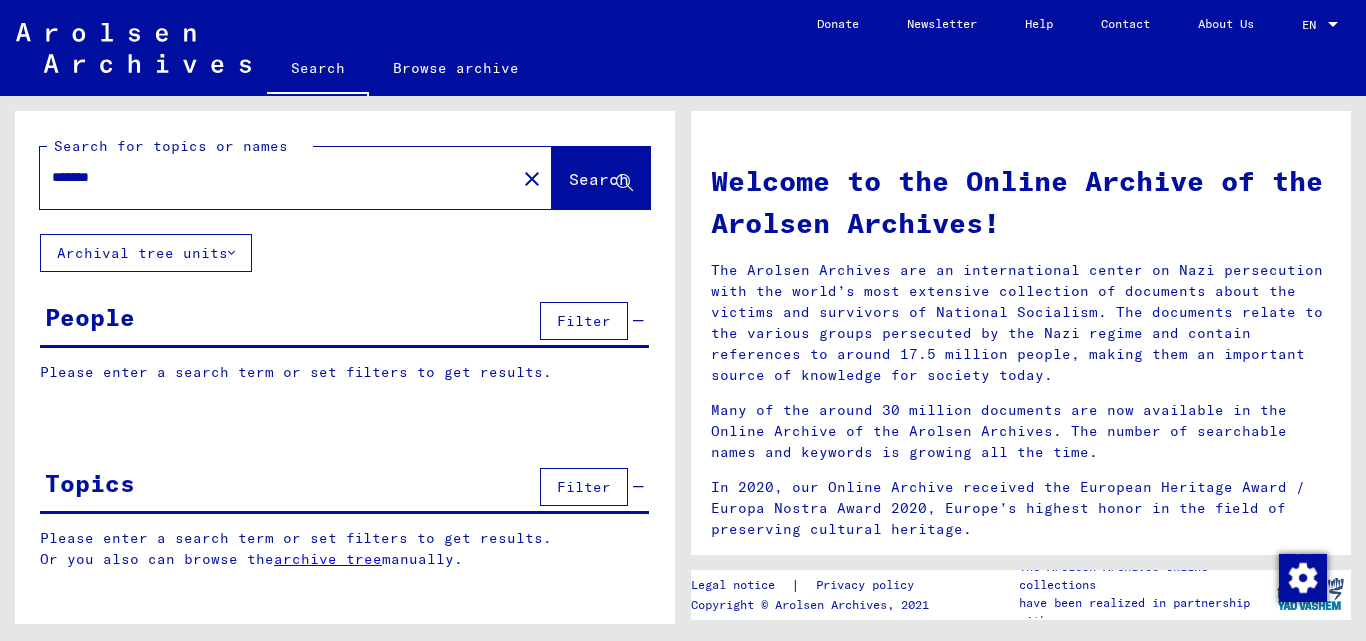 type on "******" 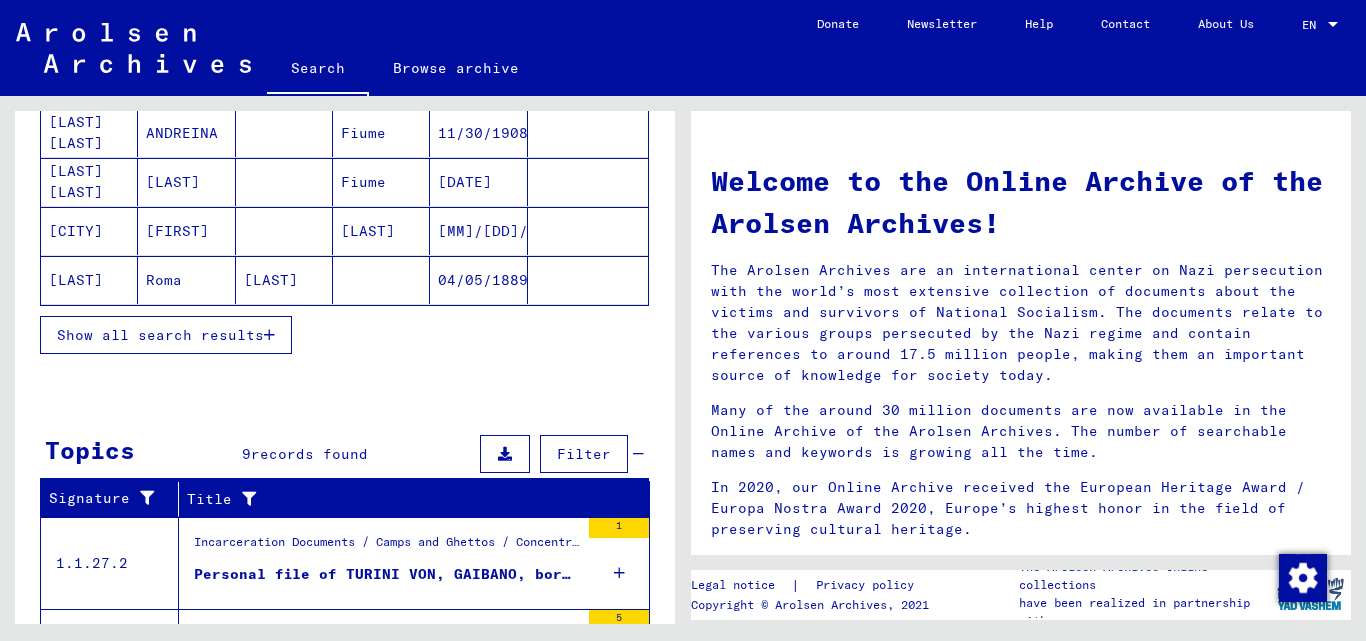 scroll, scrollTop: 342, scrollLeft: 0, axis: vertical 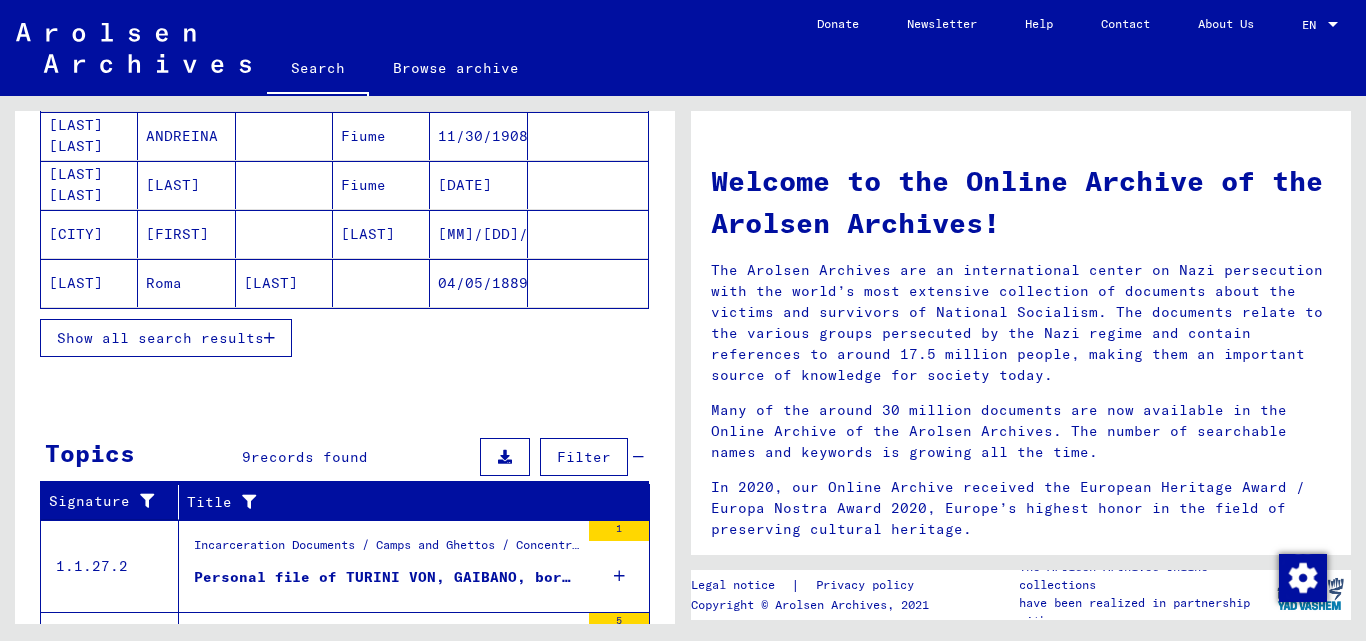 click on "Show all search results" at bounding box center (166, 338) 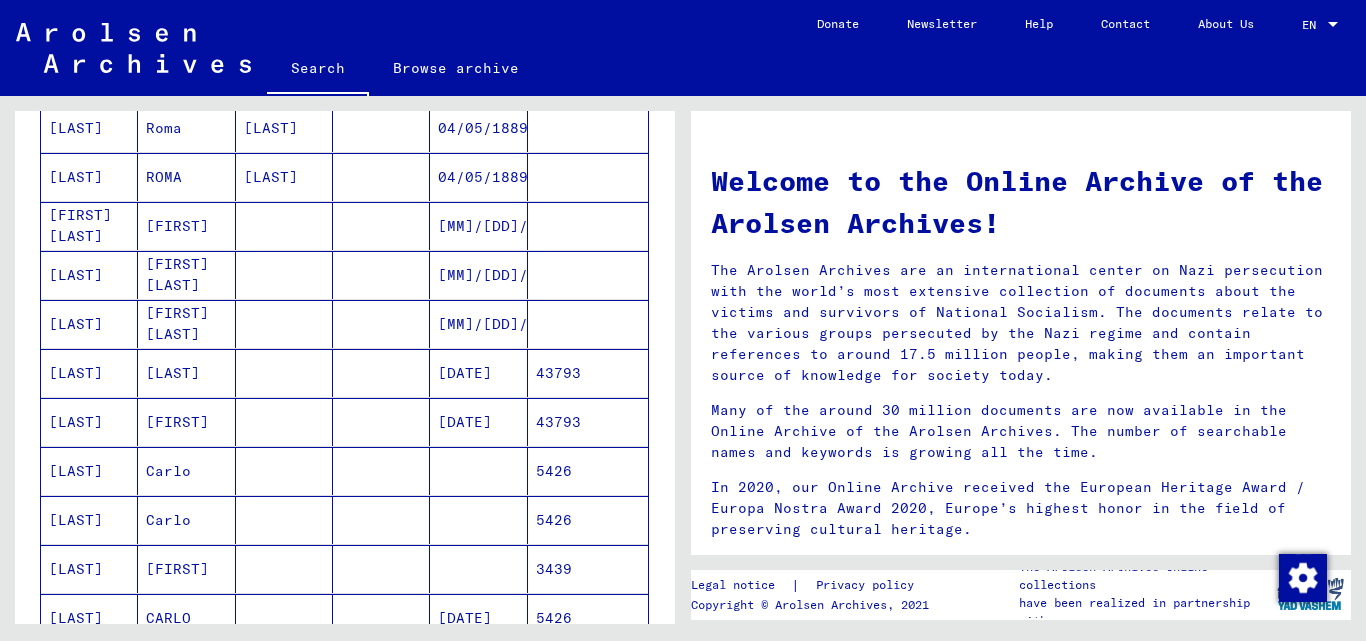 scroll, scrollTop: 511, scrollLeft: 0, axis: vertical 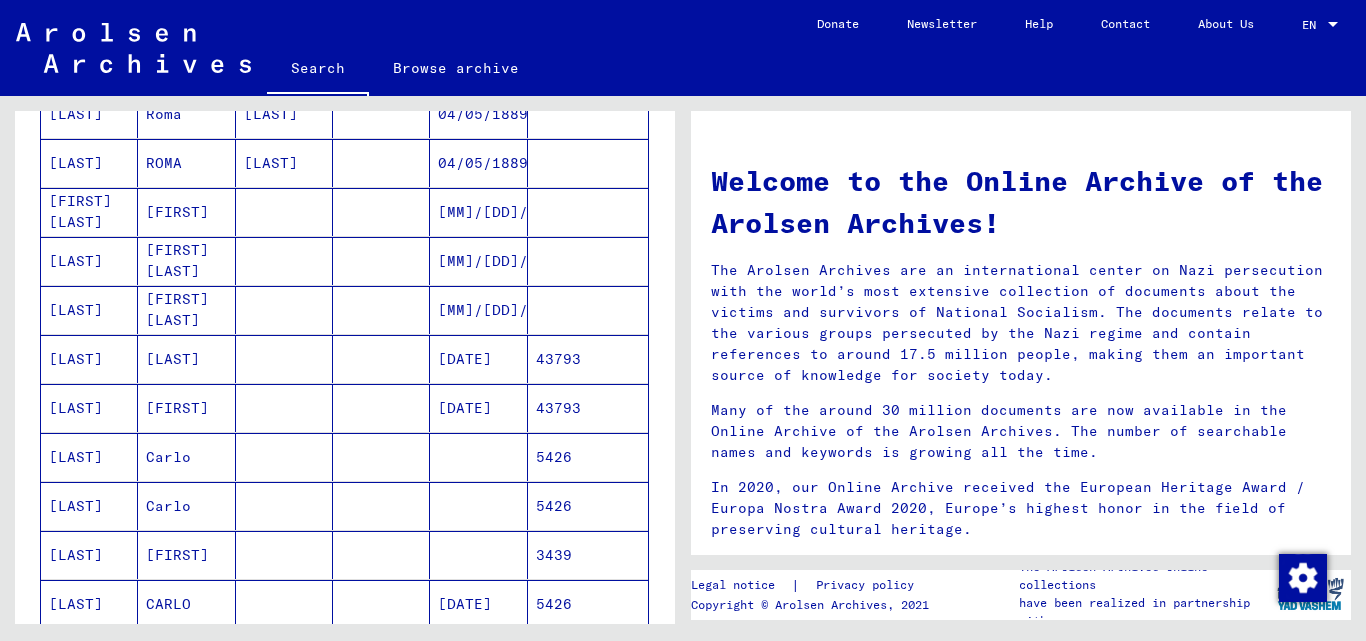 click on "[LAST]" at bounding box center (89, 408) 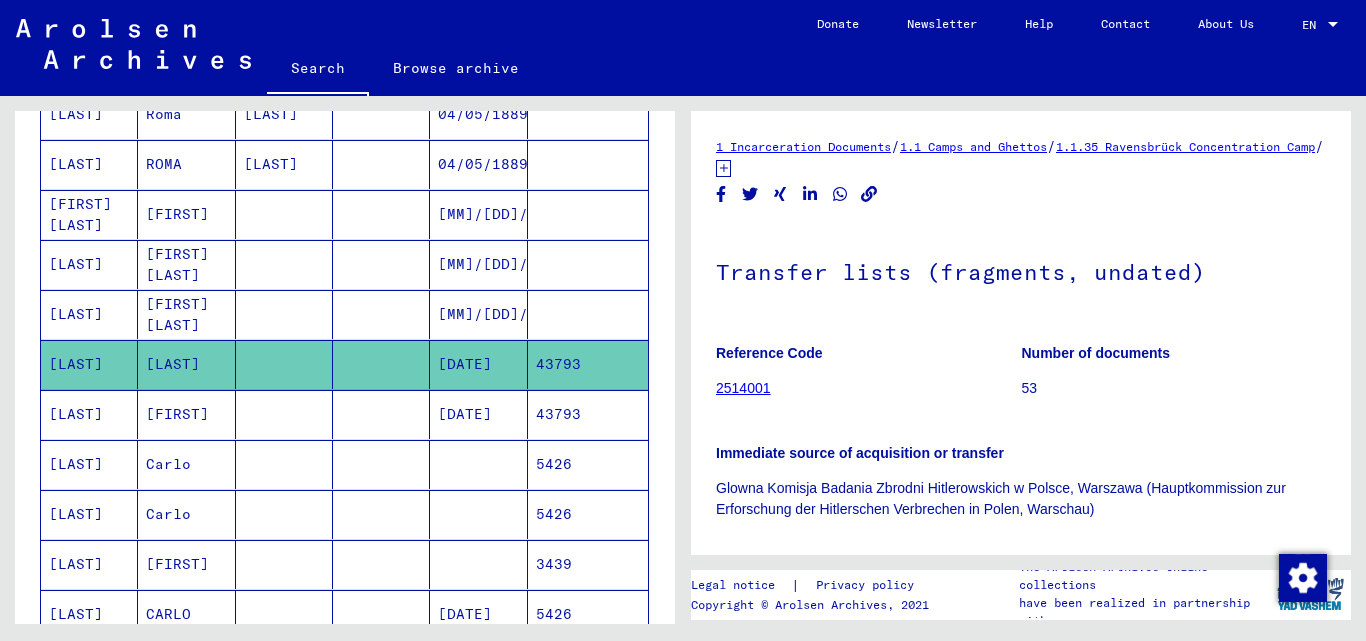 scroll, scrollTop: 0, scrollLeft: 0, axis: both 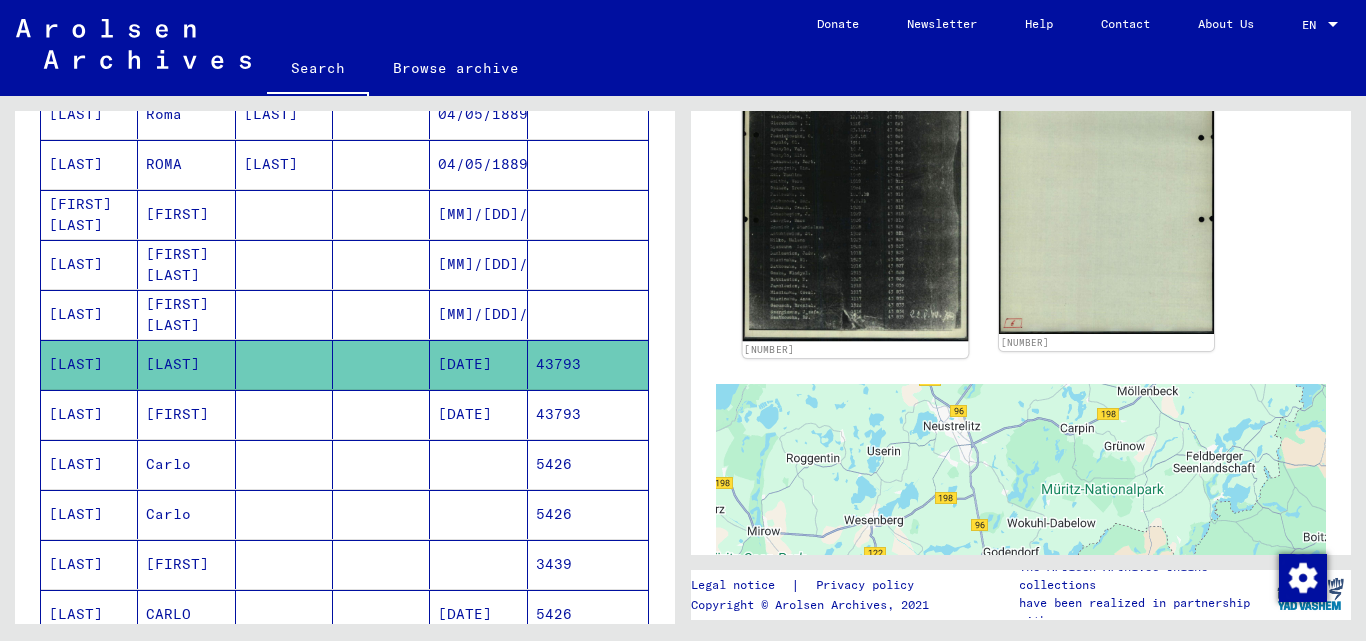 click 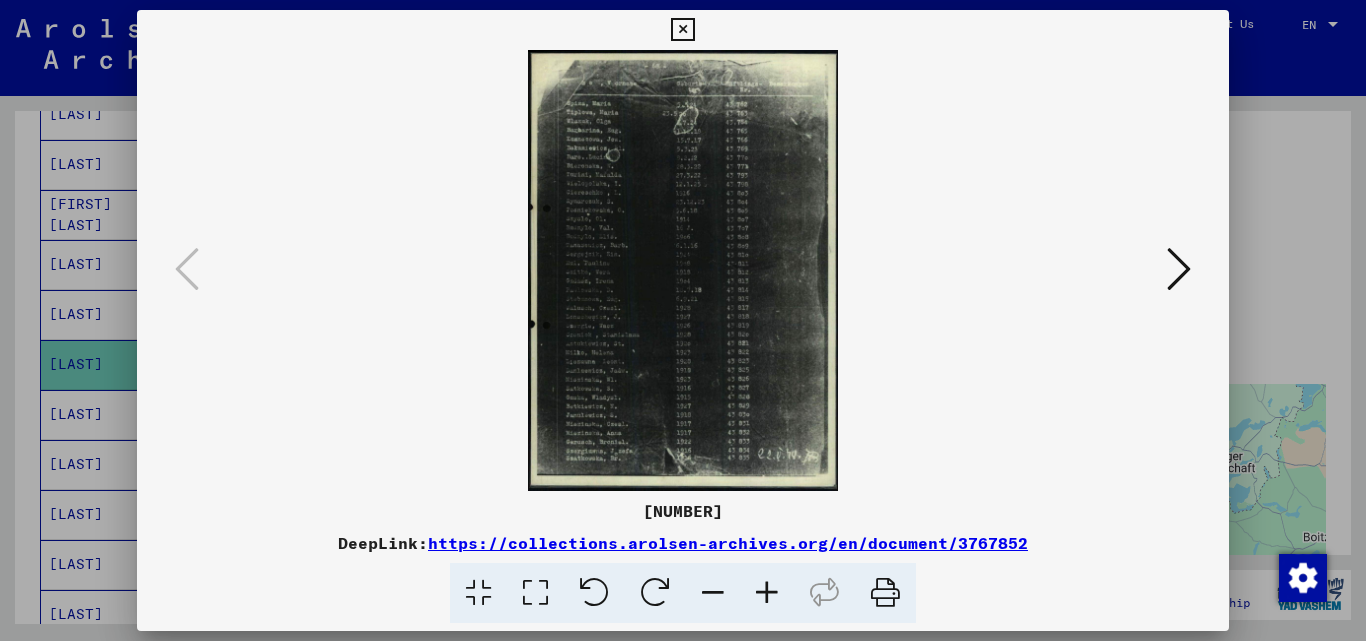 click at bounding box center (767, 593) 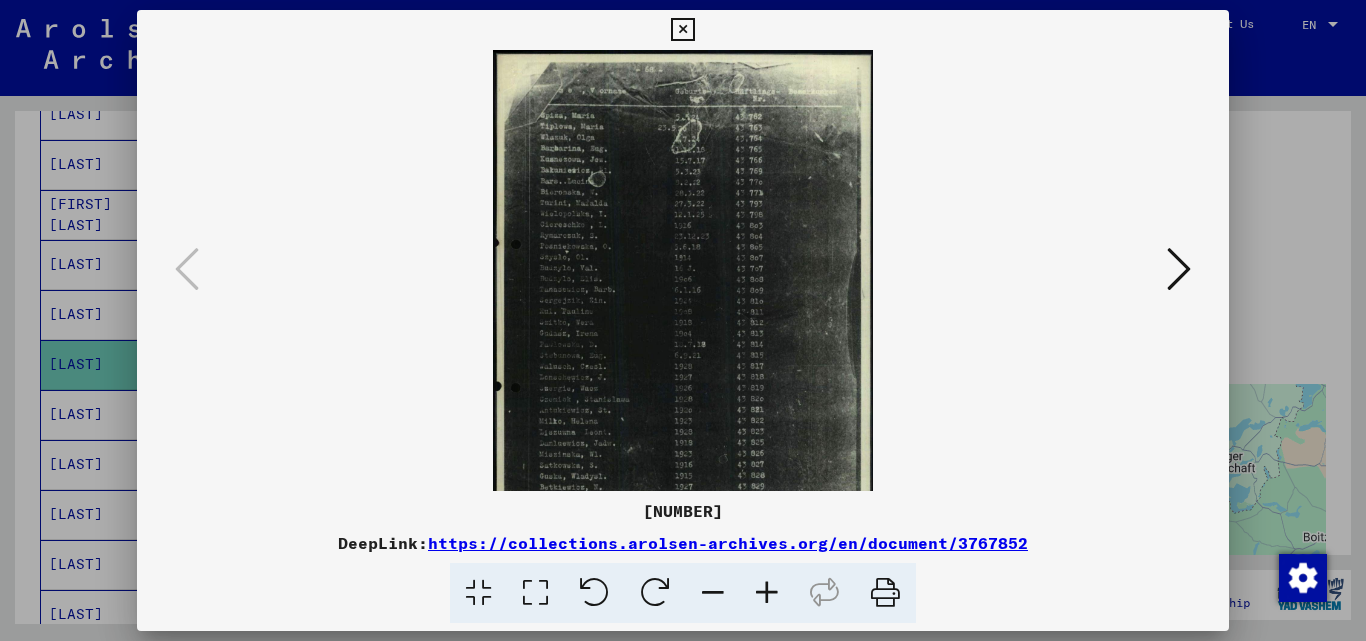 click at bounding box center [767, 593] 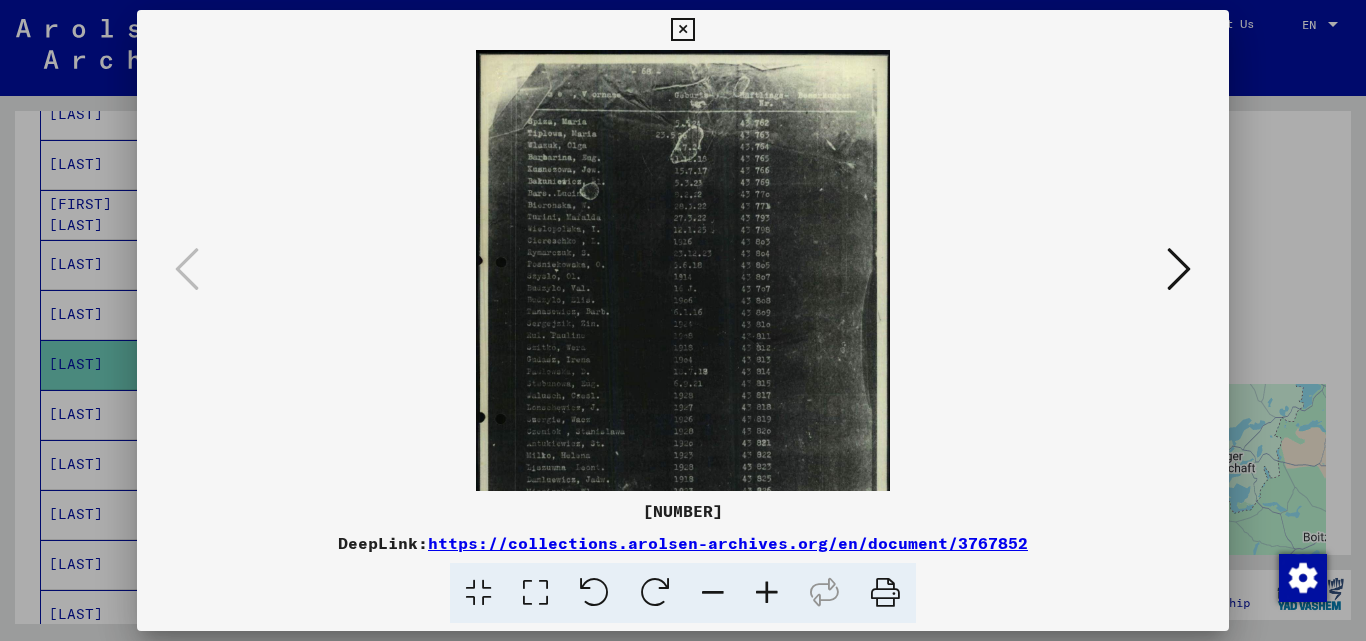 click at bounding box center (767, 593) 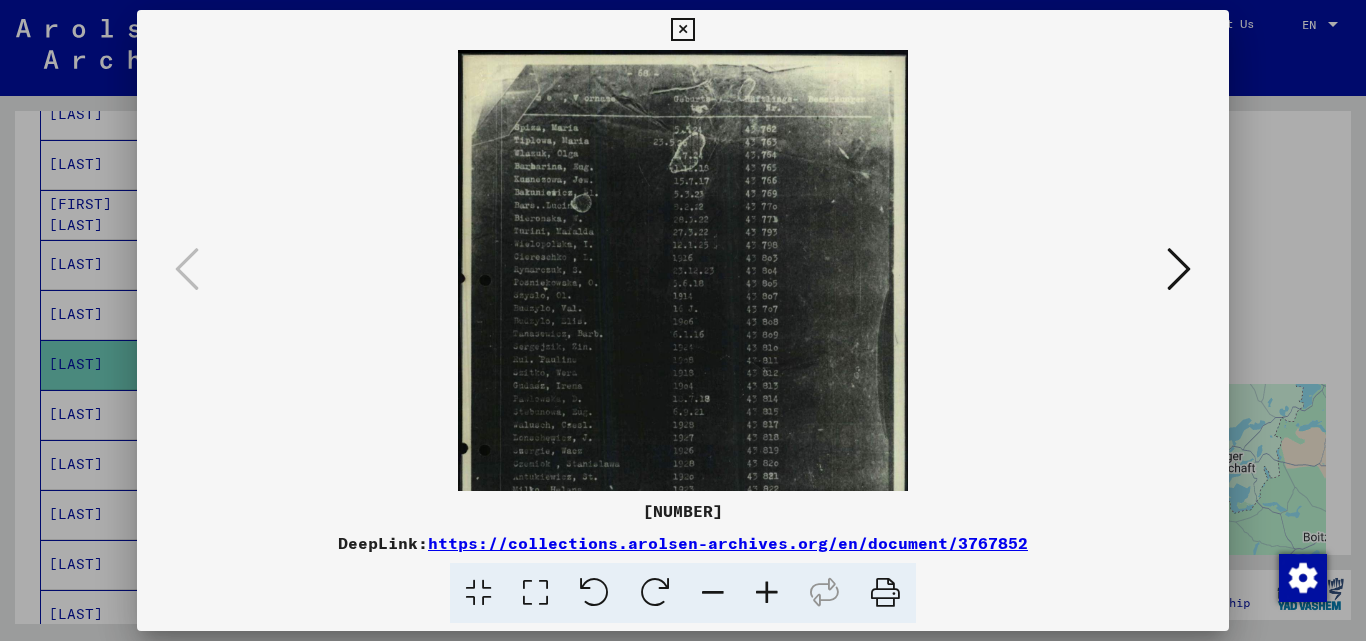 click at bounding box center (767, 593) 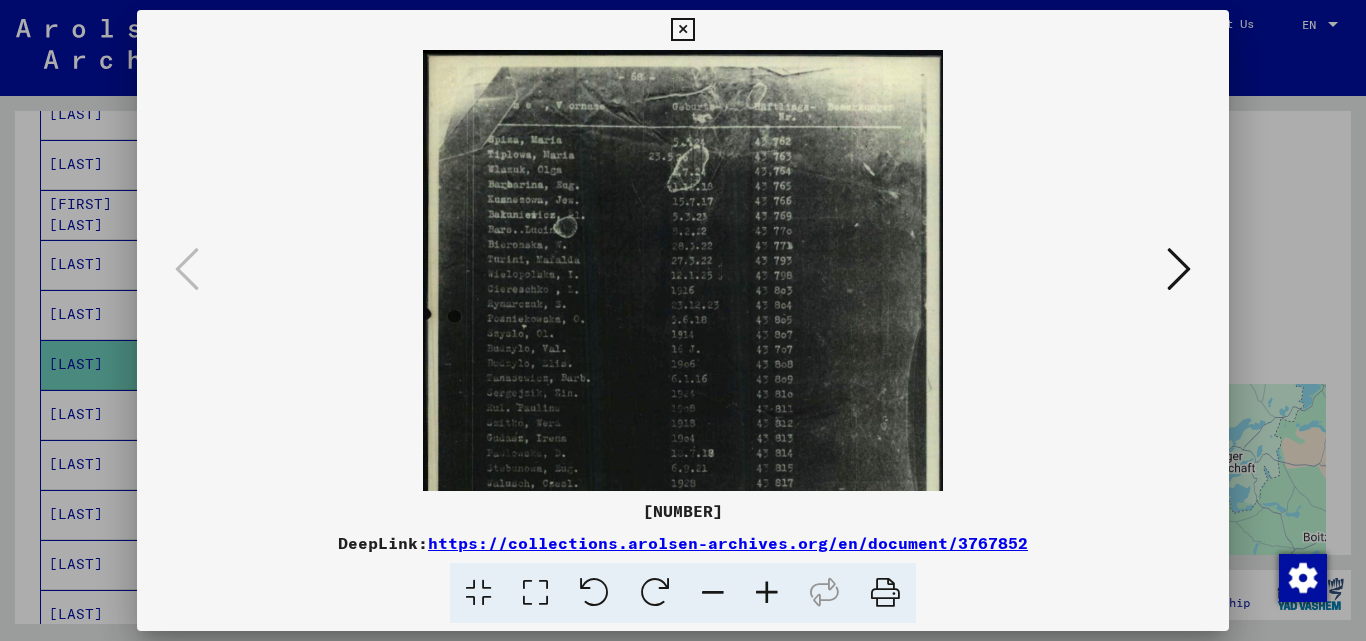 click at bounding box center (767, 593) 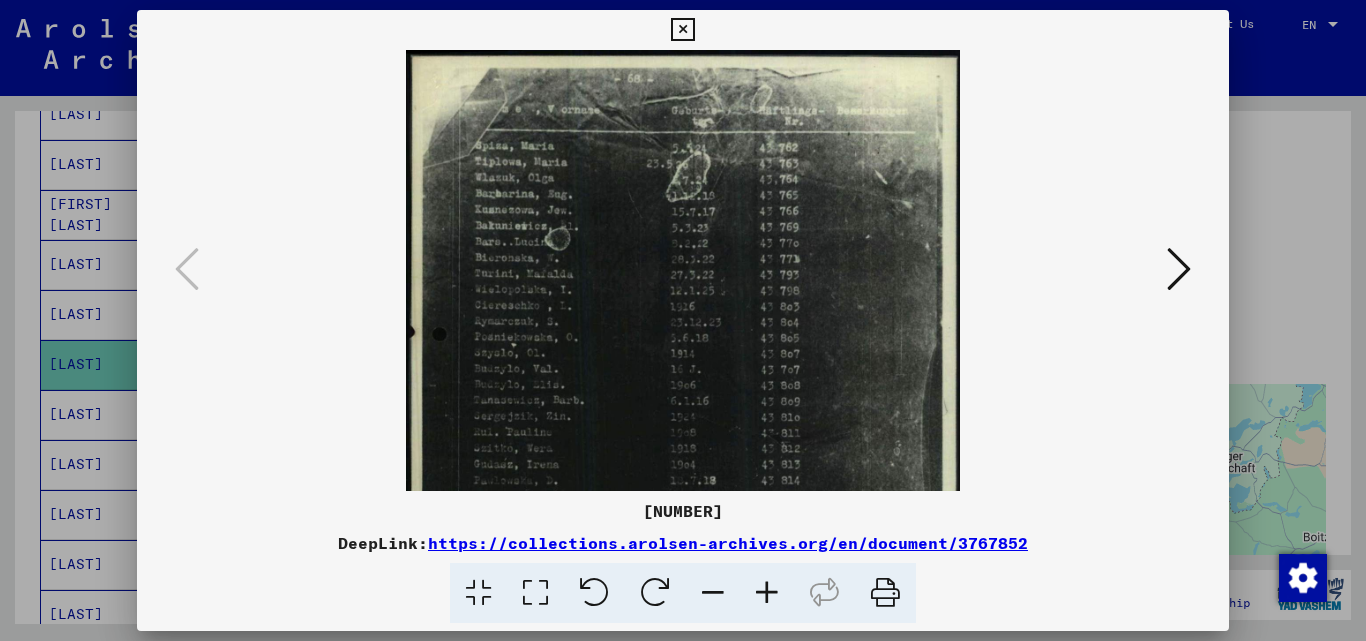 click at bounding box center [767, 593] 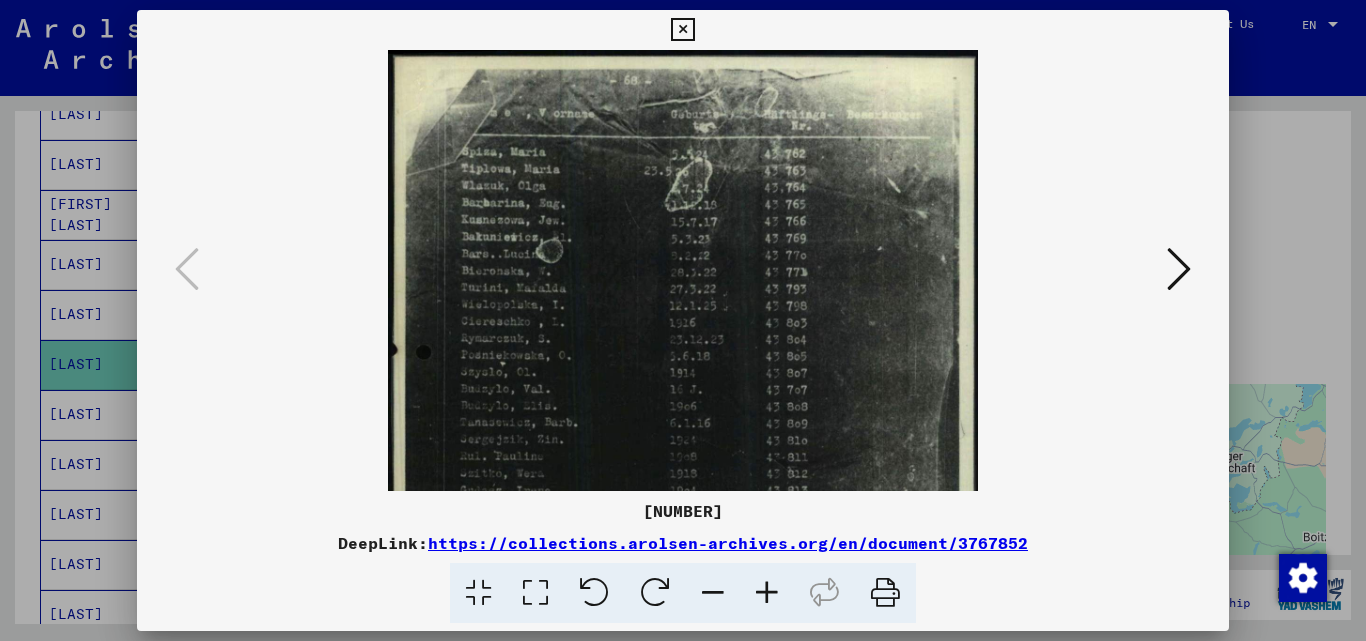 click at bounding box center (767, 593) 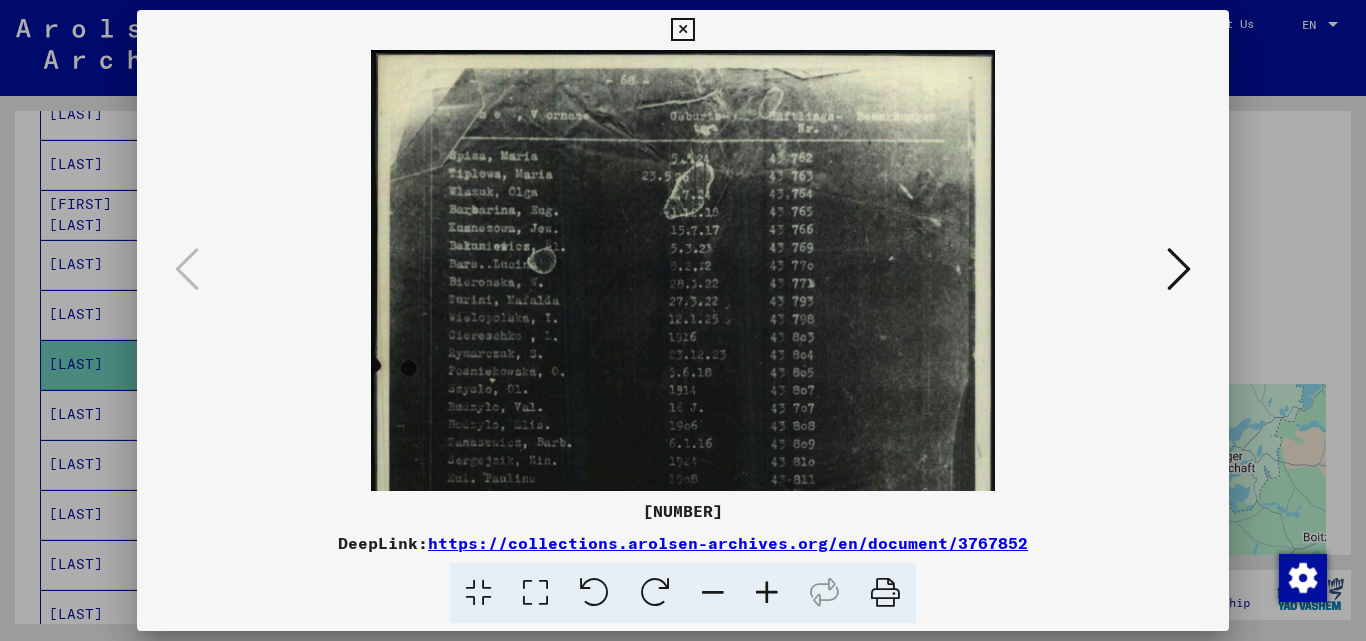 scroll, scrollTop: 0, scrollLeft: 0, axis: both 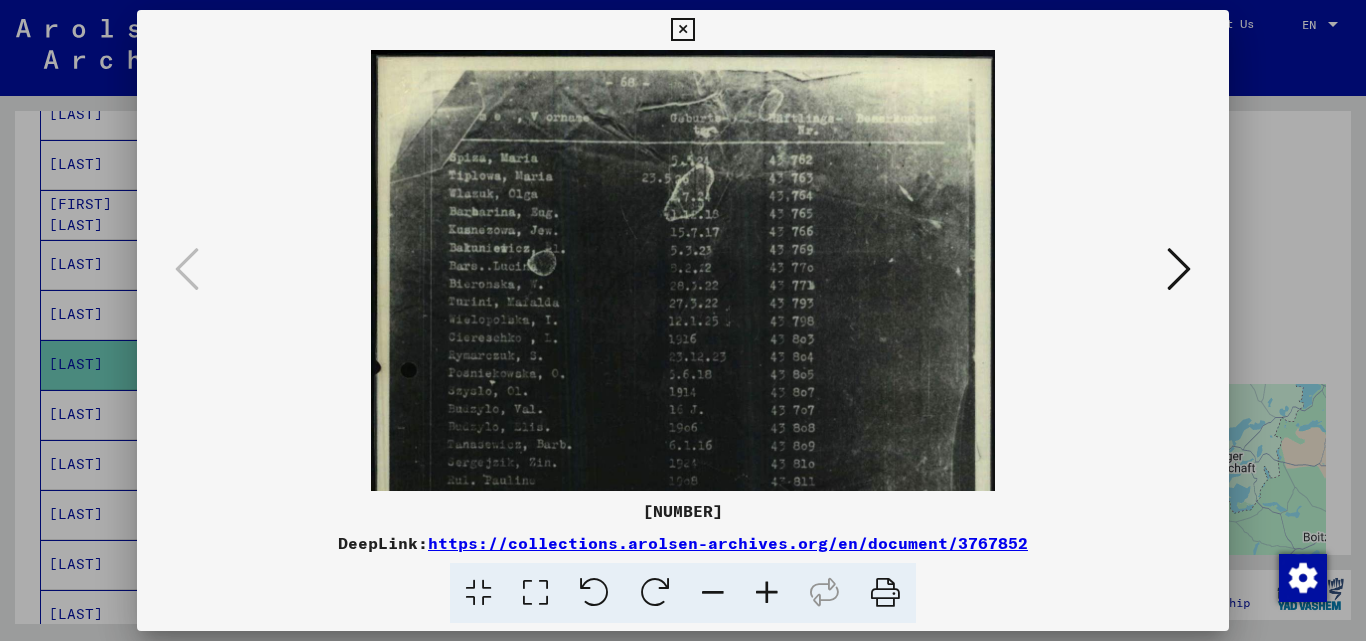 drag, startPoint x: 606, startPoint y: 394, endPoint x: 882, endPoint y: -87, distance: 554.5602 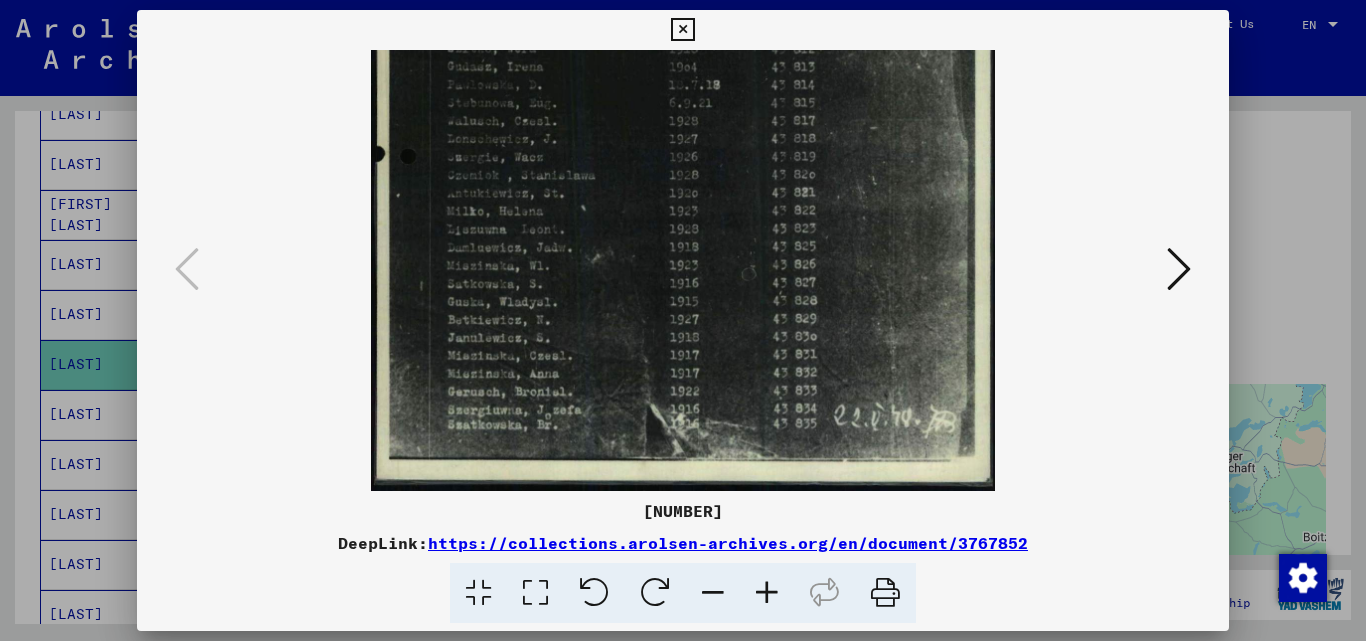 click at bounding box center [683, 320] 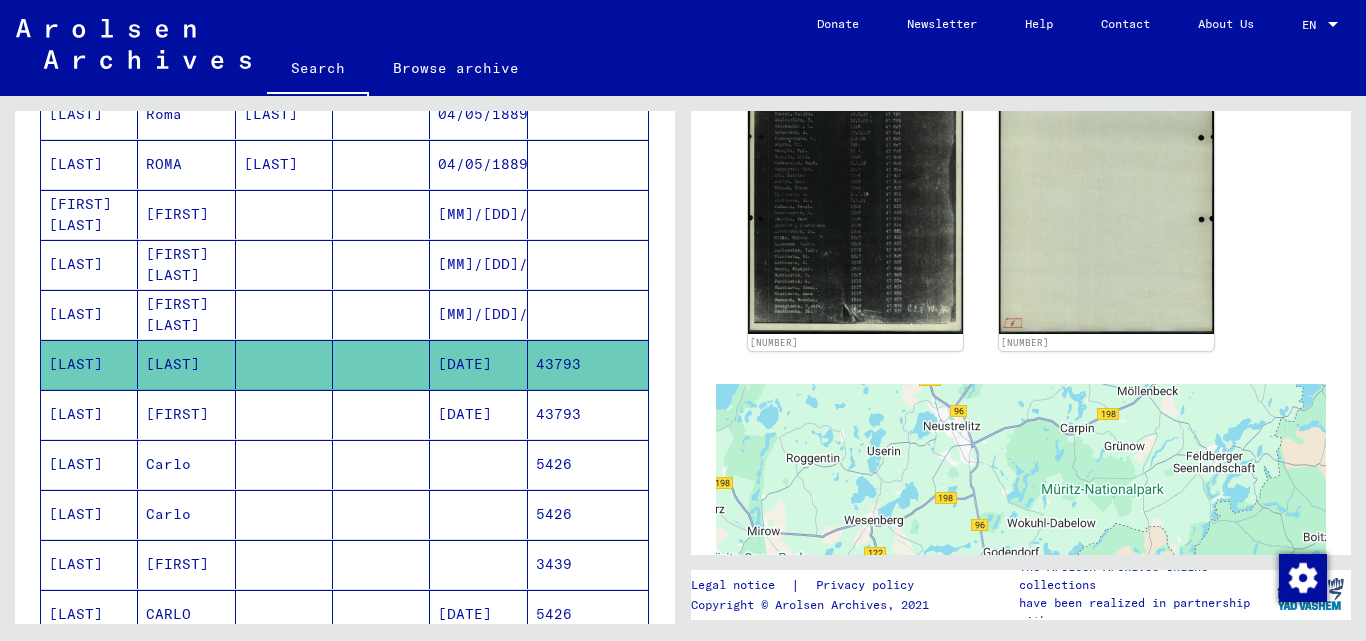 click on "[FIRST]" at bounding box center (186, 464) 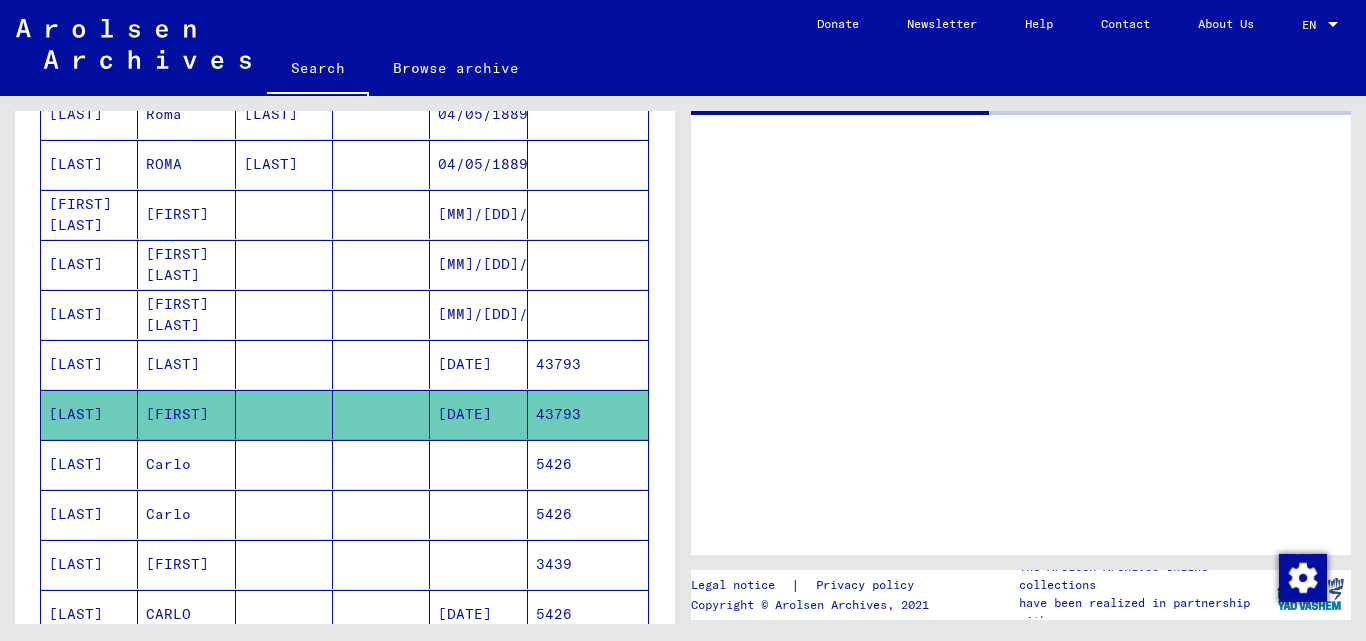scroll, scrollTop: 0, scrollLeft: 0, axis: both 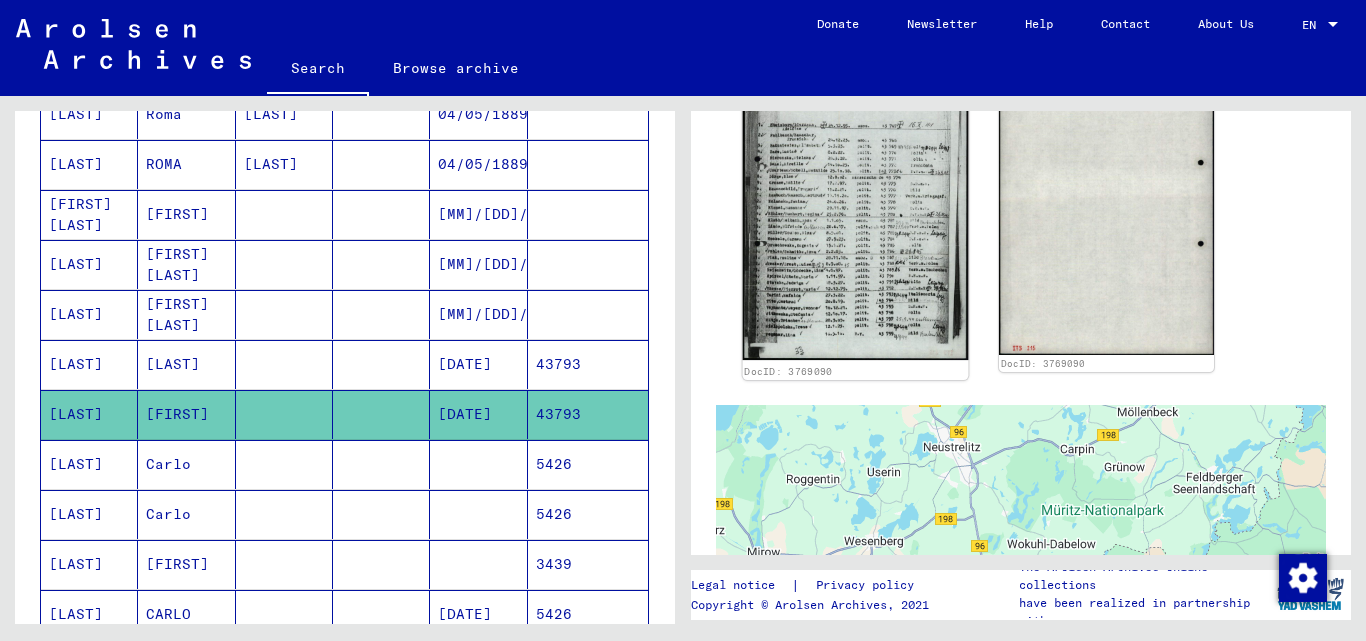 click 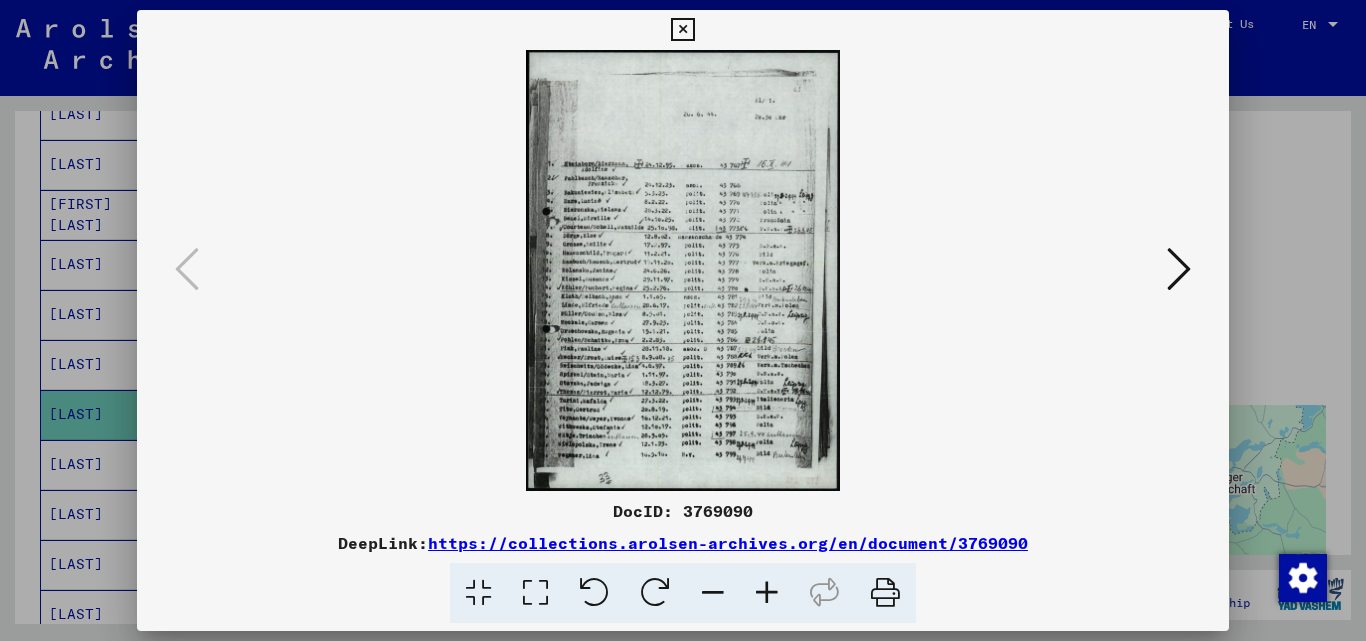 click at bounding box center [767, 593] 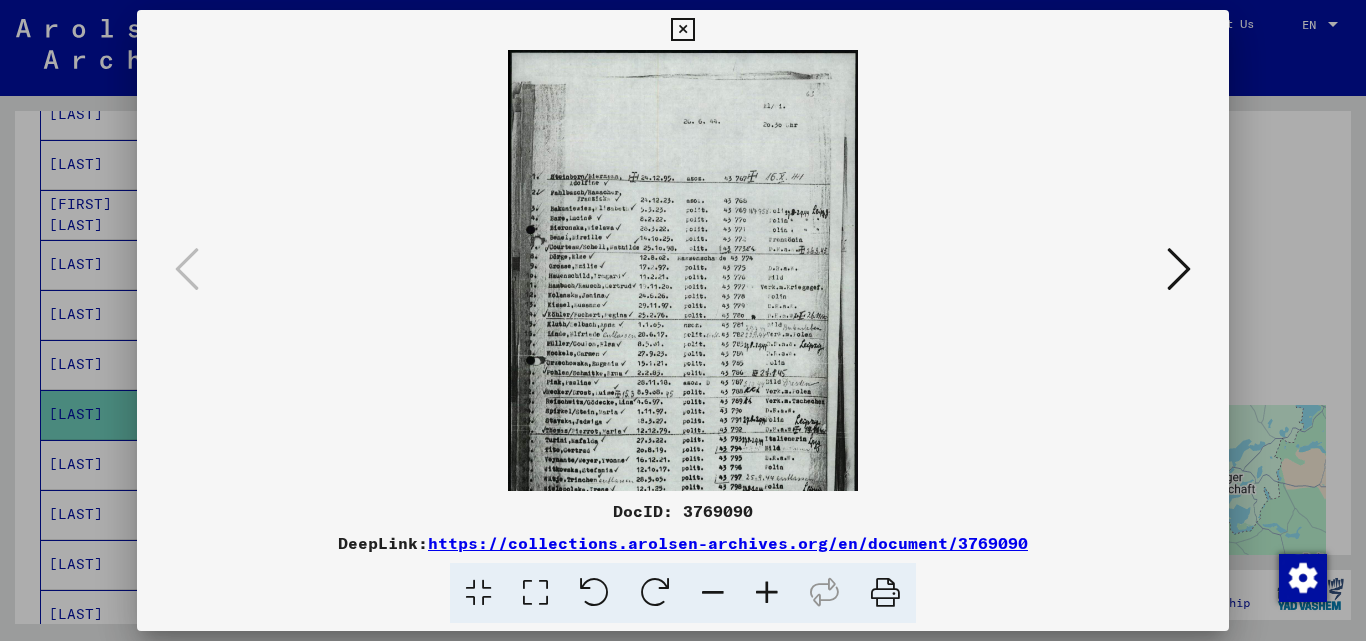 click at bounding box center (767, 593) 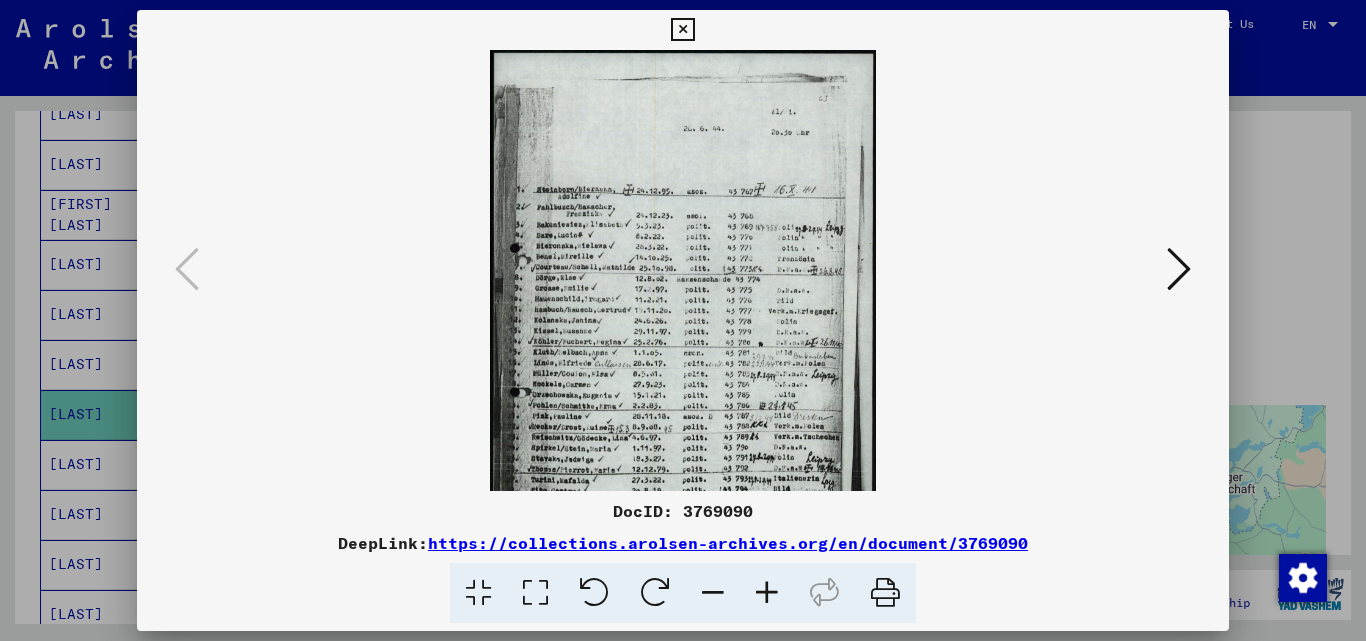 click at bounding box center (767, 593) 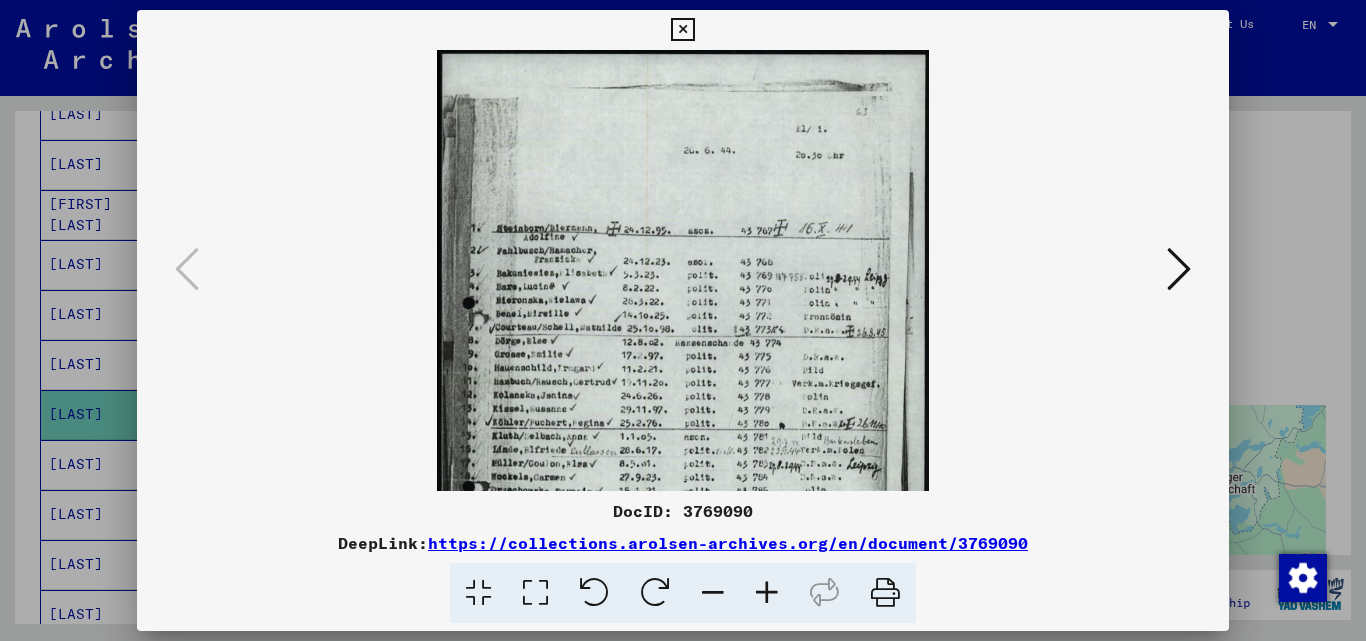 click at bounding box center (767, 593) 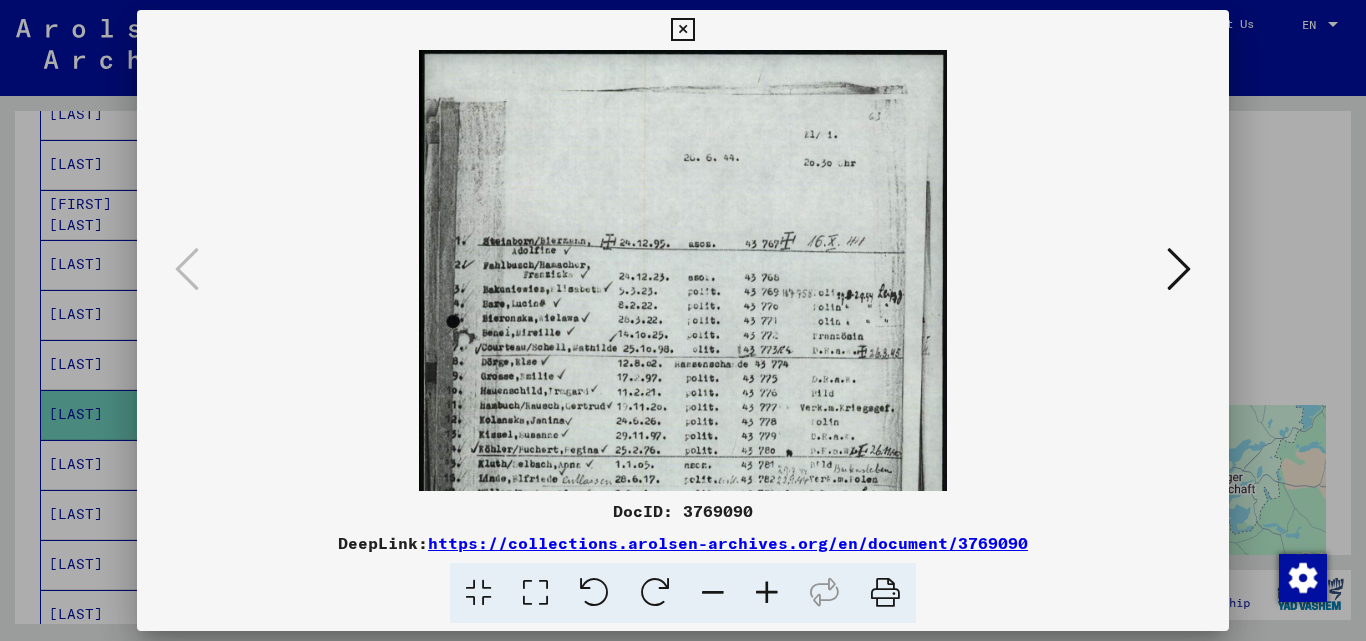 click at bounding box center (767, 593) 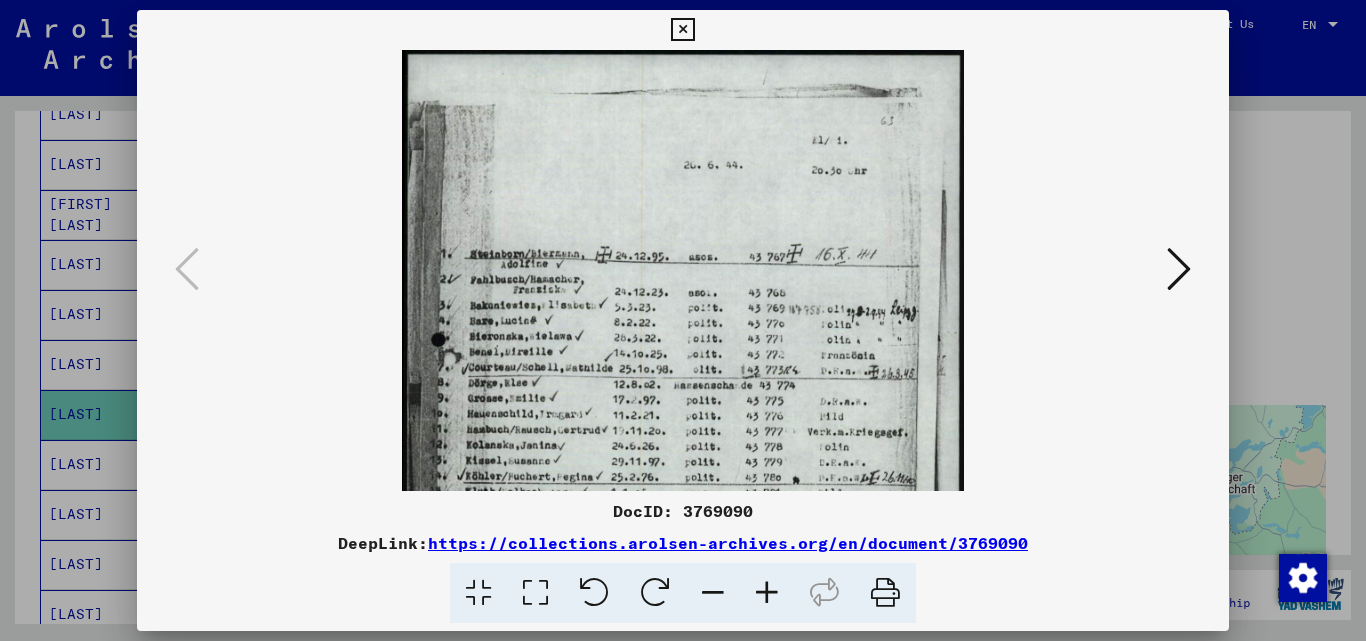 drag, startPoint x: 681, startPoint y: 448, endPoint x: 803, endPoint y: 58, distance: 408.63675 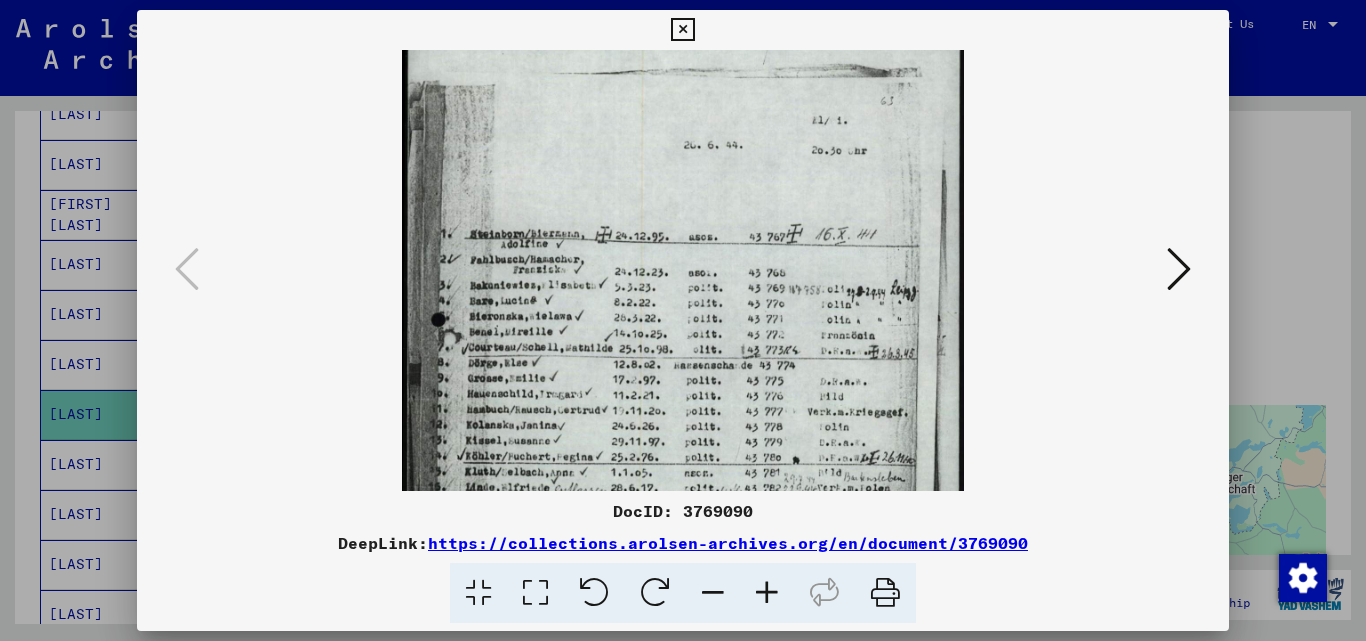 scroll, scrollTop: 26, scrollLeft: 0, axis: vertical 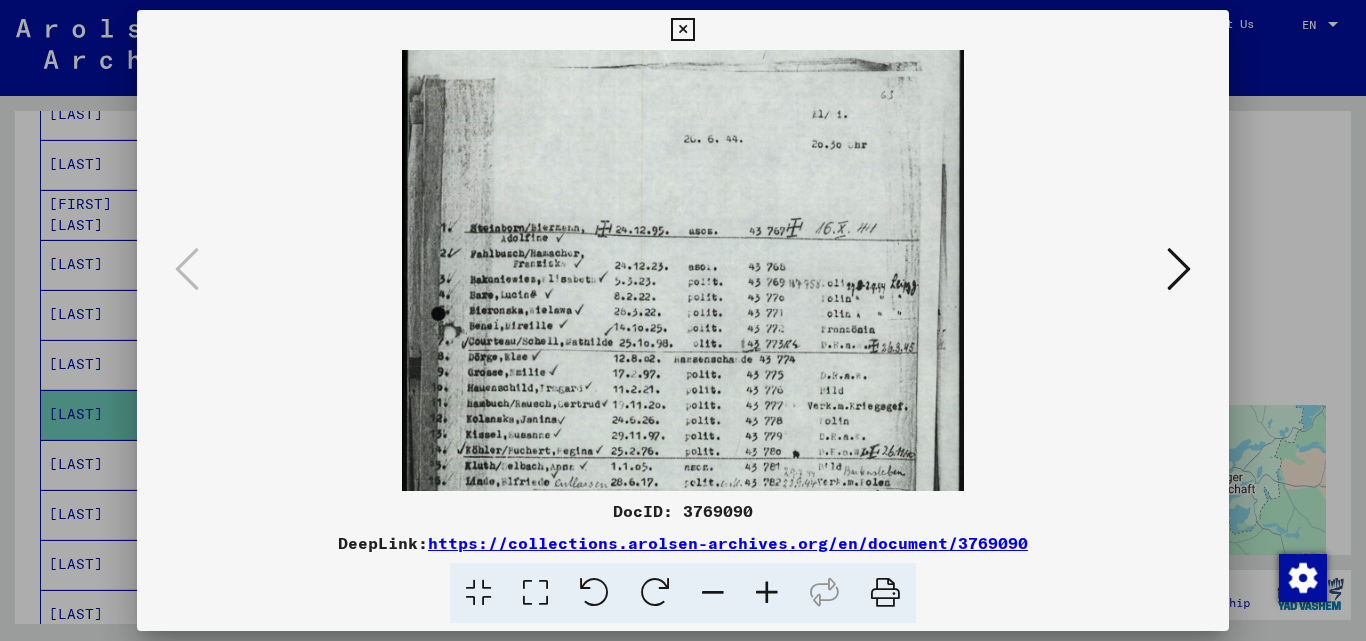 drag, startPoint x: 759, startPoint y: 193, endPoint x: 931, endPoint y: 517, distance: 366.82422 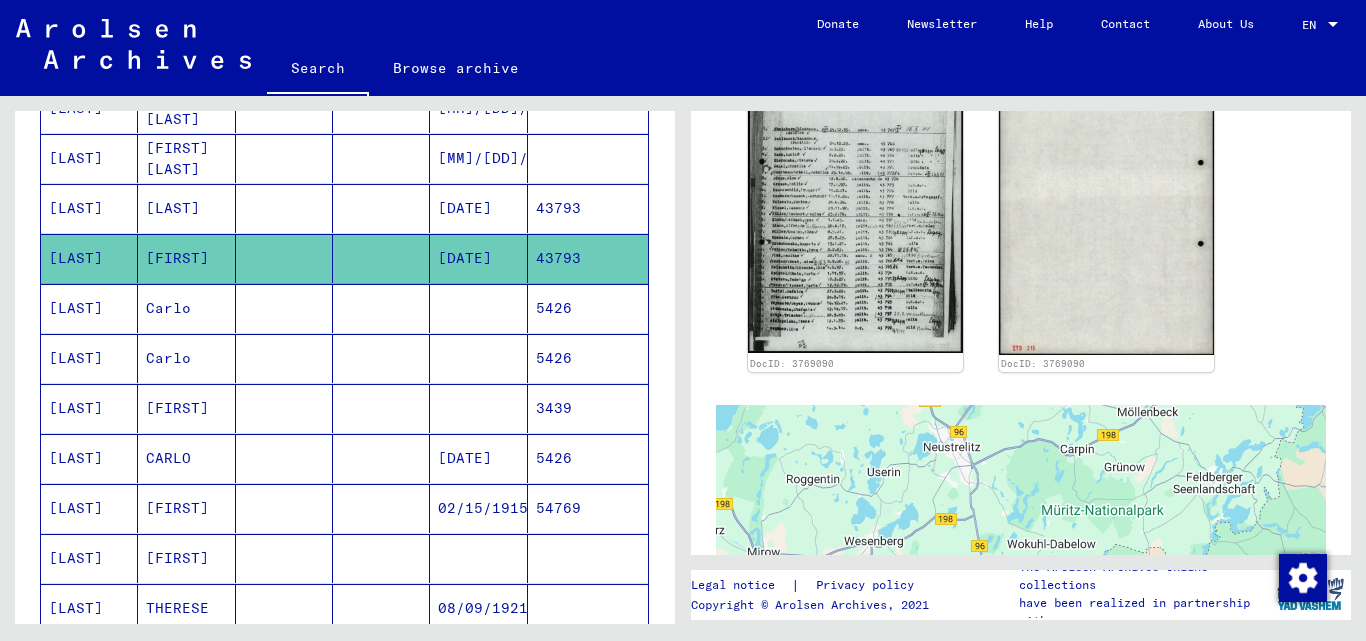 scroll, scrollTop: 686, scrollLeft: 0, axis: vertical 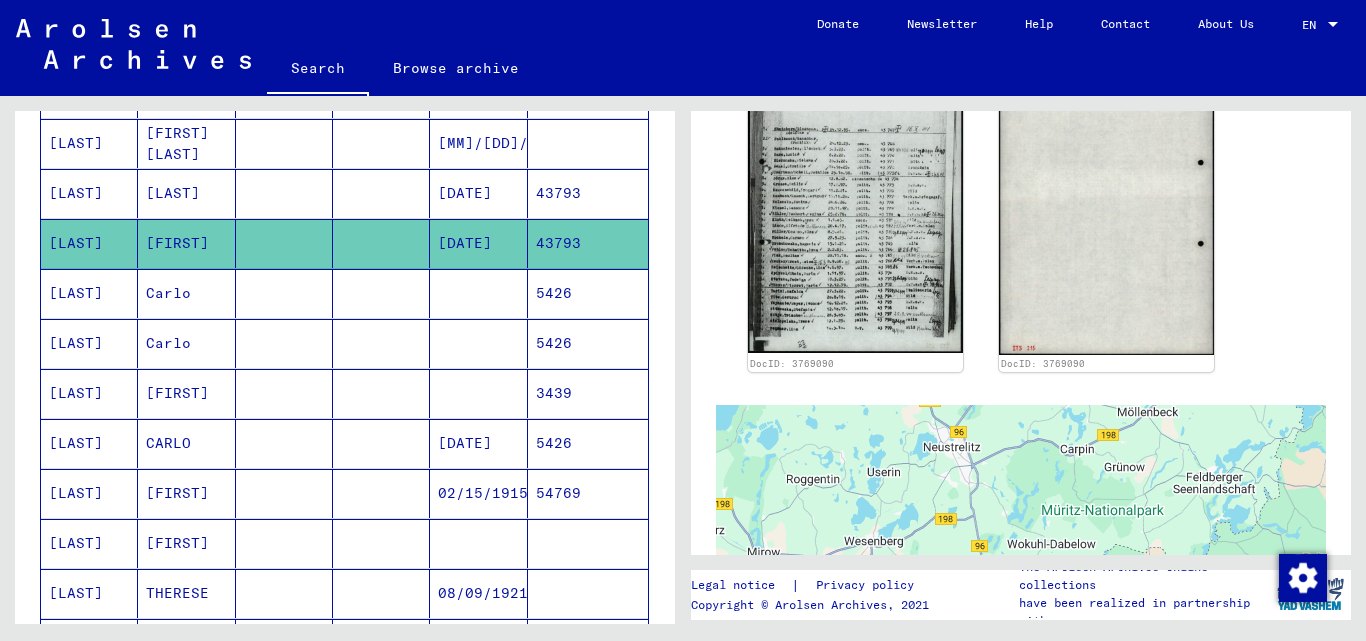 click on "[FIRST]" at bounding box center (186, 443) 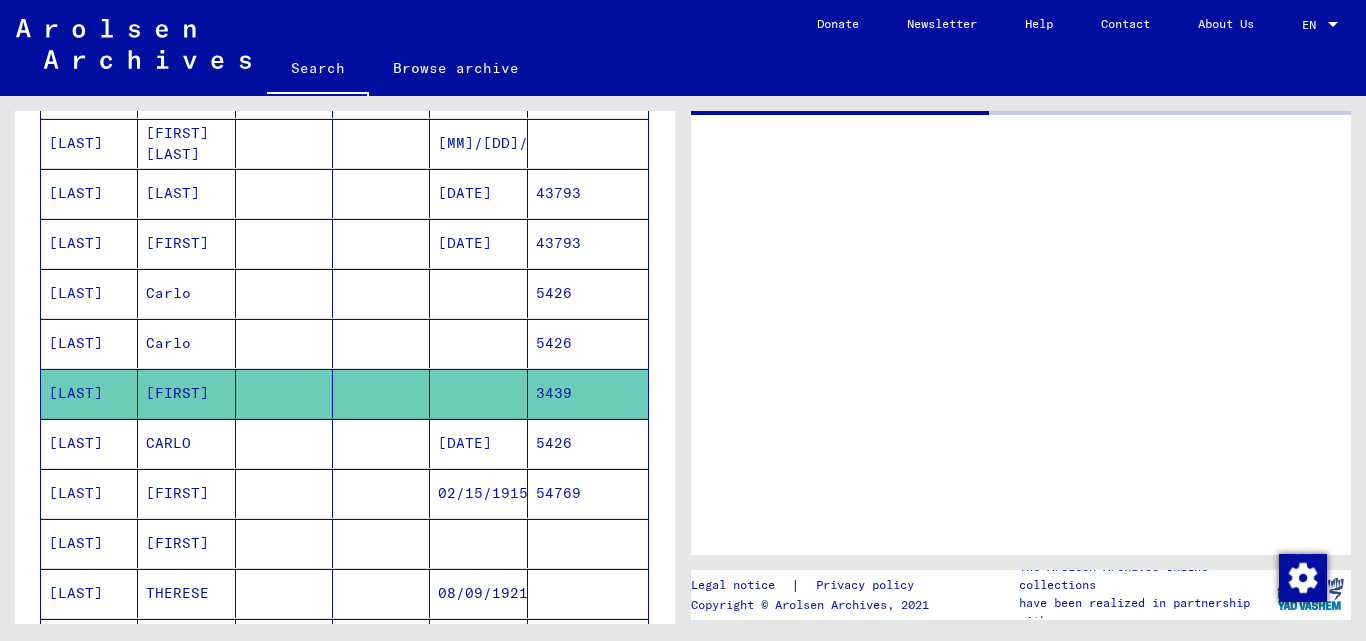 scroll, scrollTop: 0, scrollLeft: 0, axis: both 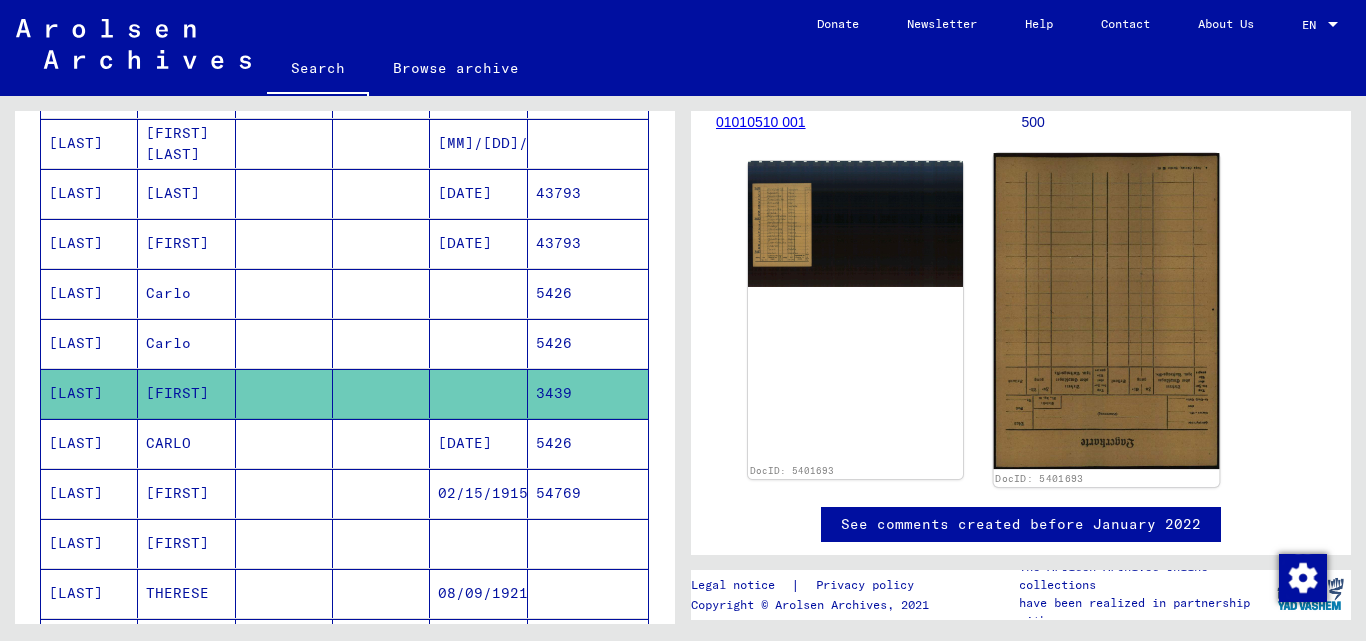click 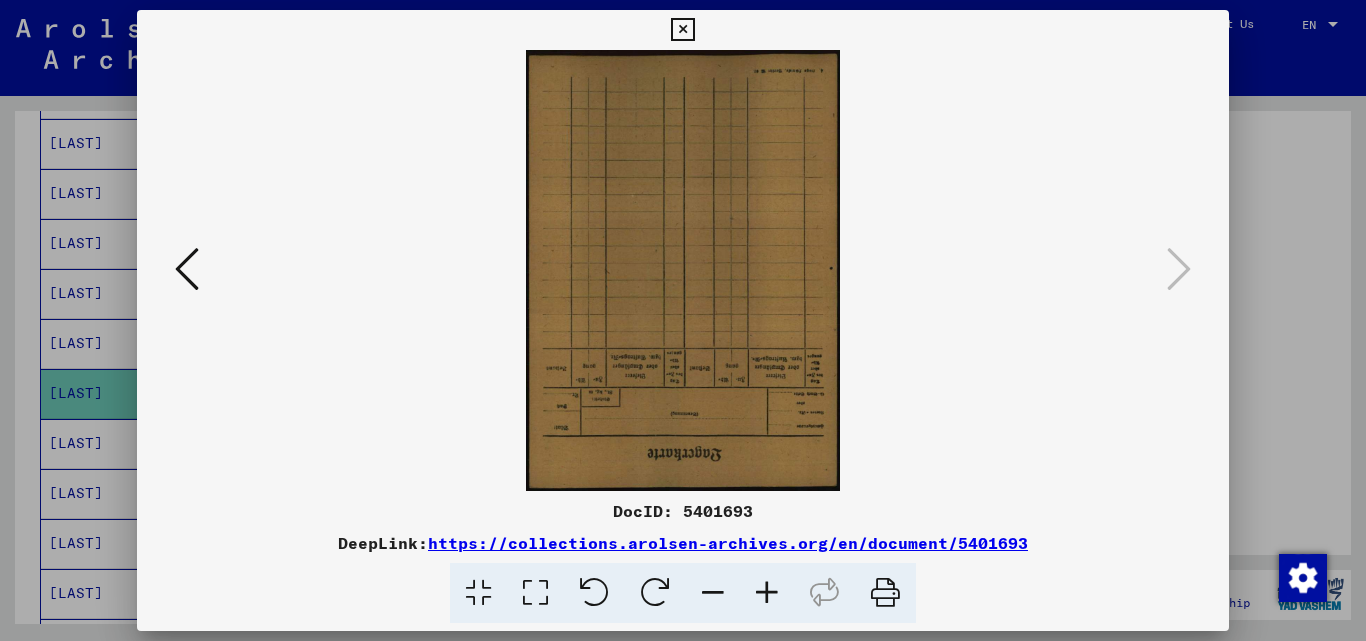 drag, startPoint x: 645, startPoint y: 599, endPoint x: 627, endPoint y: 599, distance: 18 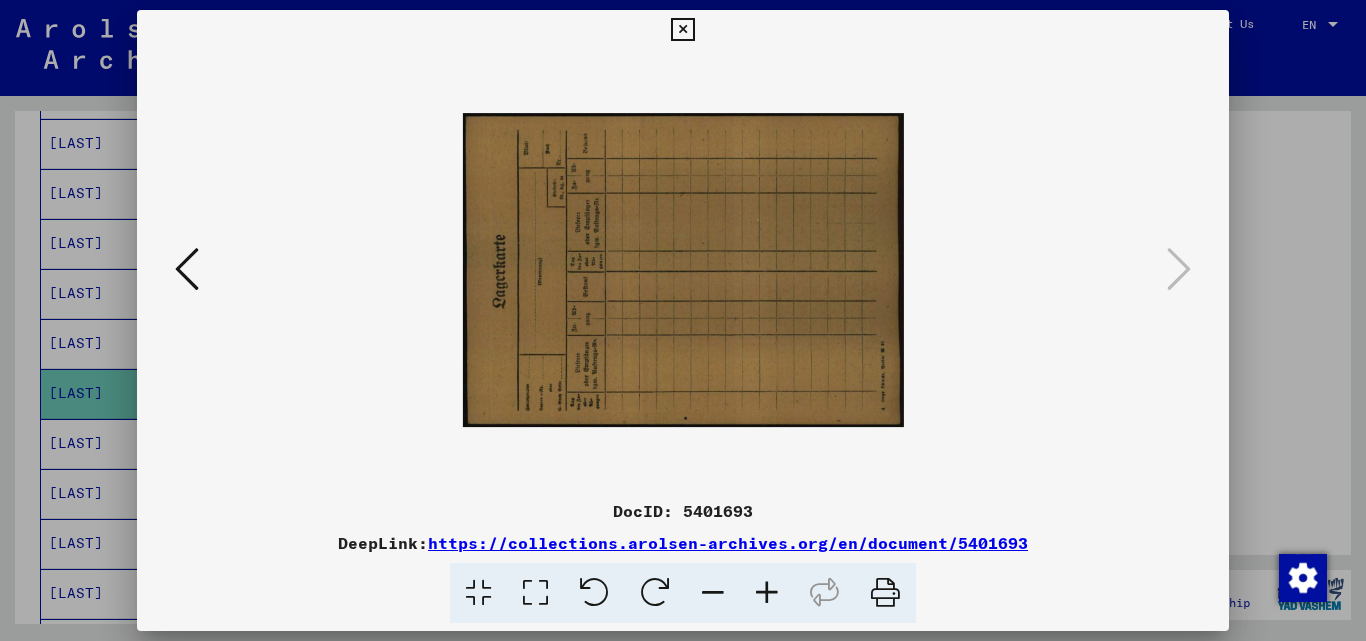 click at bounding box center [655, 593] 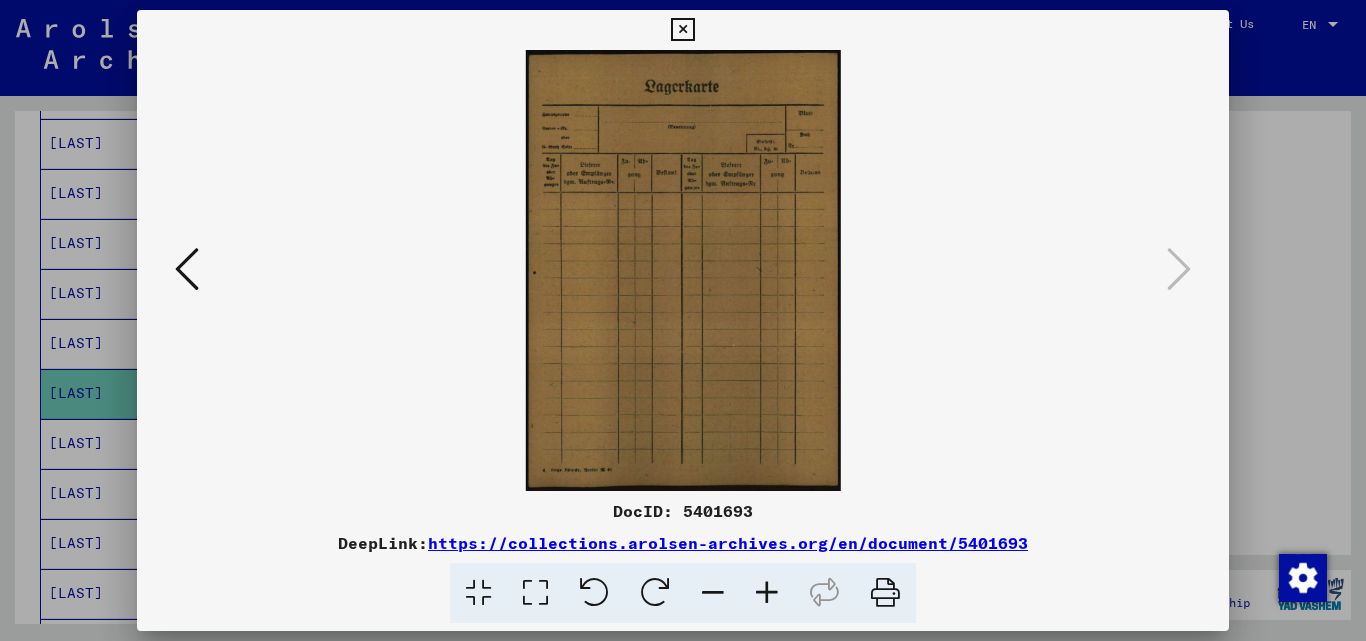 click at bounding box center (767, 593) 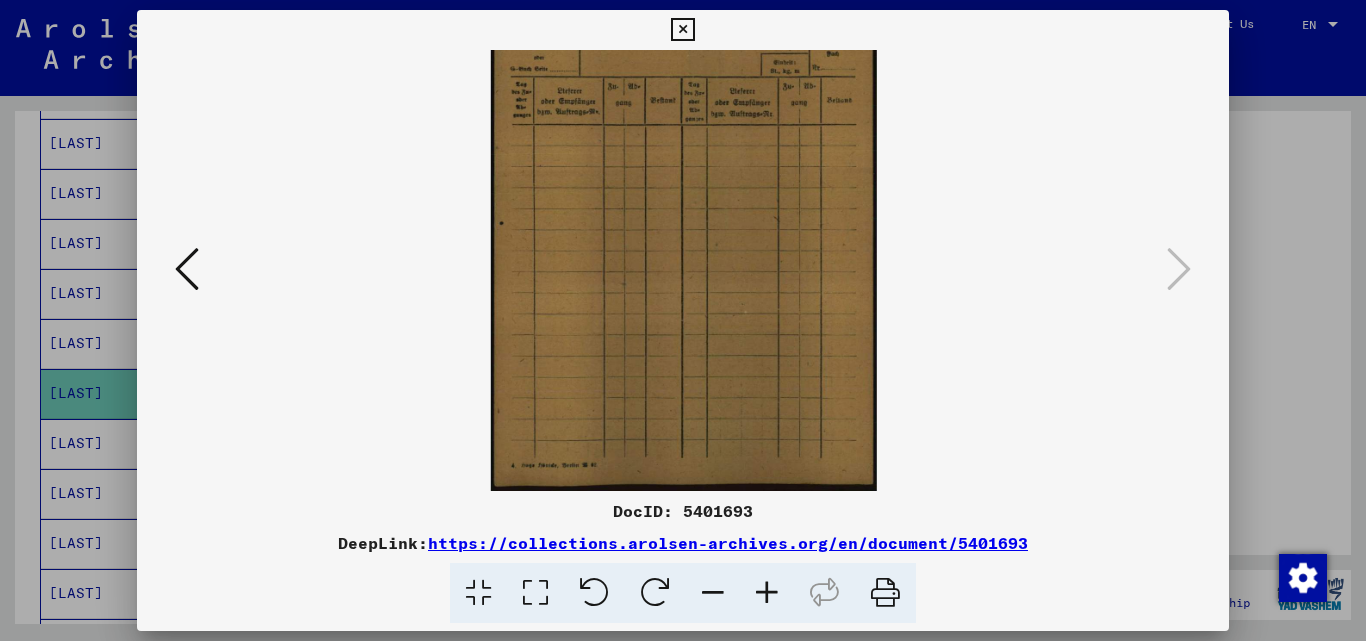 click at bounding box center (767, 593) 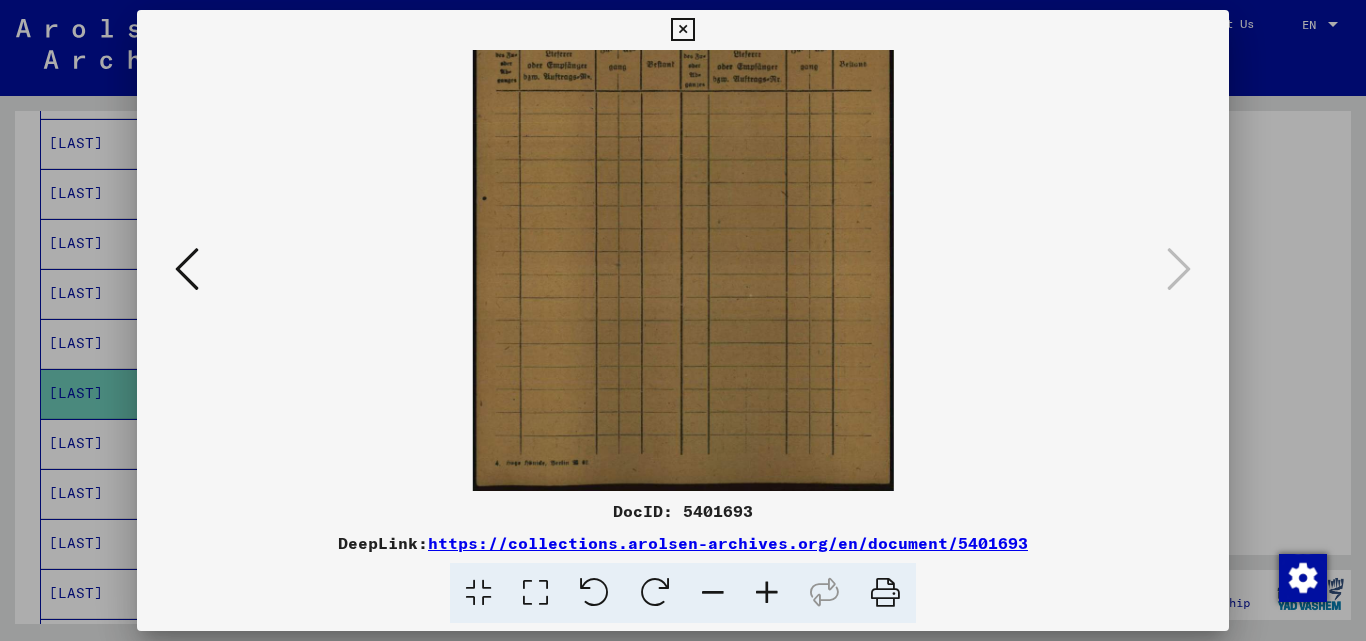 click at bounding box center (767, 593) 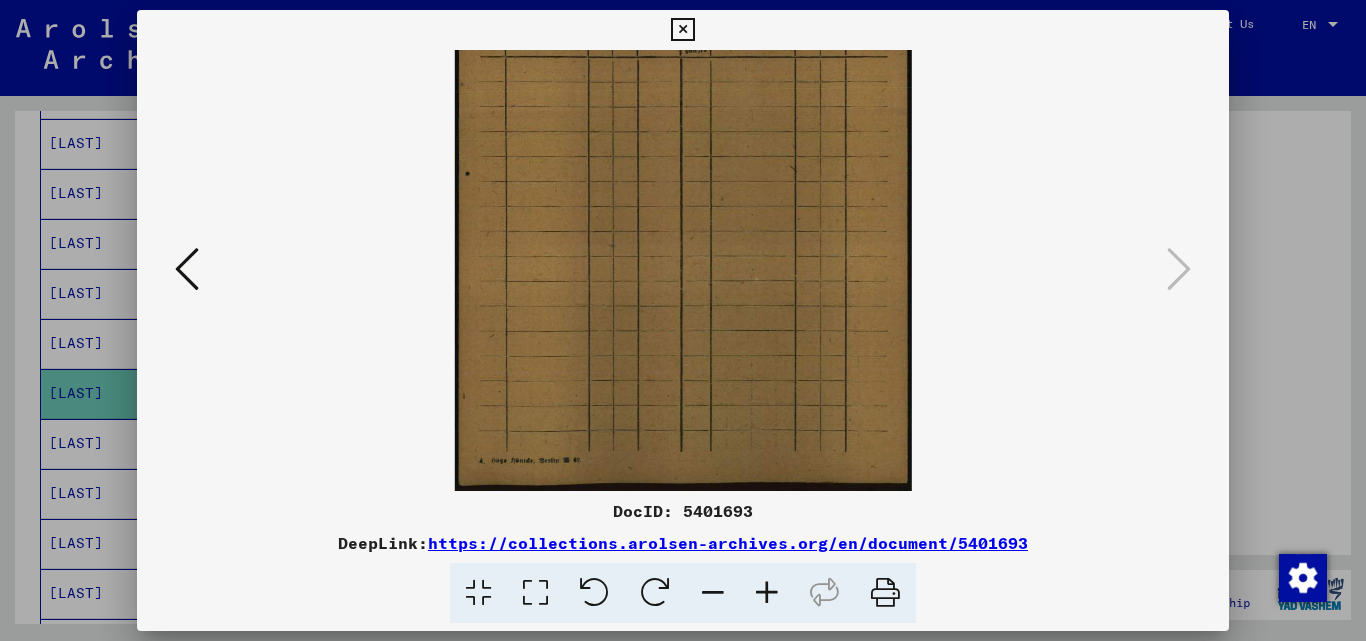 drag, startPoint x: 697, startPoint y: 243, endPoint x: 697, endPoint y: 487, distance: 244 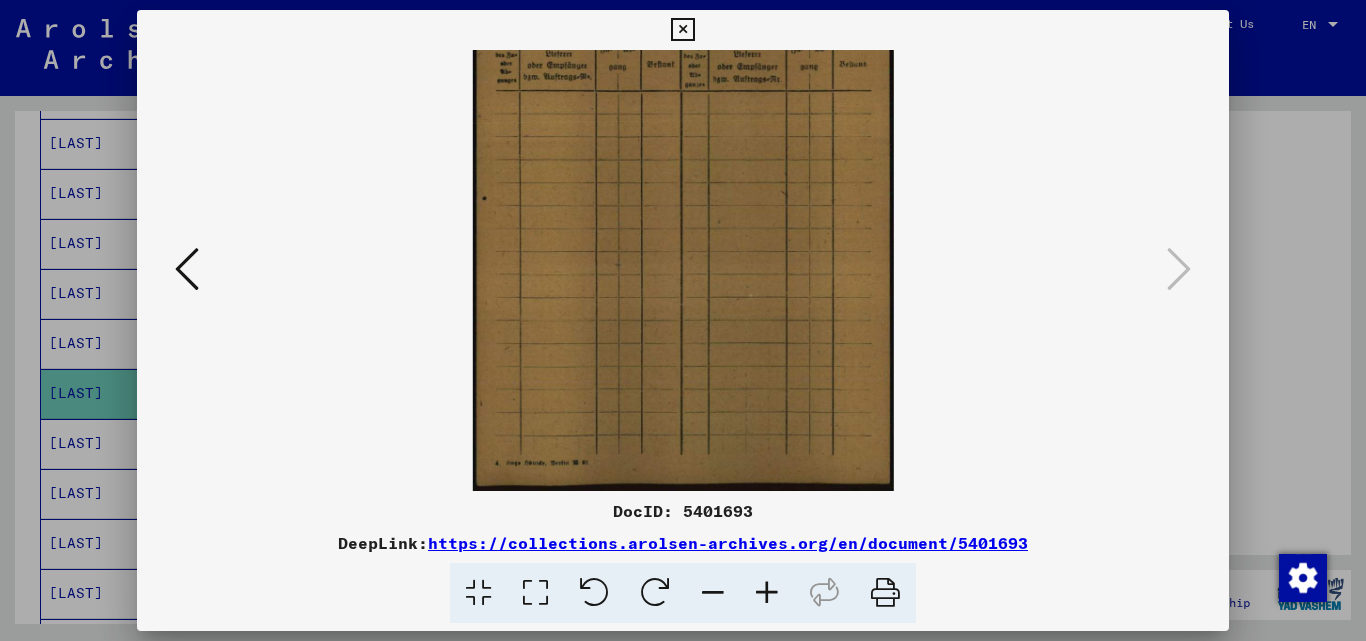 click at bounding box center (713, 593) 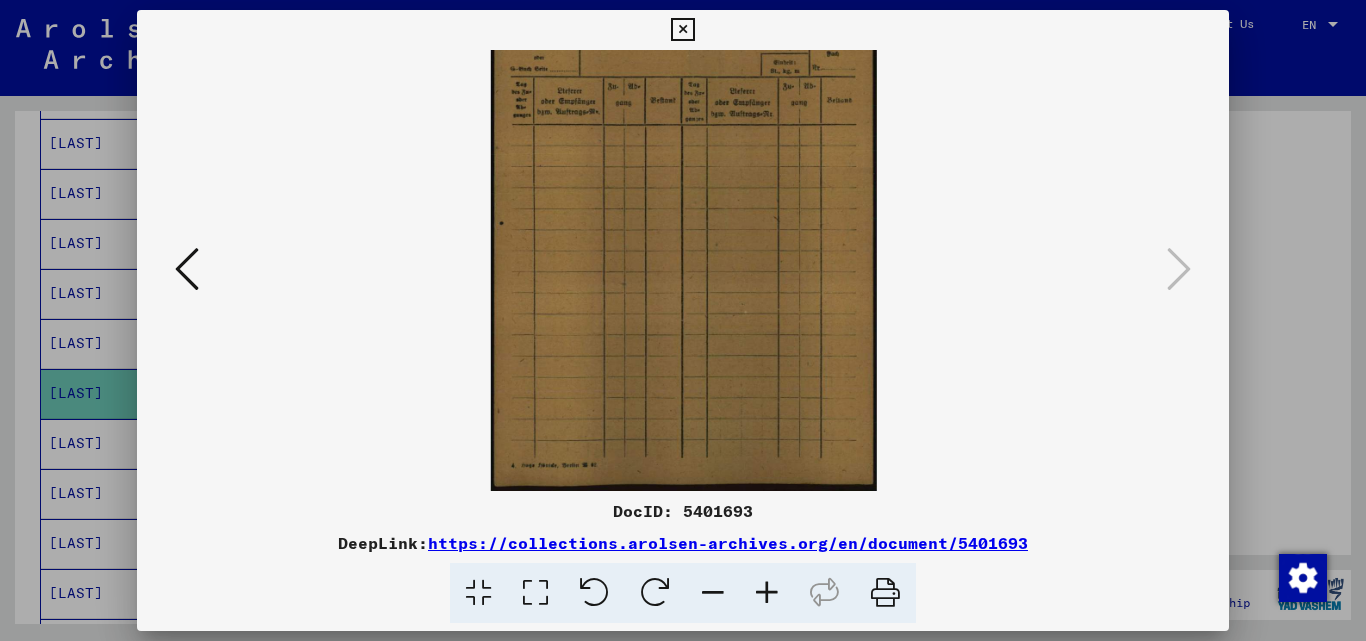 click at bounding box center (713, 593) 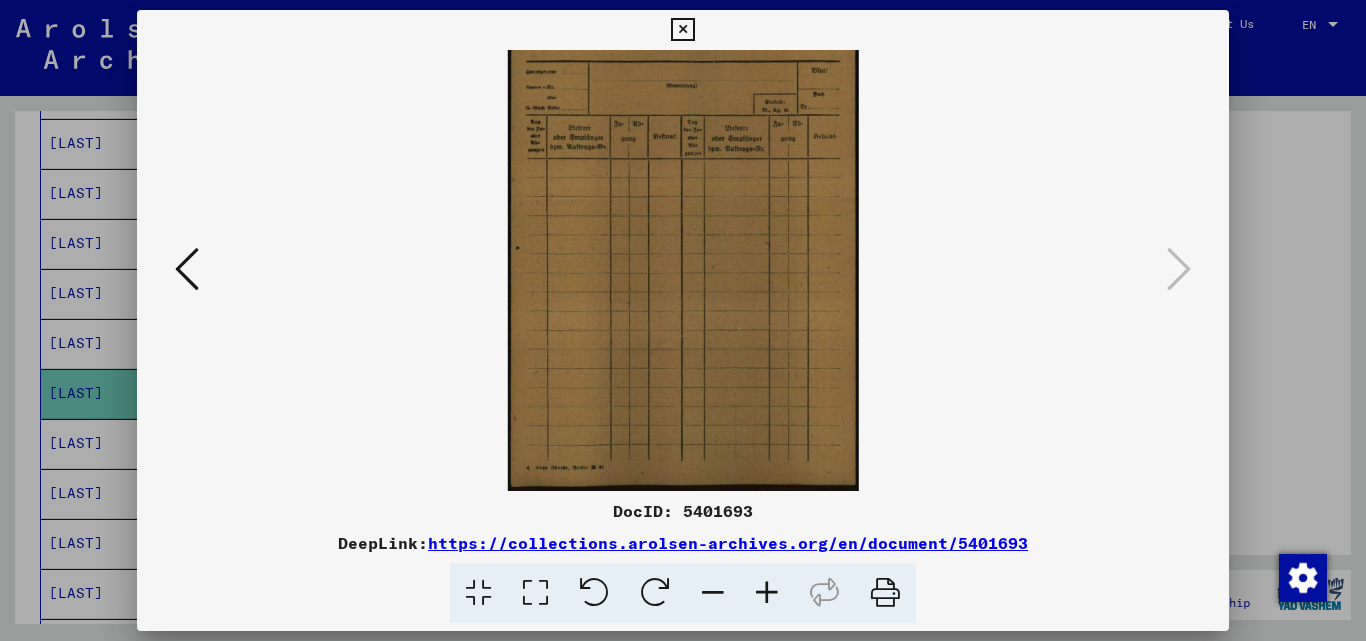 drag, startPoint x: 741, startPoint y: 271, endPoint x: 741, endPoint y: 330, distance: 59 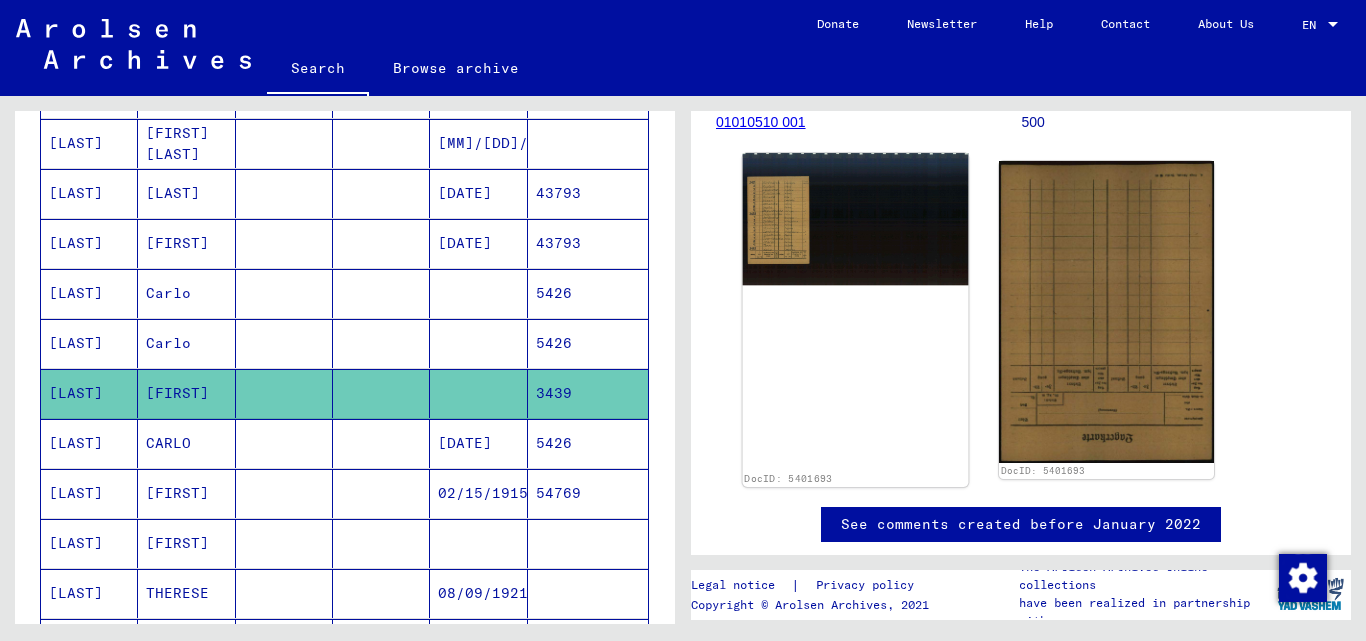 click 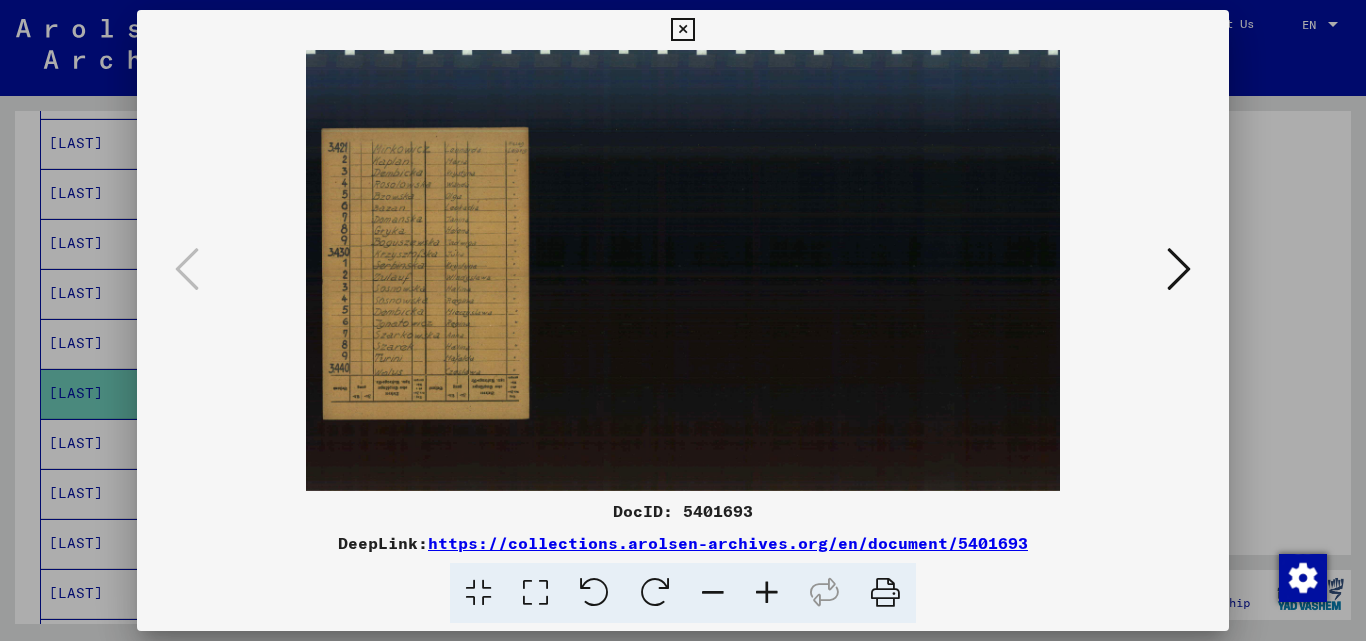 click at bounding box center (683, 320) 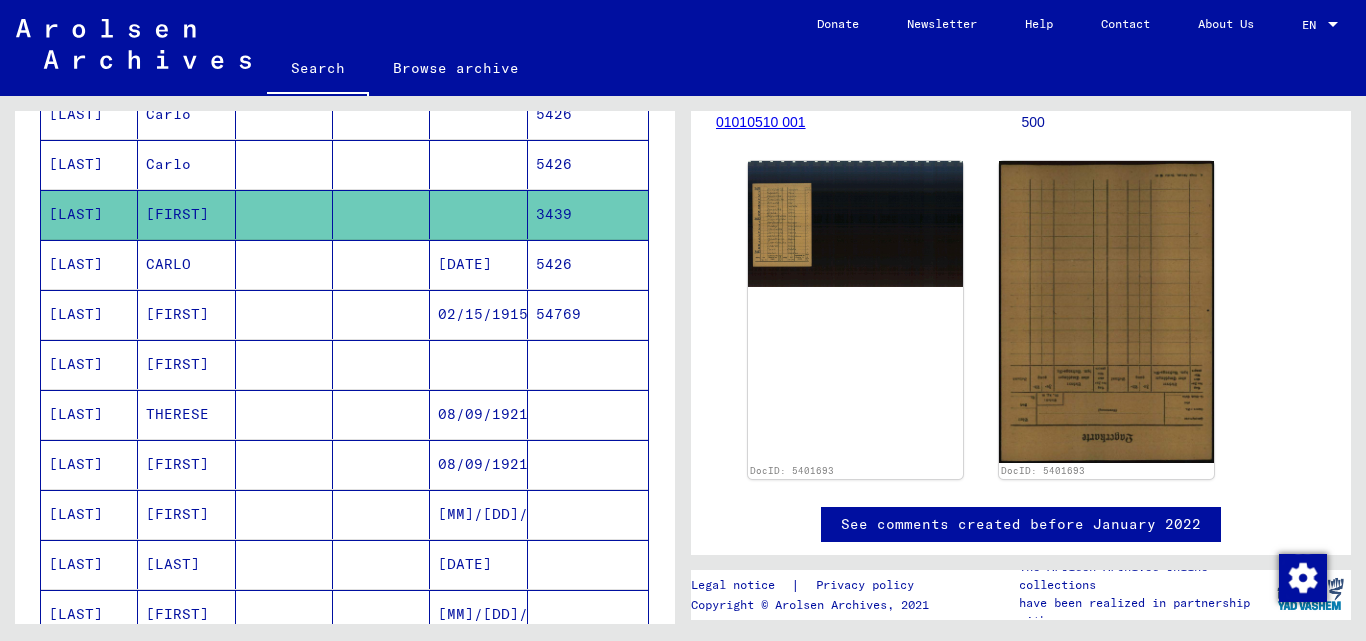 scroll, scrollTop: 1414, scrollLeft: 0, axis: vertical 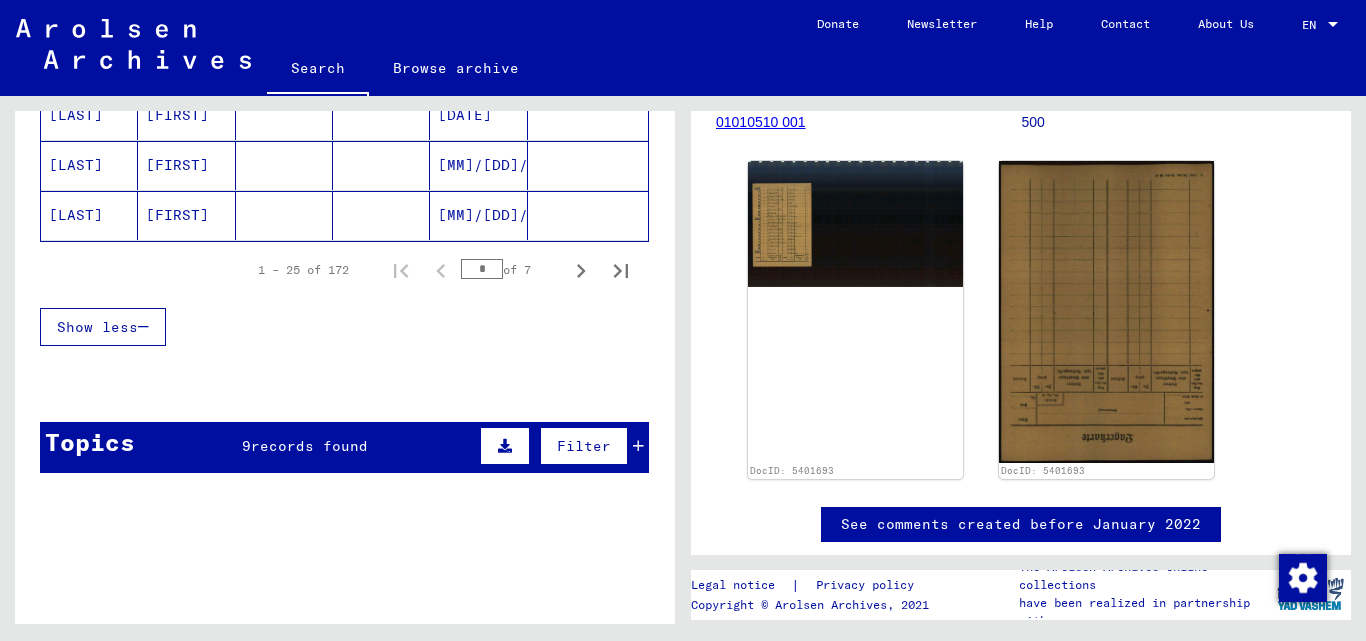 drag, startPoint x: 562, startPoint y: 263, endPoint x: 551, endPoint y: 345, distance: 82.73451 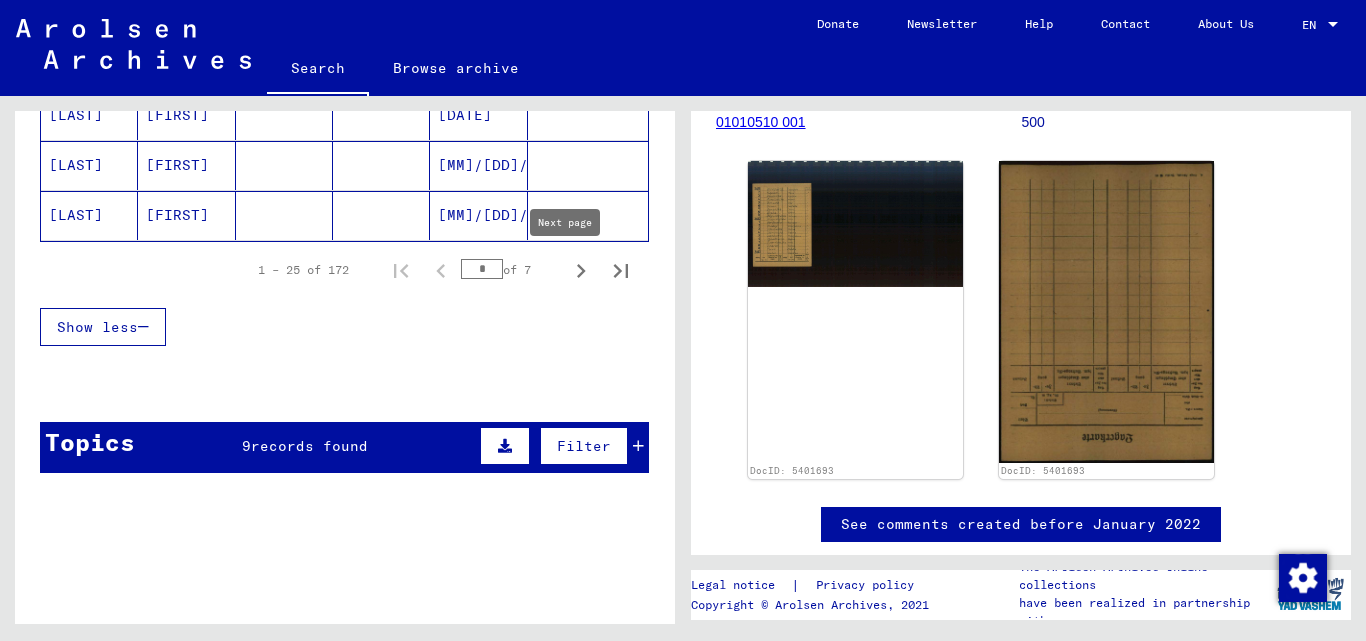 click 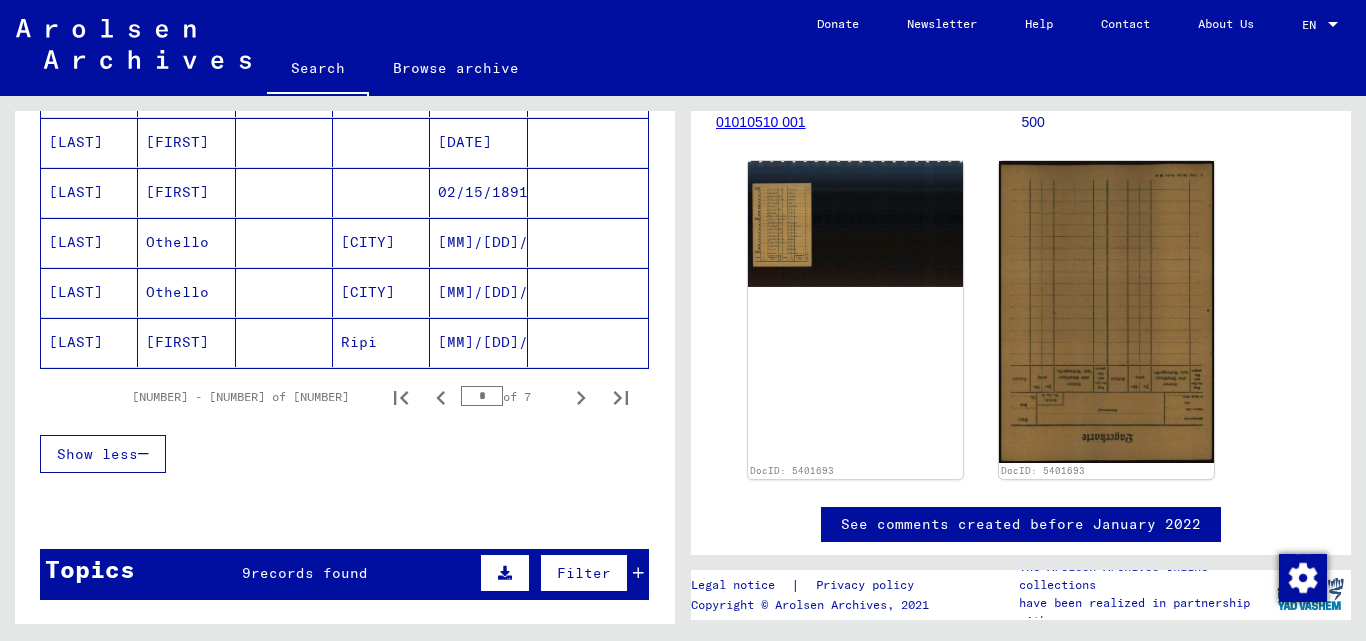 scroll, scrollTop: 1320, scrollLeft: 0, axis: vertical 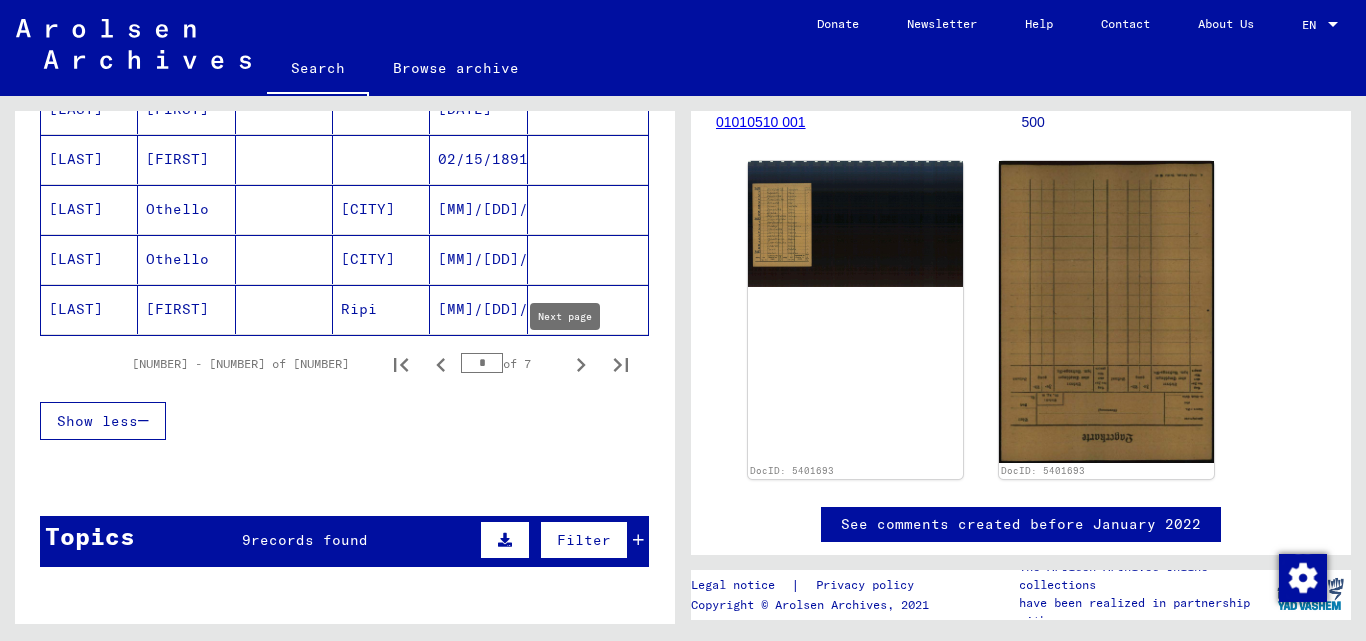 click 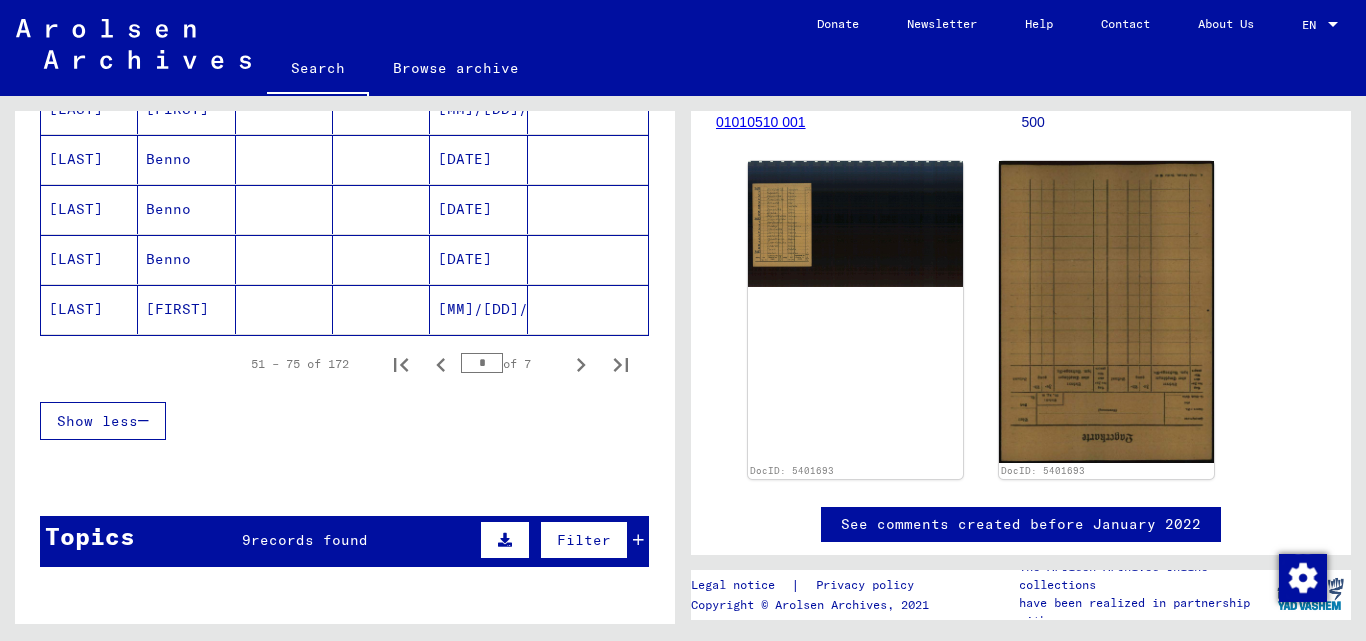 drag, startPoint x: 669, startPoint y: 470, endPoint x: 613, endPoint y: 439, distance: 64.00781 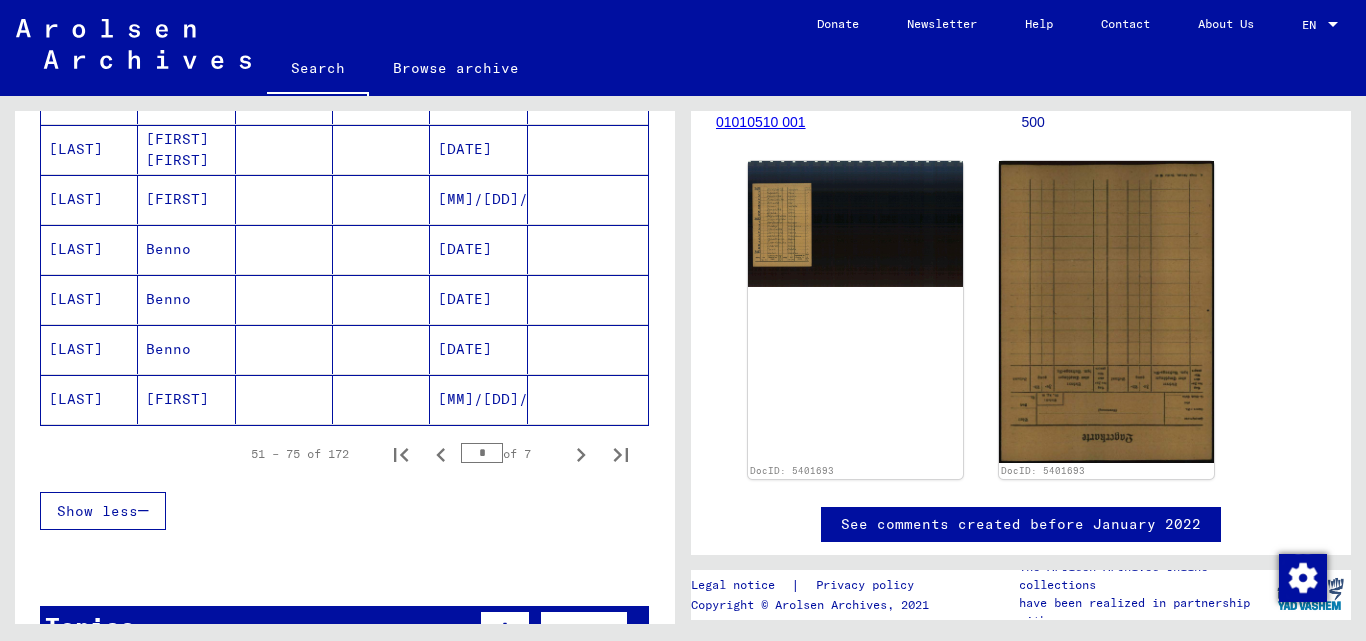 scroll, scrollTop: 1239, scrollLeft: 0, axis: vertical 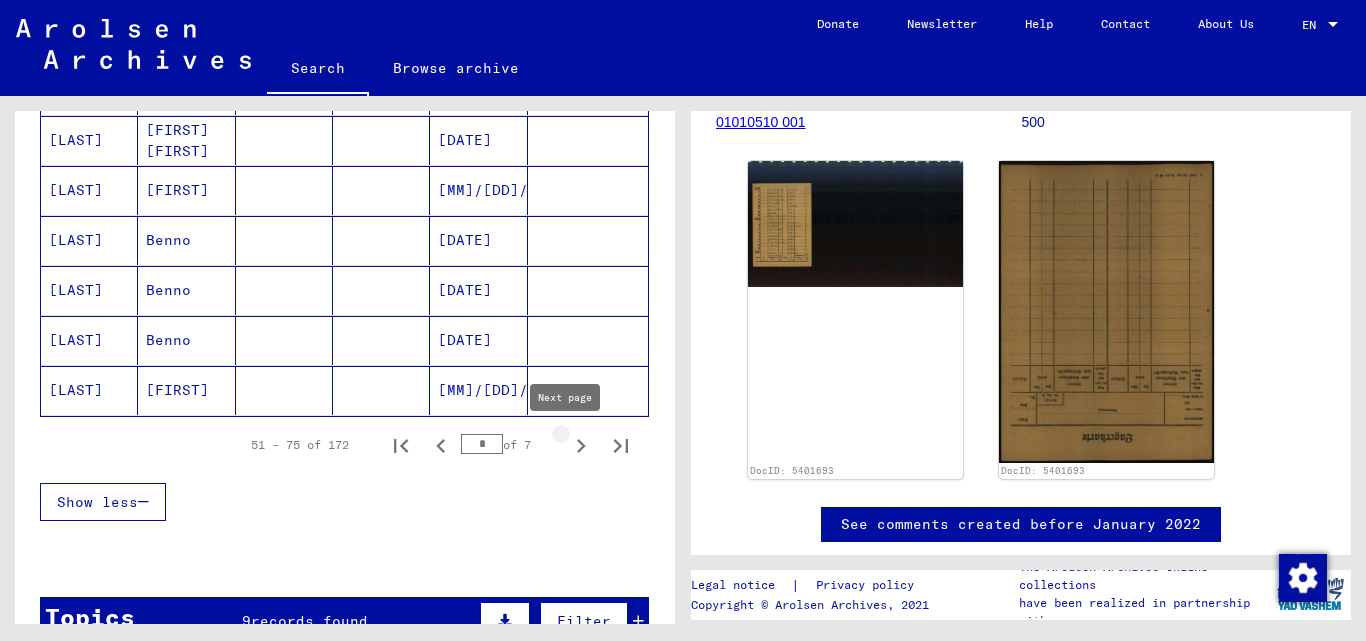 click 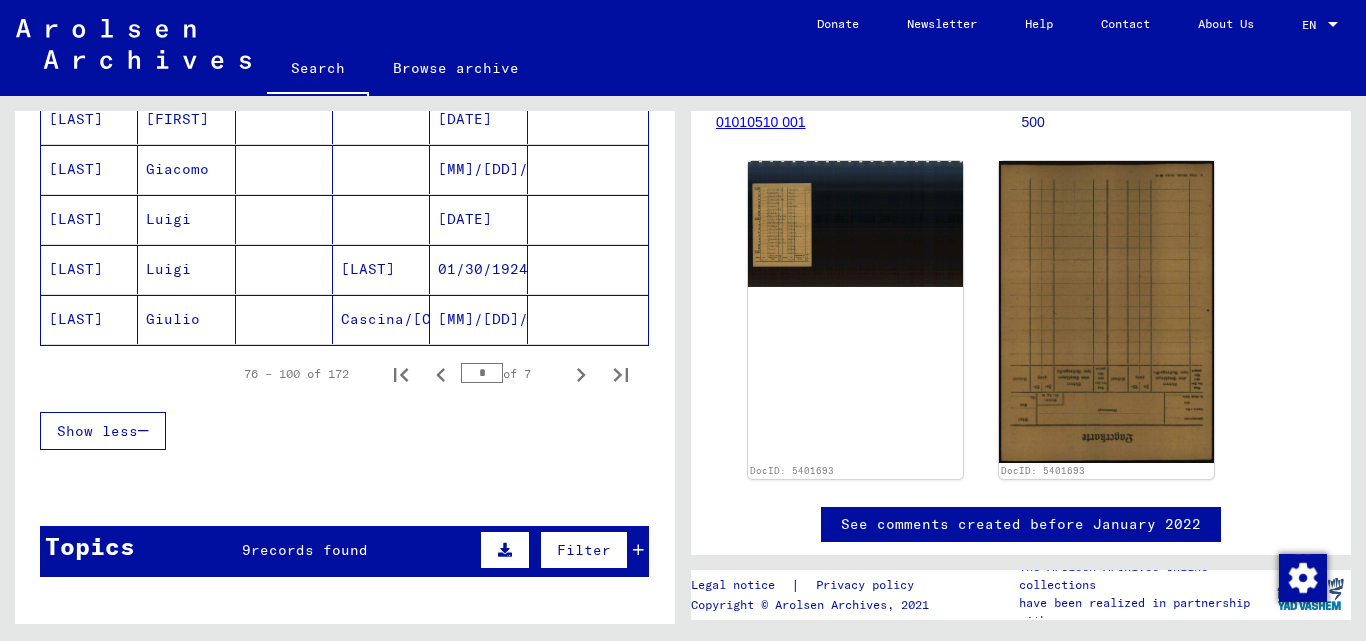 scroll, scrollTop: 1301, scrollLeft: 0, axis: vertical 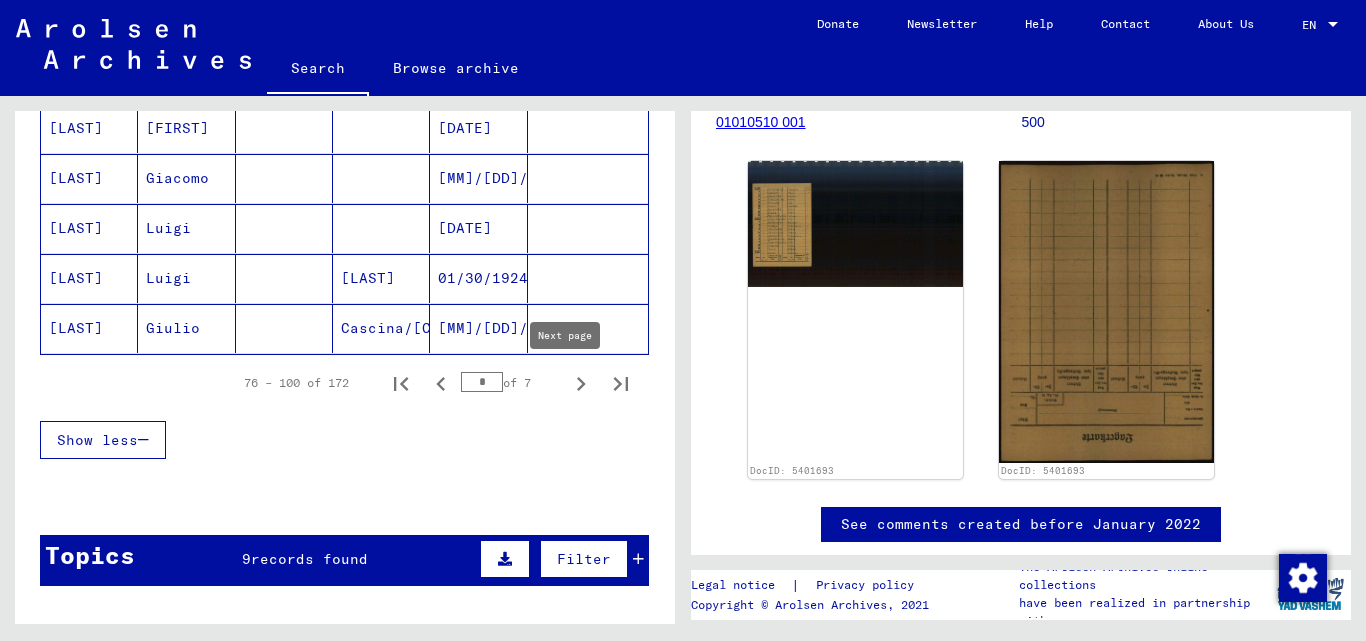 click 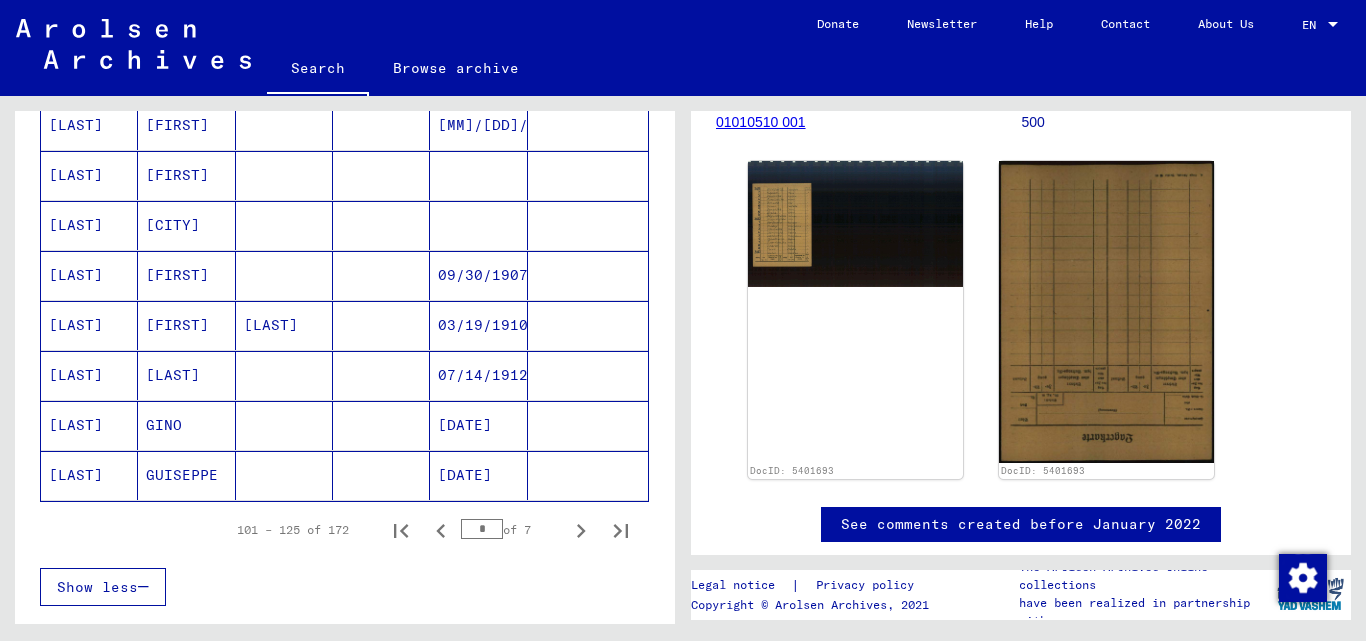 scroll, scrollTop: 1192, scrollLeft: 0, axis: vertical 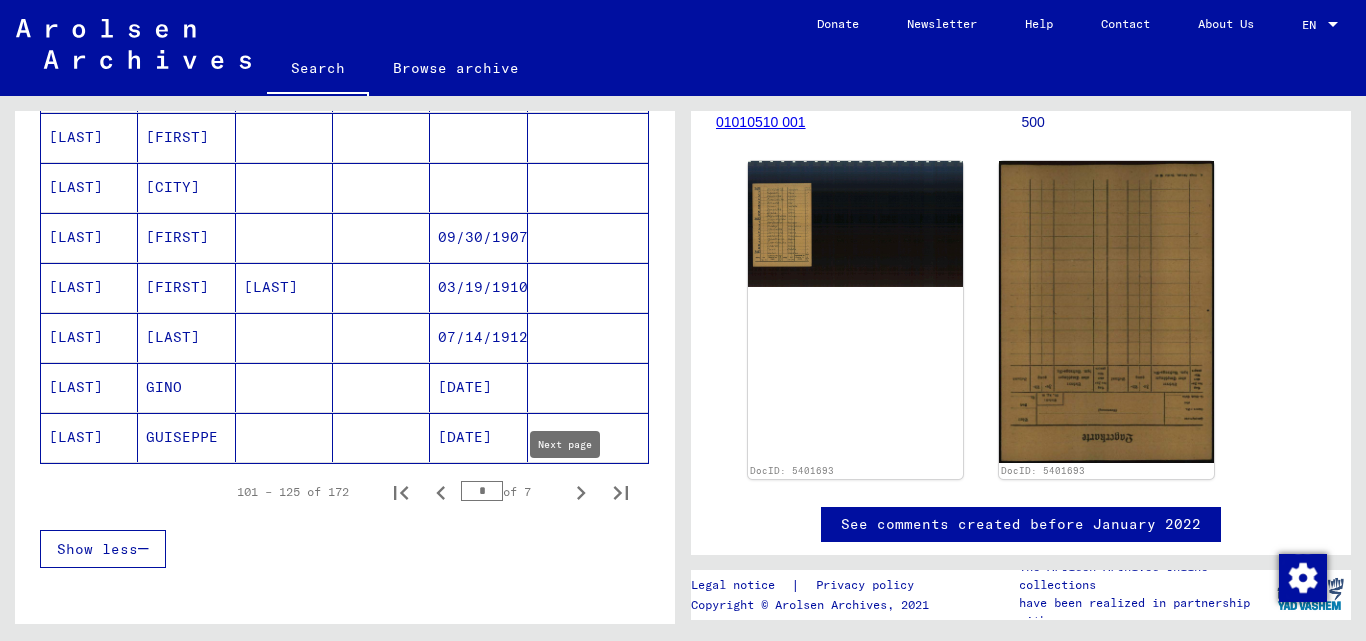 click 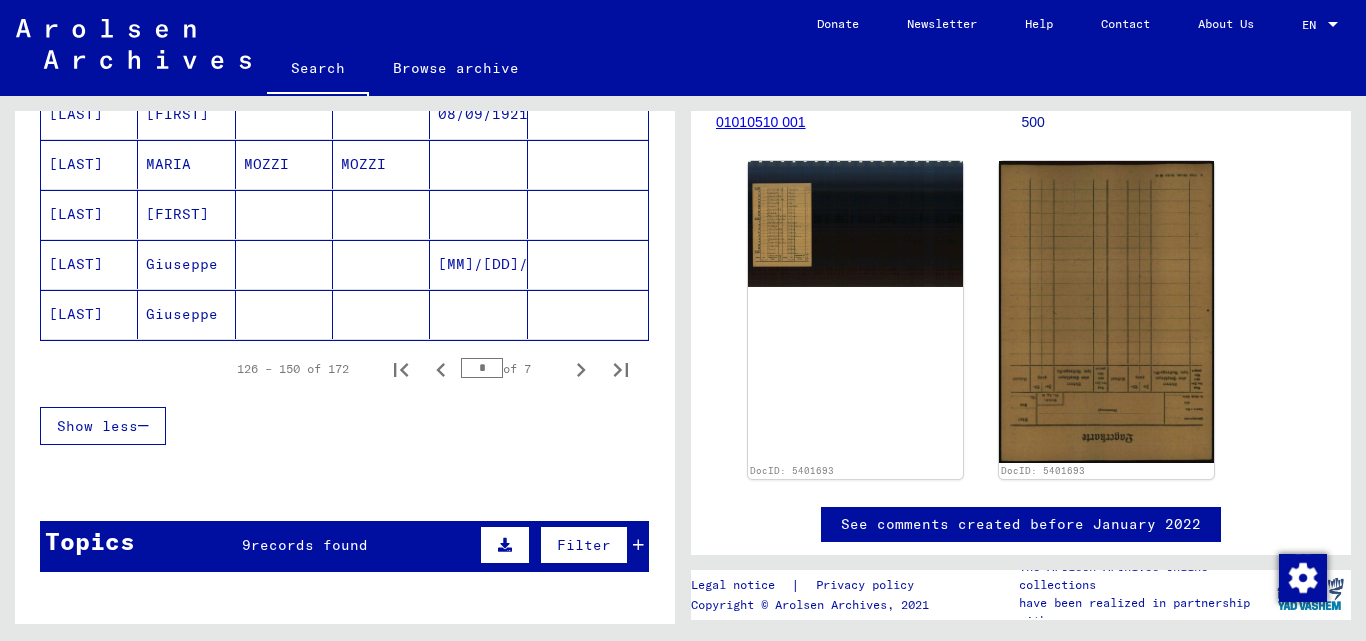 scroll, scrollTop: 1310, scrollLeft: 0, axis: vertical 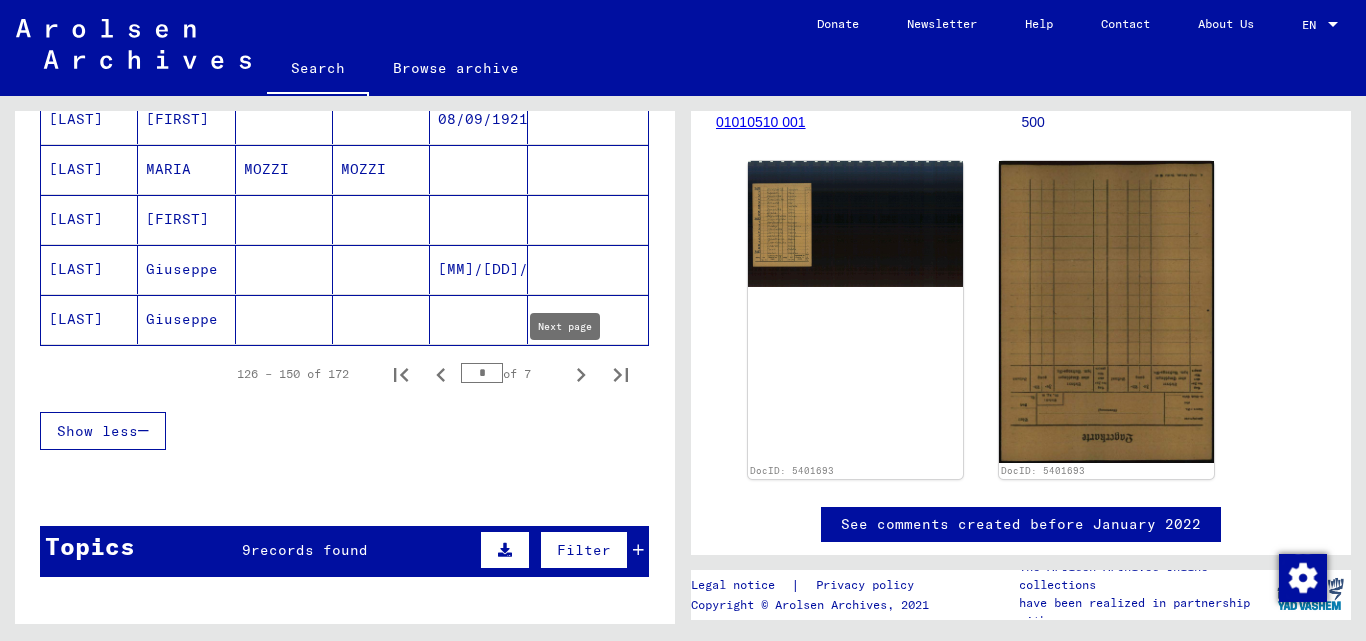 click 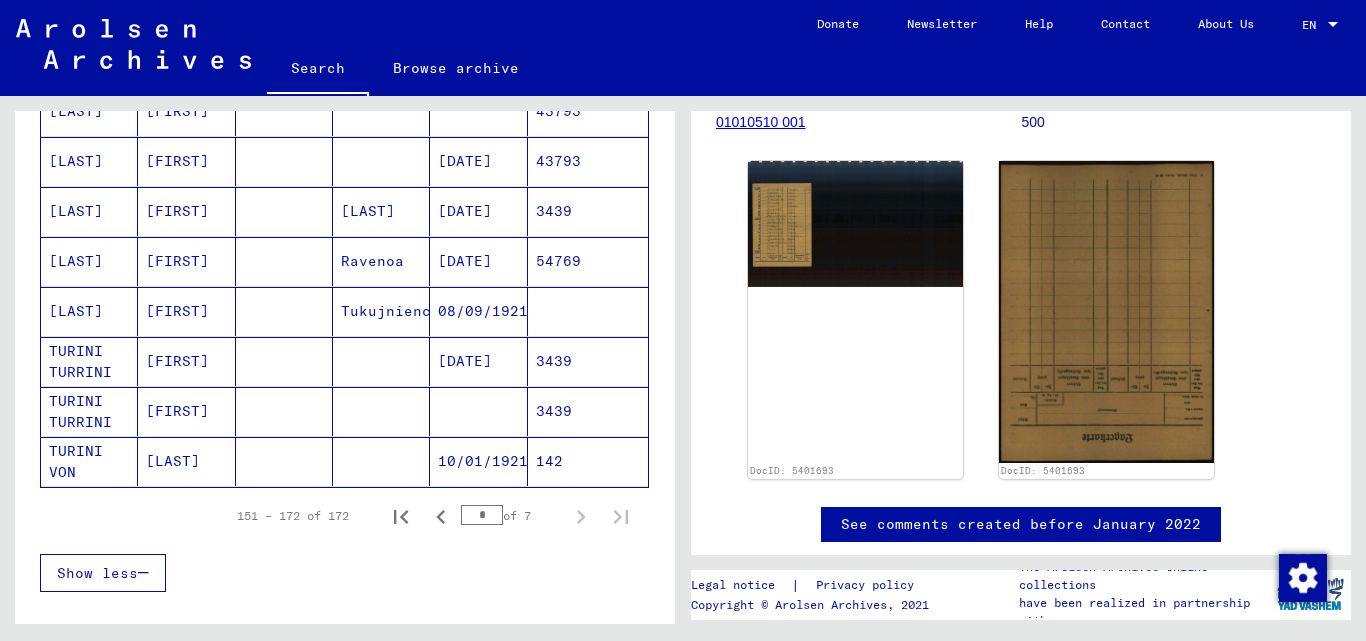 scroll, scrollTop: 987, scrollLeft: 0, axis: vertical 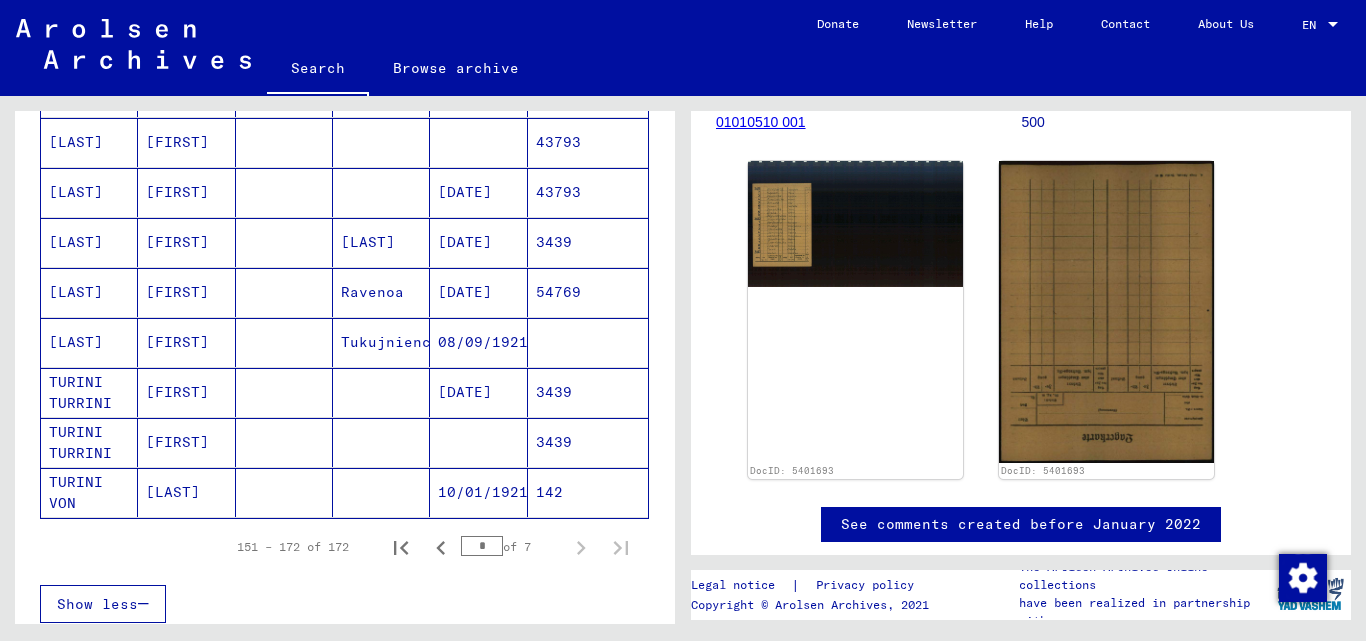 click on "[FIRST]" at bounding box center [186, 442] 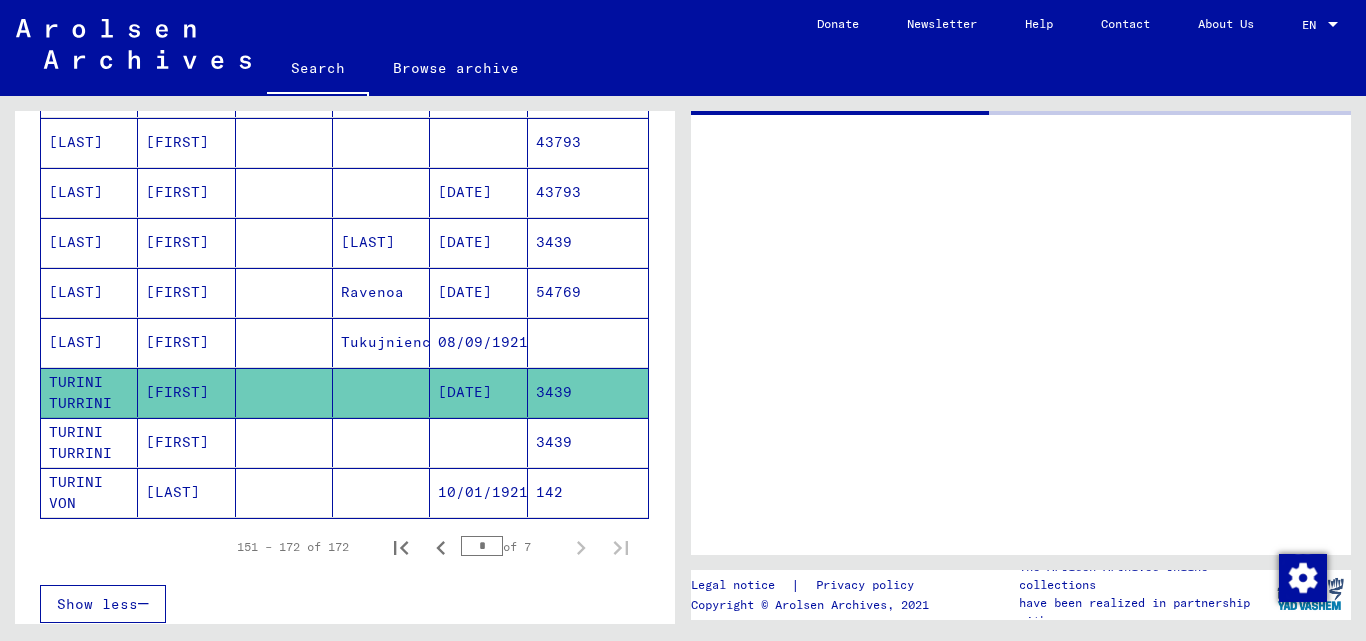 scroll, scrollTop: 0, scrollLeft: 0, axis: both 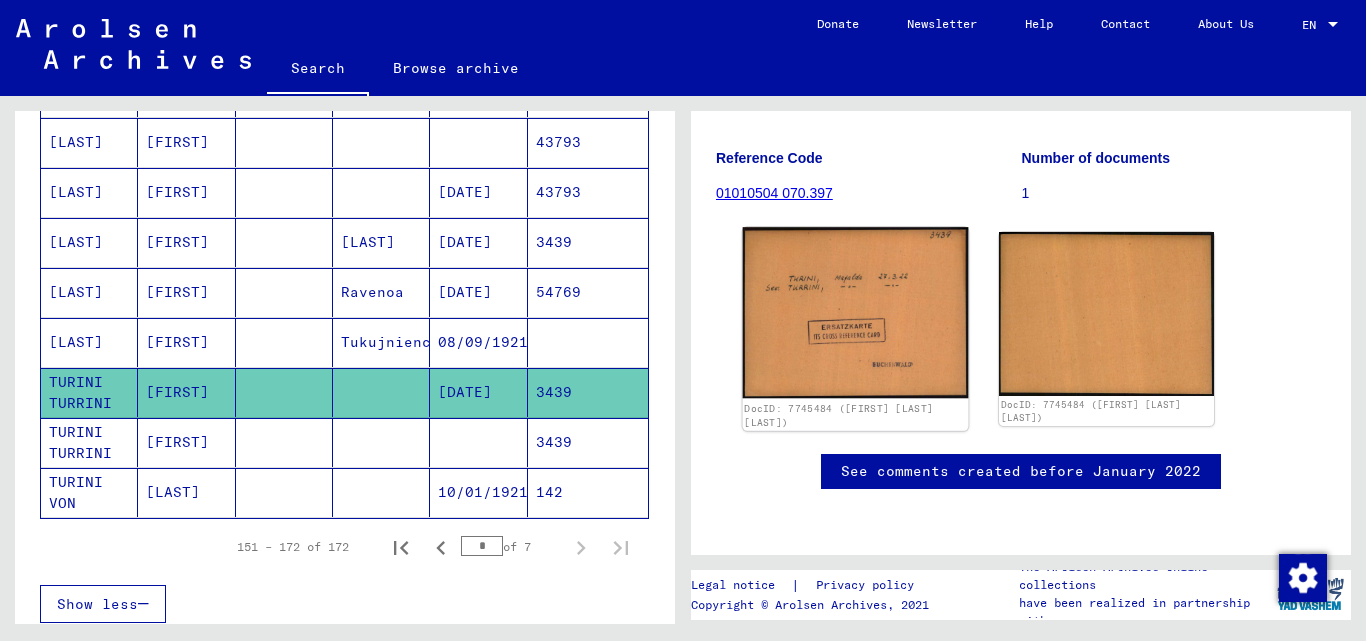 click 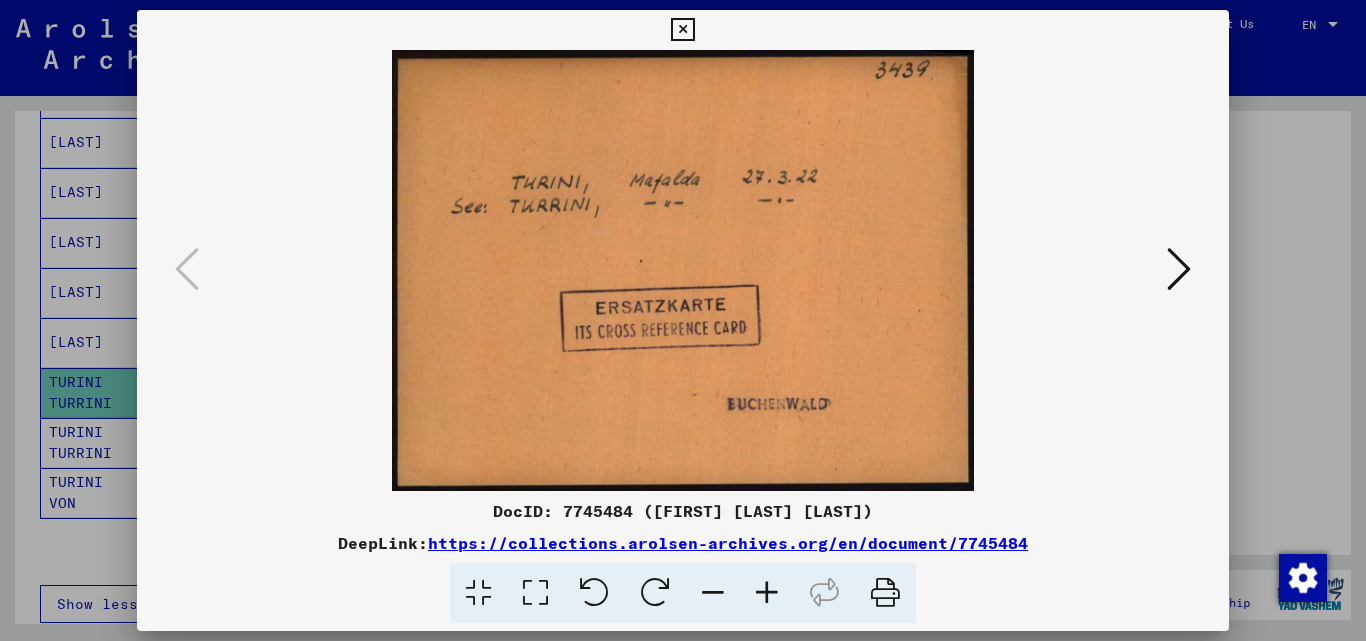 click at bounding box center [683, 320] 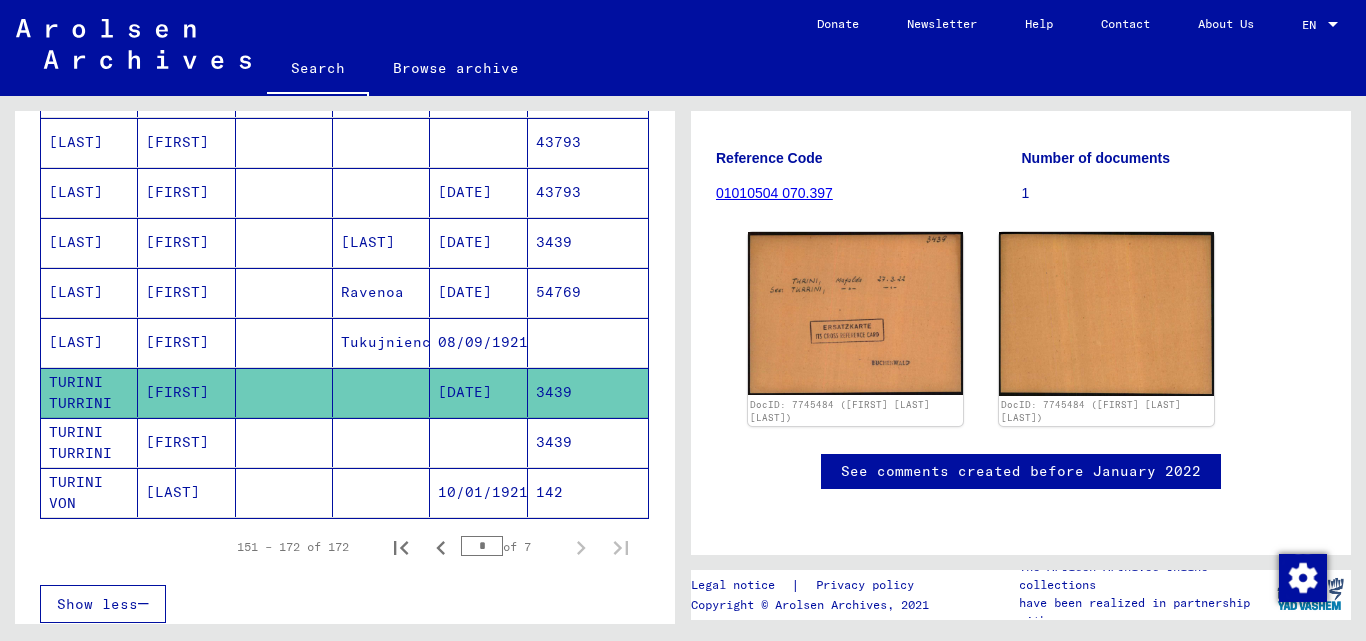 click on "[FIRST]" at bounding box center (186, 492) 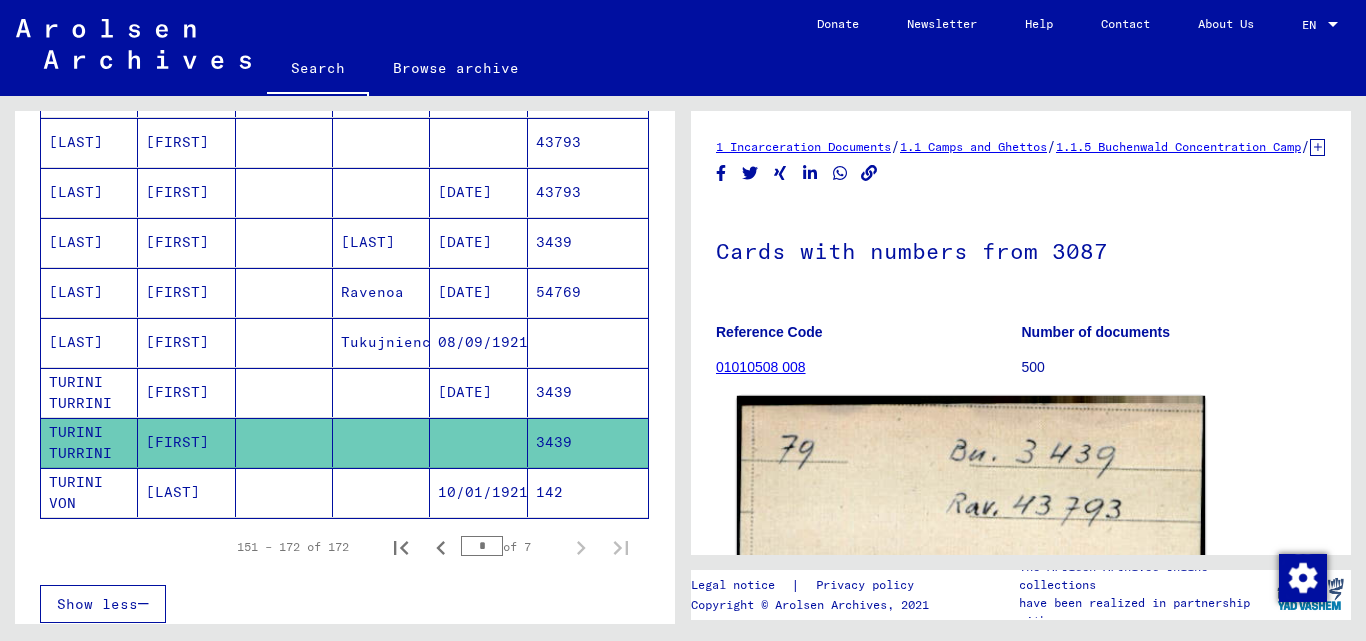 scroll, scrollTop: 0, scrollLeft: 0, axis: both 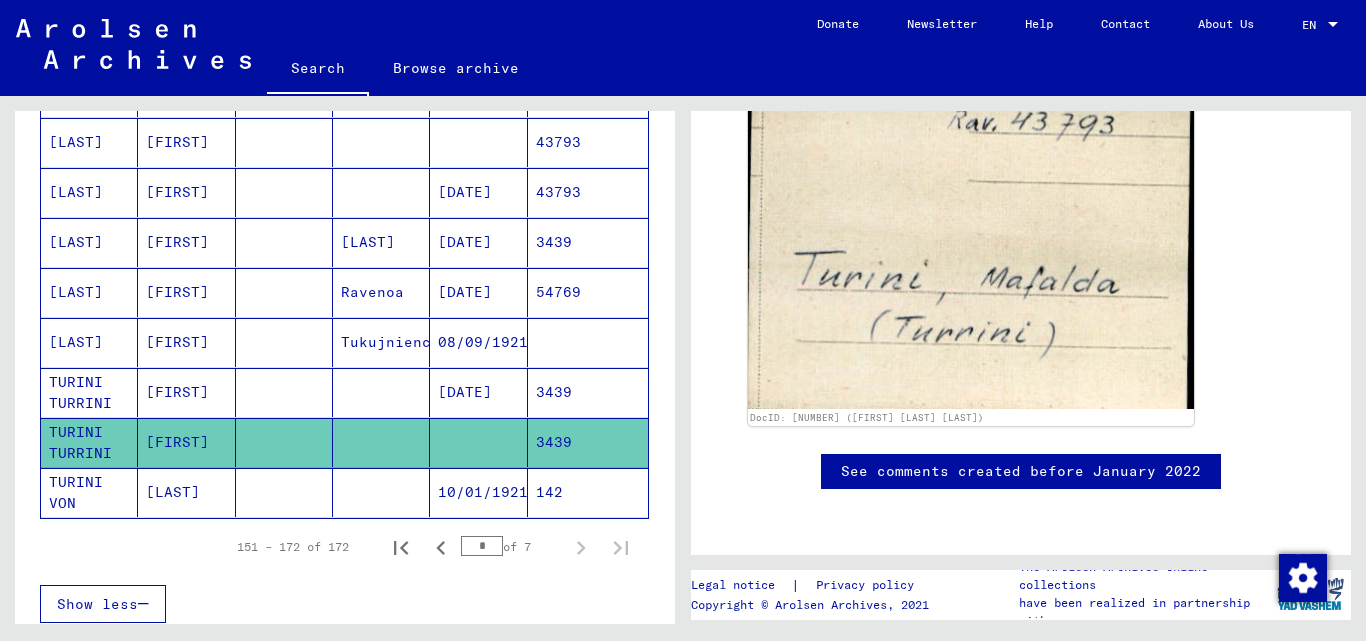 click on "[FIRST]" at bounding box center (186, 292) 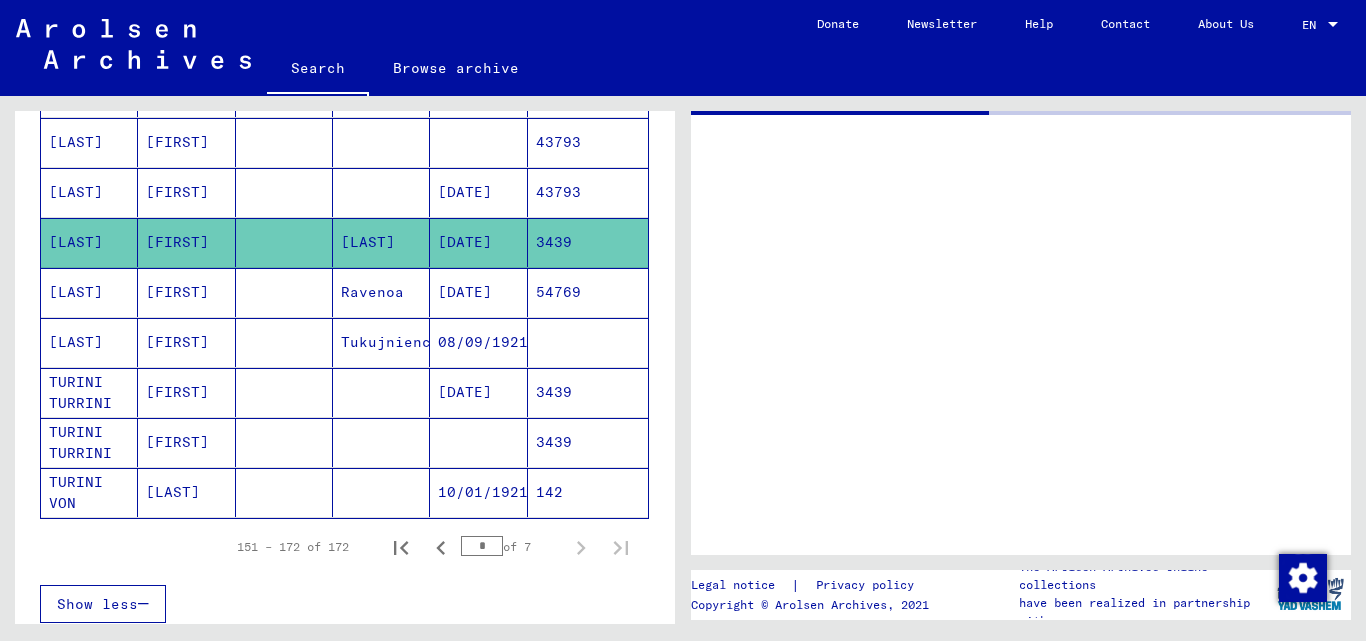 scroll, scrollTop: 0, scrollLeft: 0, axis: both 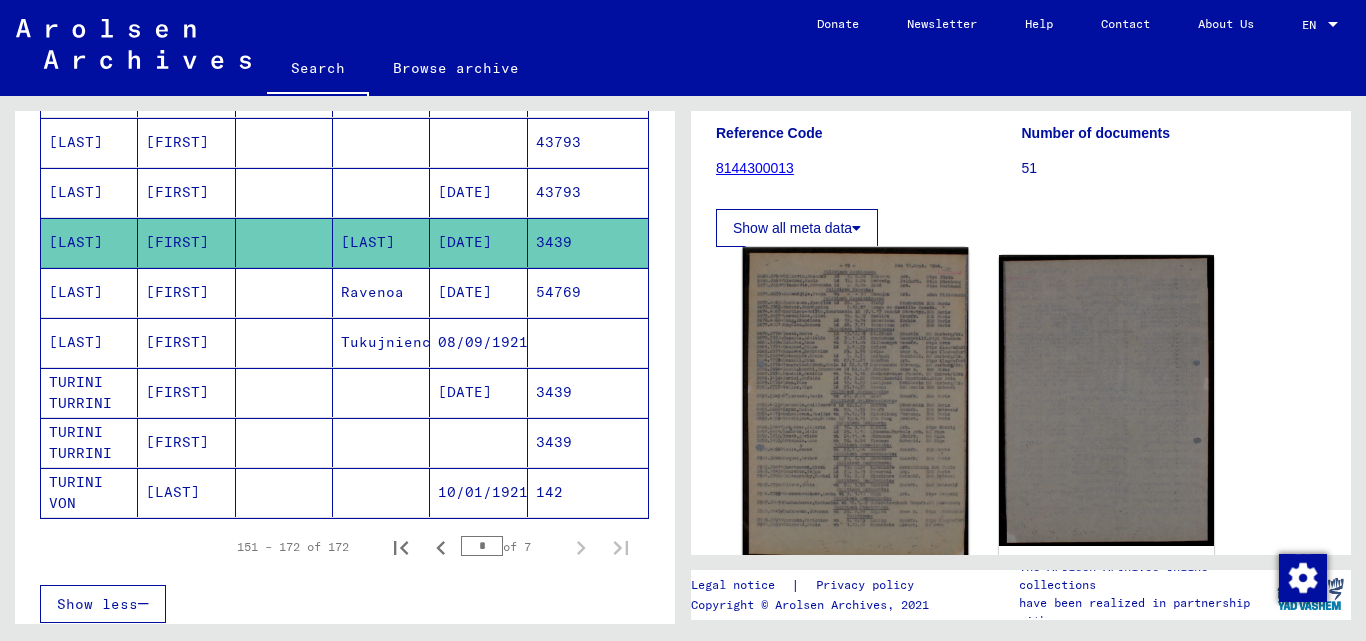 click 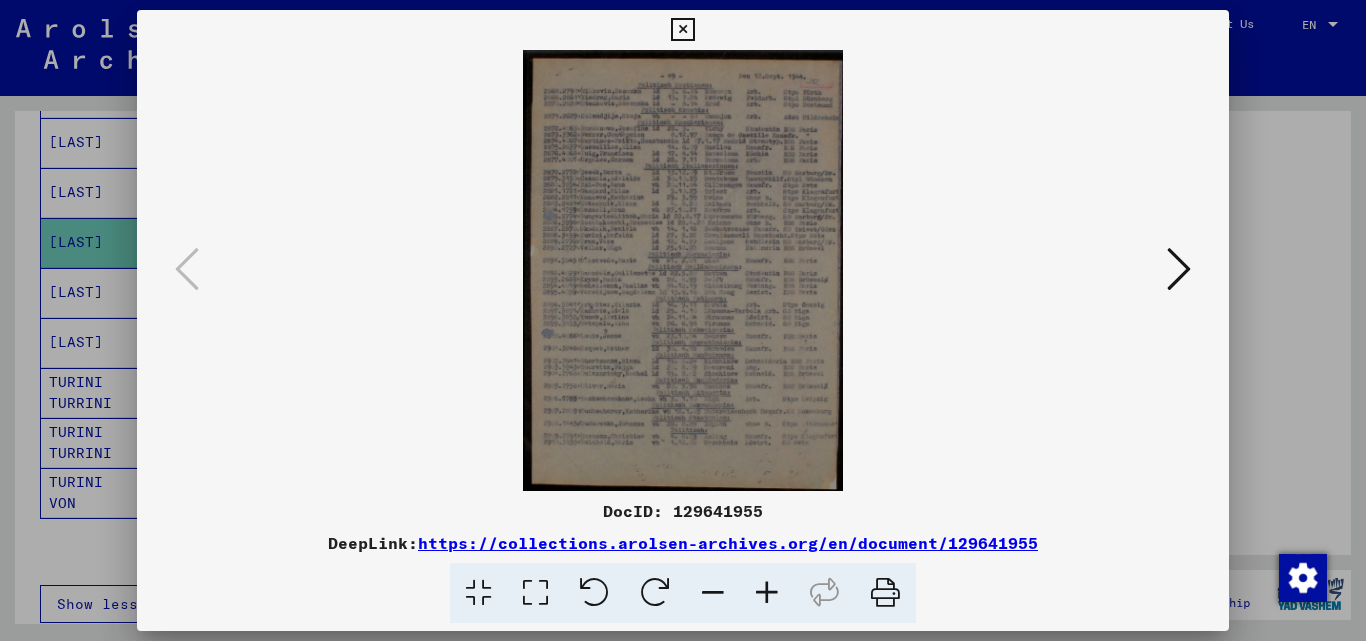 click at bounding box center [767, 593] 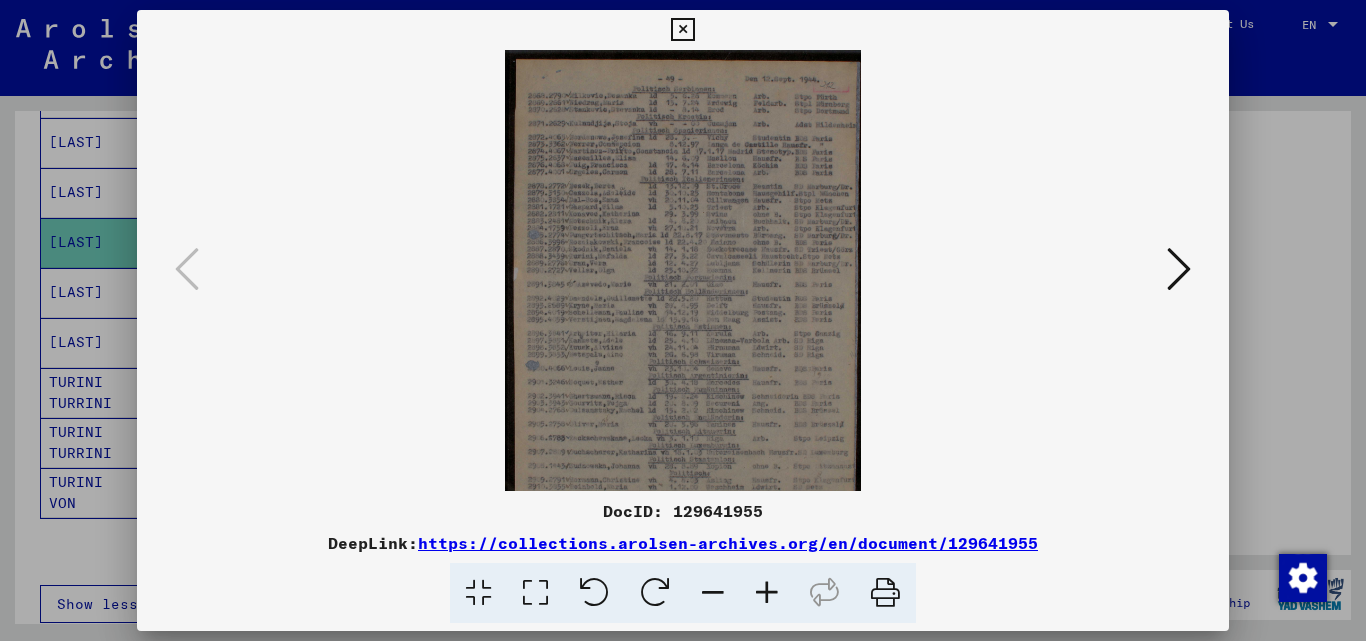 click at bounding box center [767, 593] 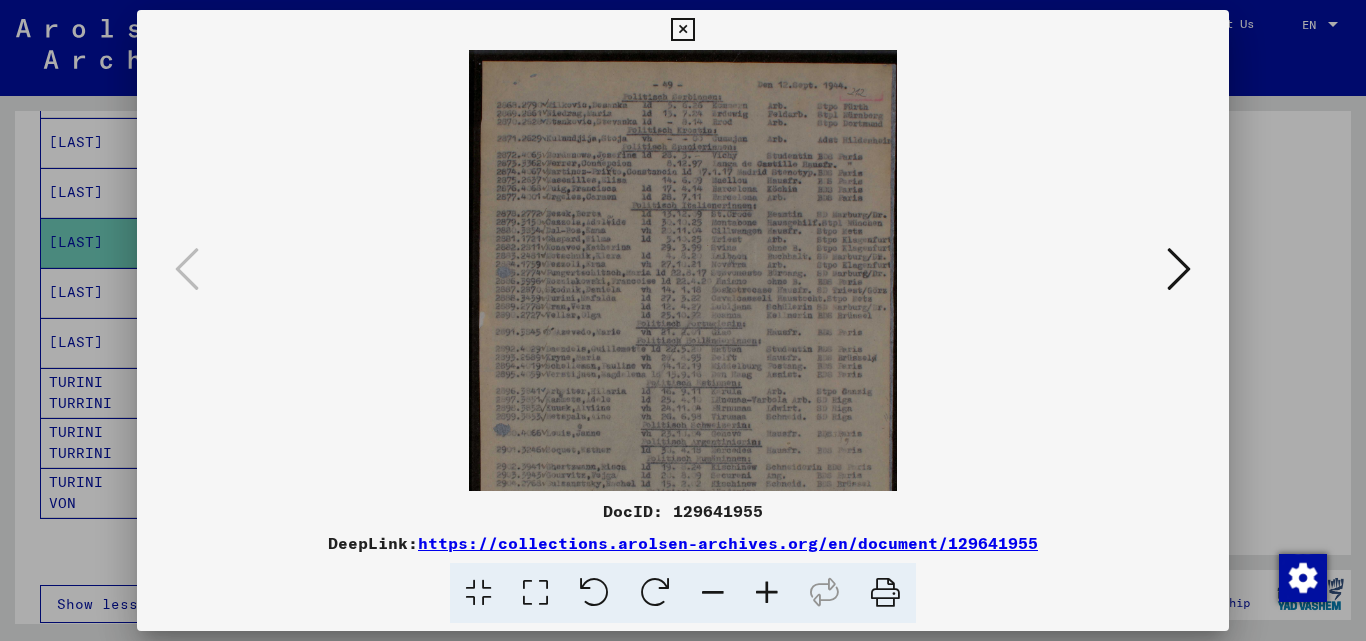 click at bounding box center [767, 593] 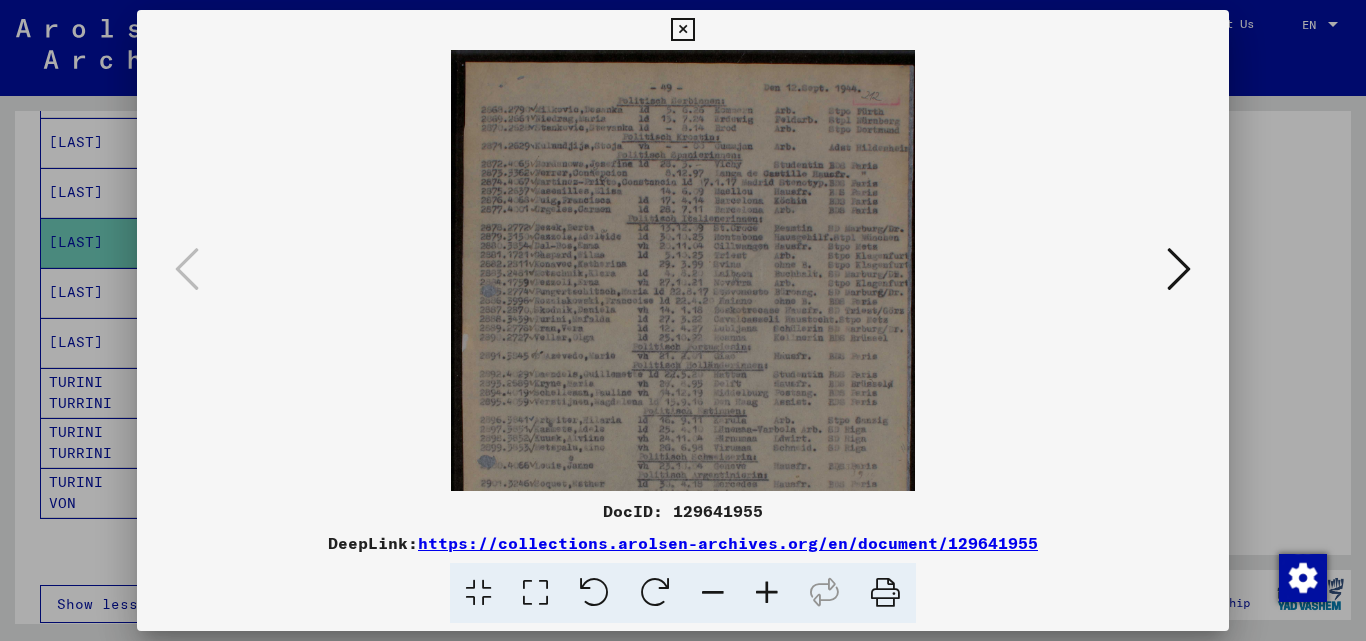click at bounding box center (767, 593) 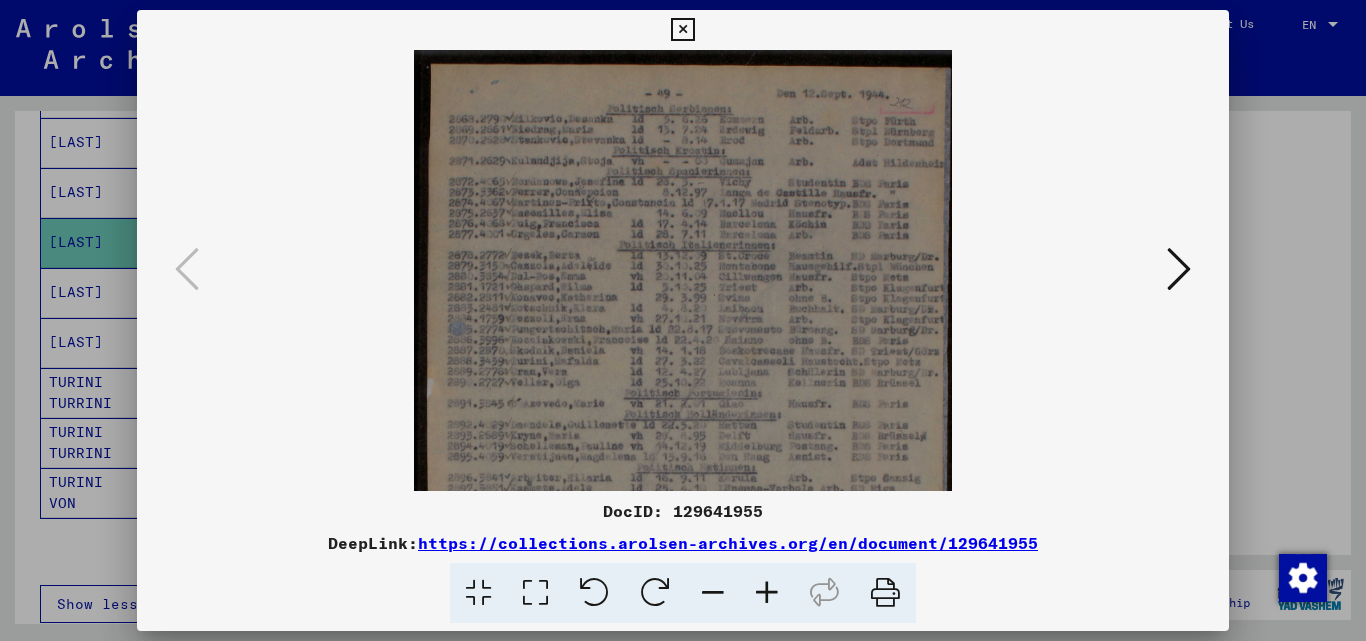 click at bounding box center (767, 593) 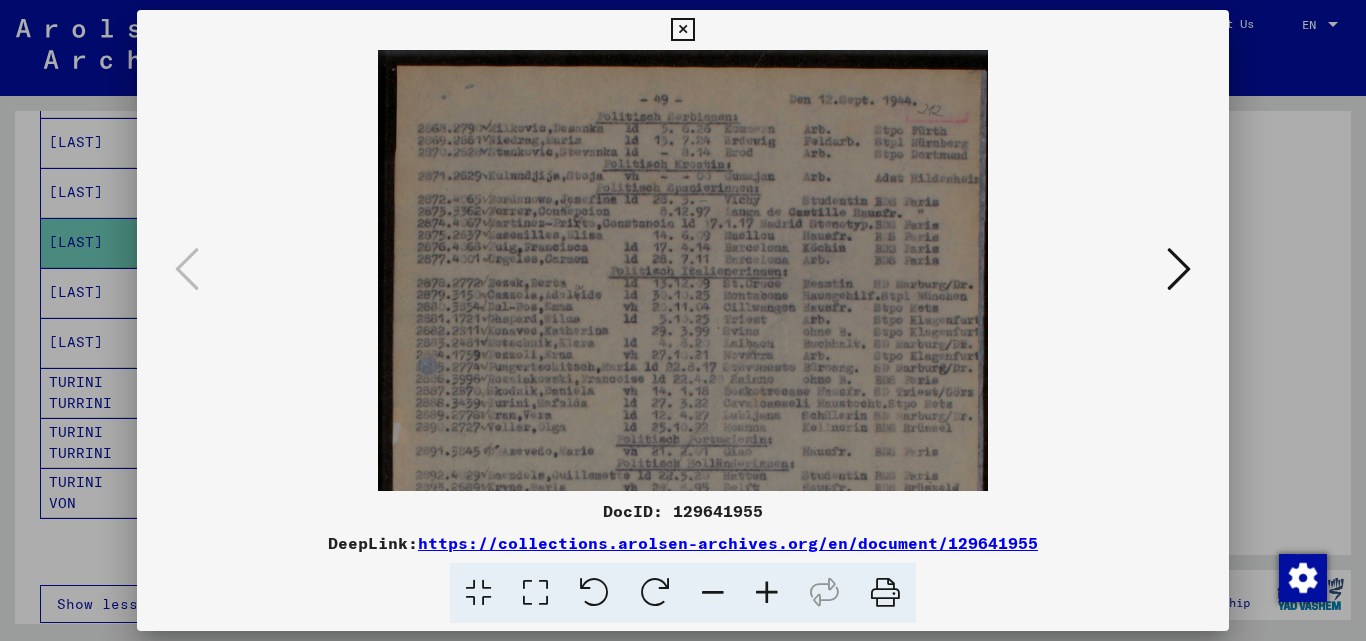 click at bounding box center (767, 593) 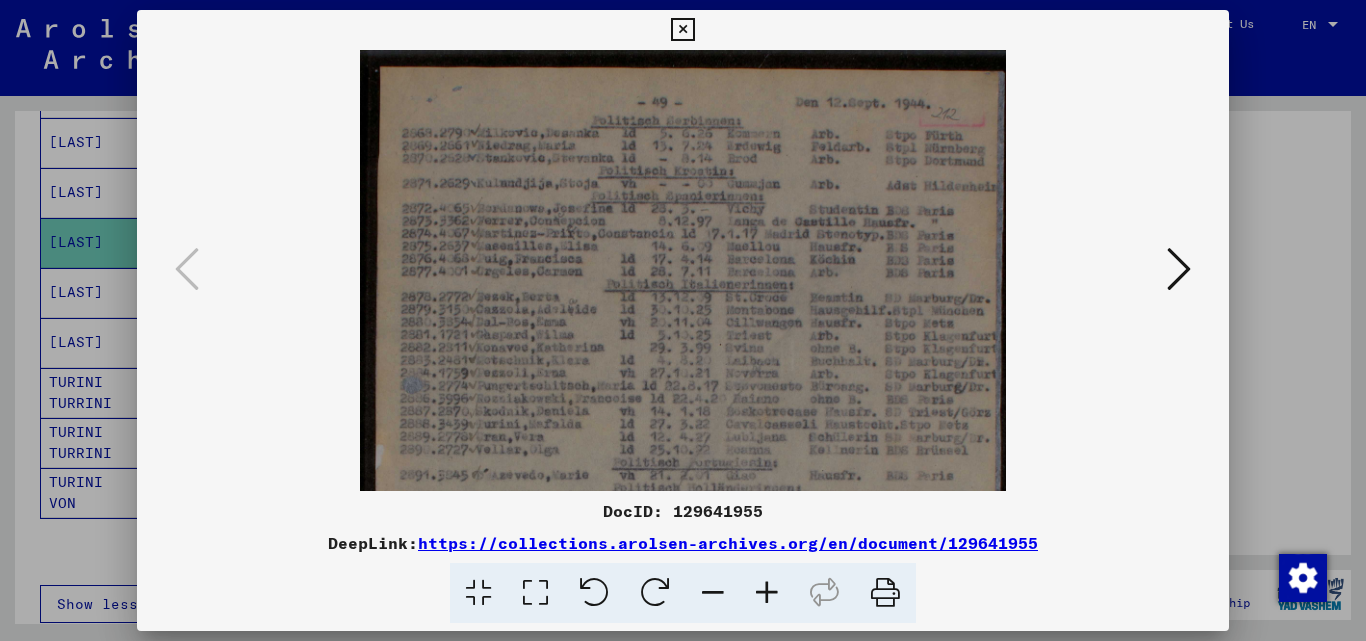 scroll, scrollTop: 82, scrollLeft: 0, axis: vertical 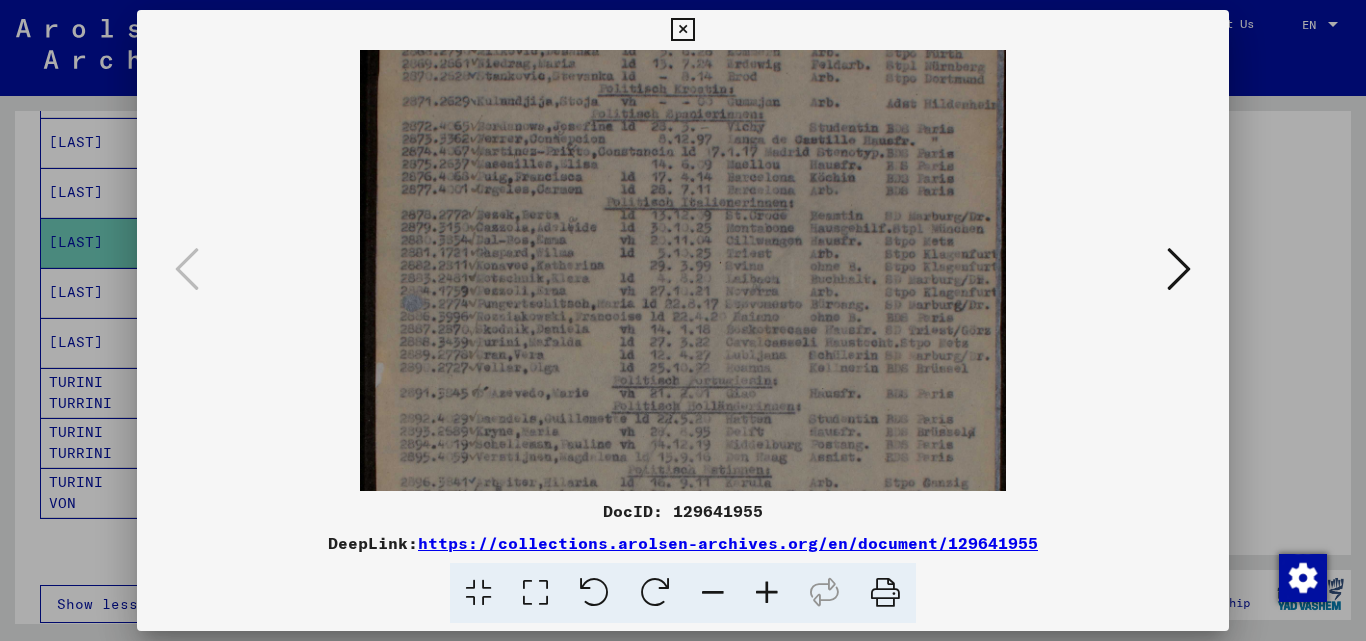 drag, startPoint x: 633, startPoint y: 368, endPoint x: 648, endPoint y: 286, distance: 83.360664 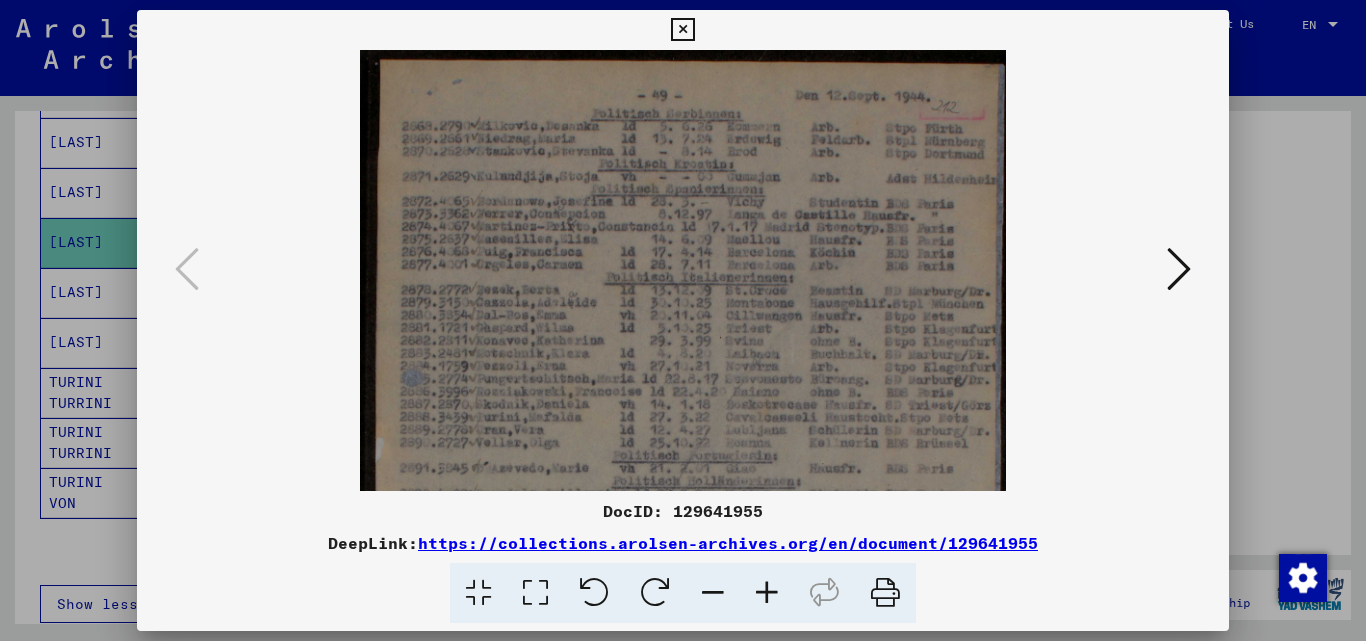 scroll, scrollTop: 0, scrollLeft: 0, axis: both 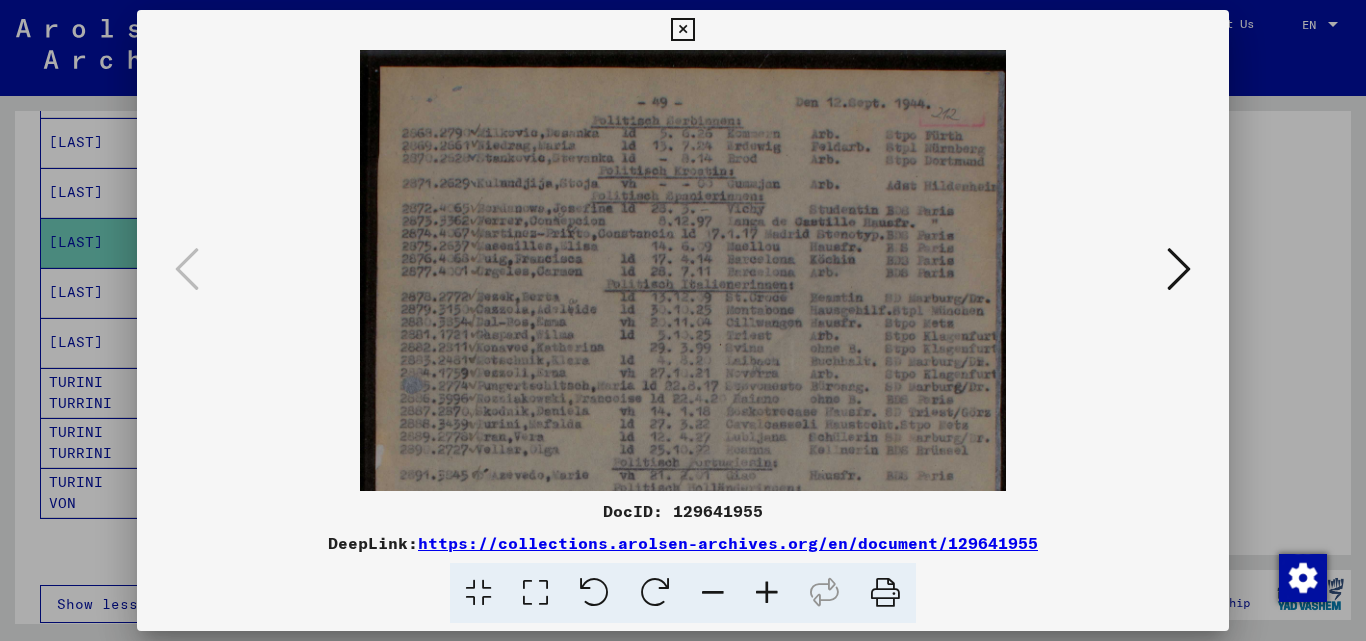 drag, startPoint x: 648, startPoint y: 288, endPoint x: 679, endPoint y: 381, distance: 98.03061 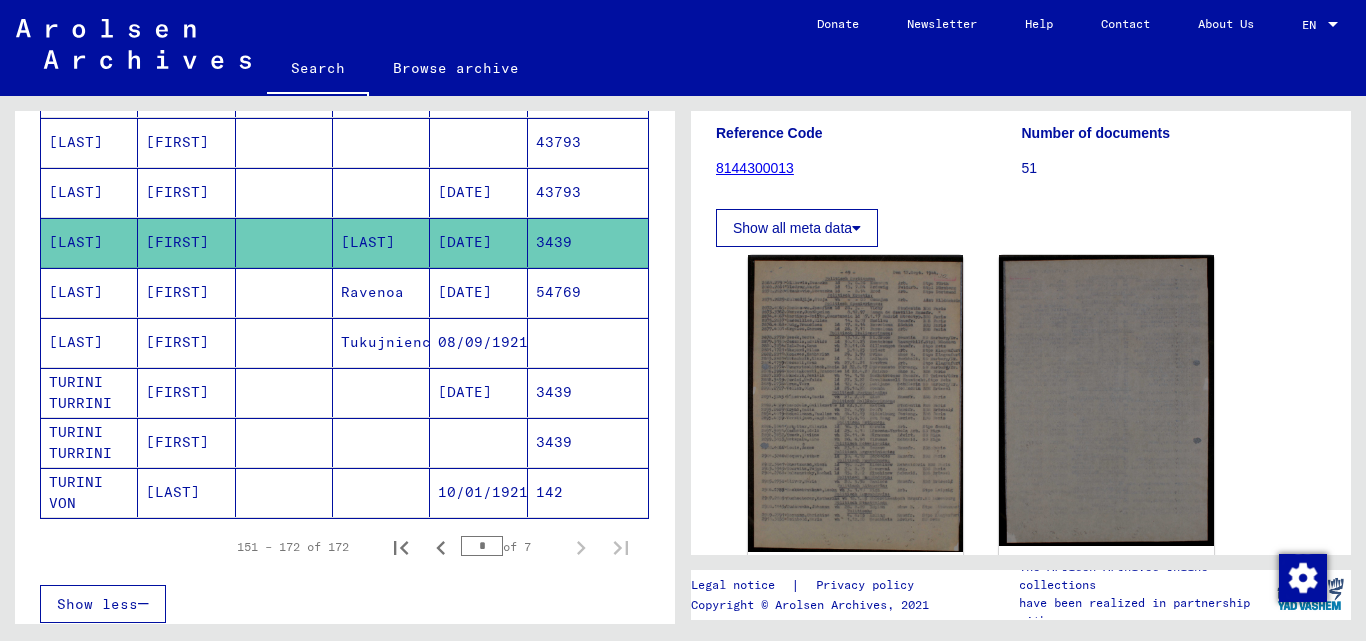 click on "[FIRST]" at bounding box center [186, 242] 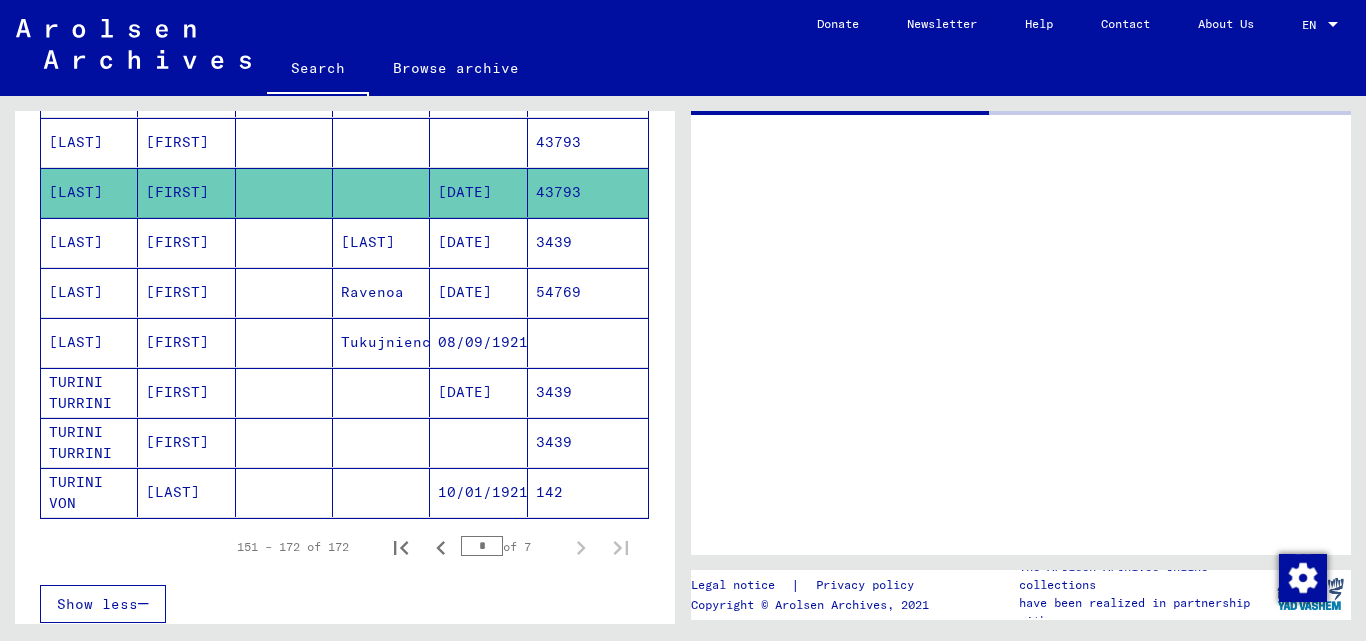 scroll, scrollTop: 0, scrollLeft: 0, axis: both 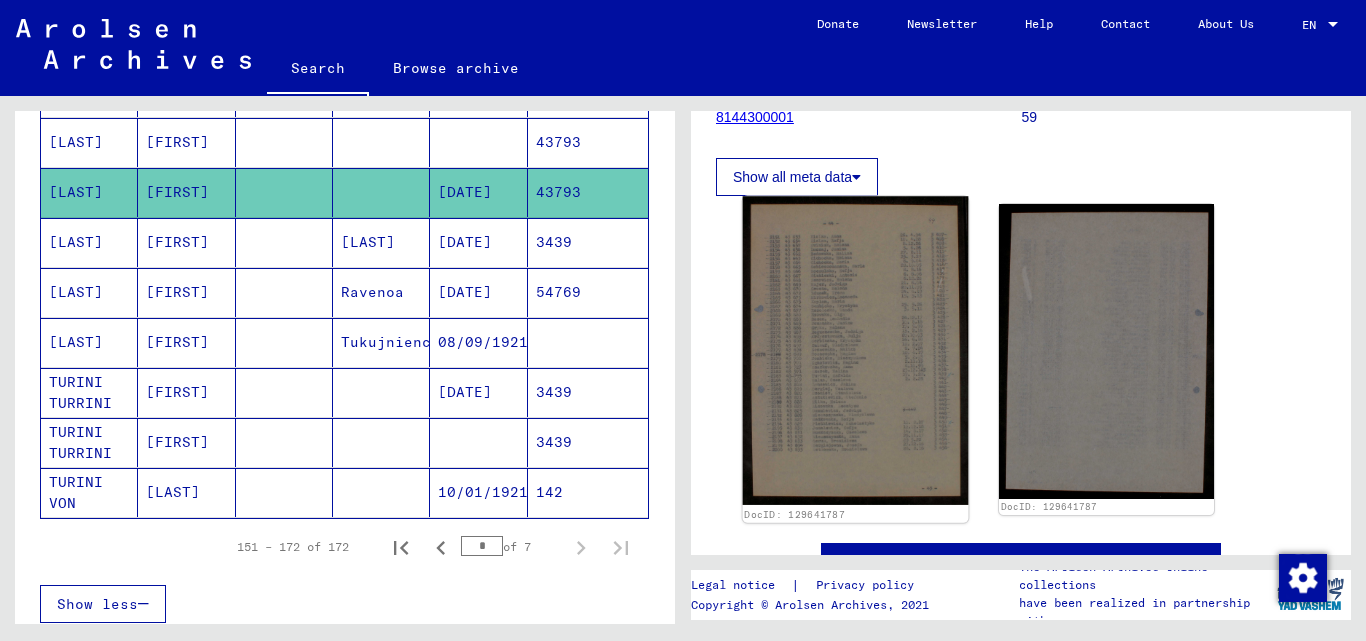click 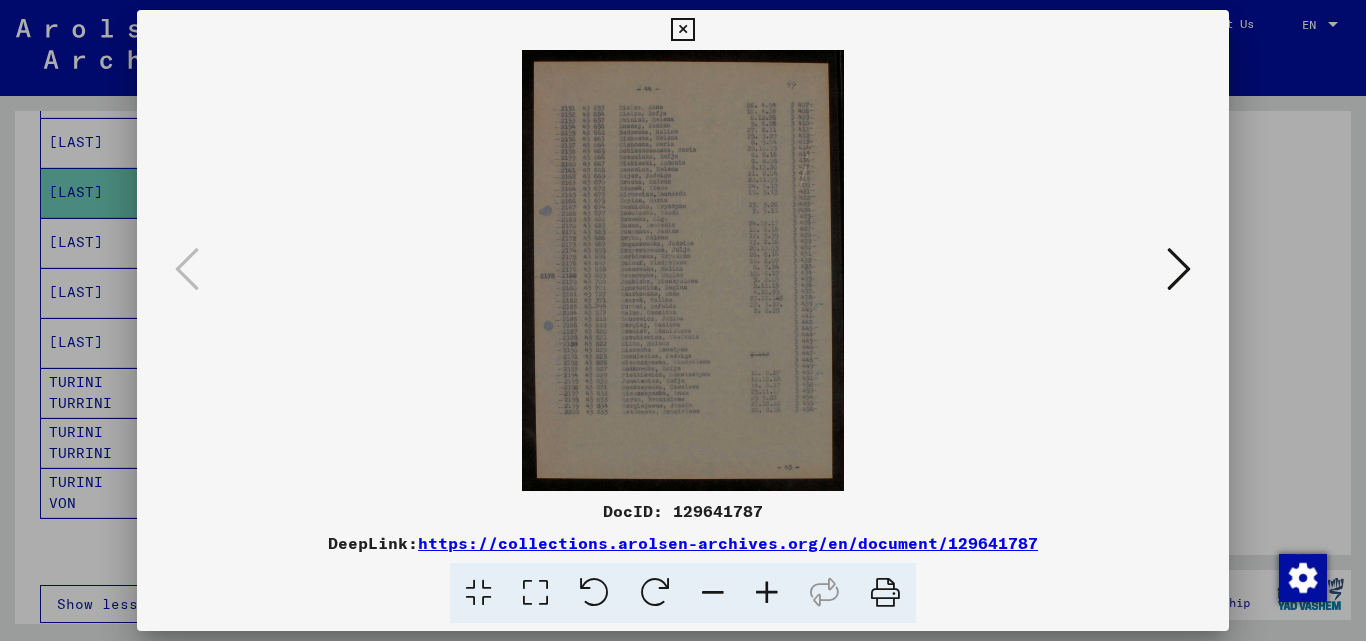 click at bounding box center (767, 593) 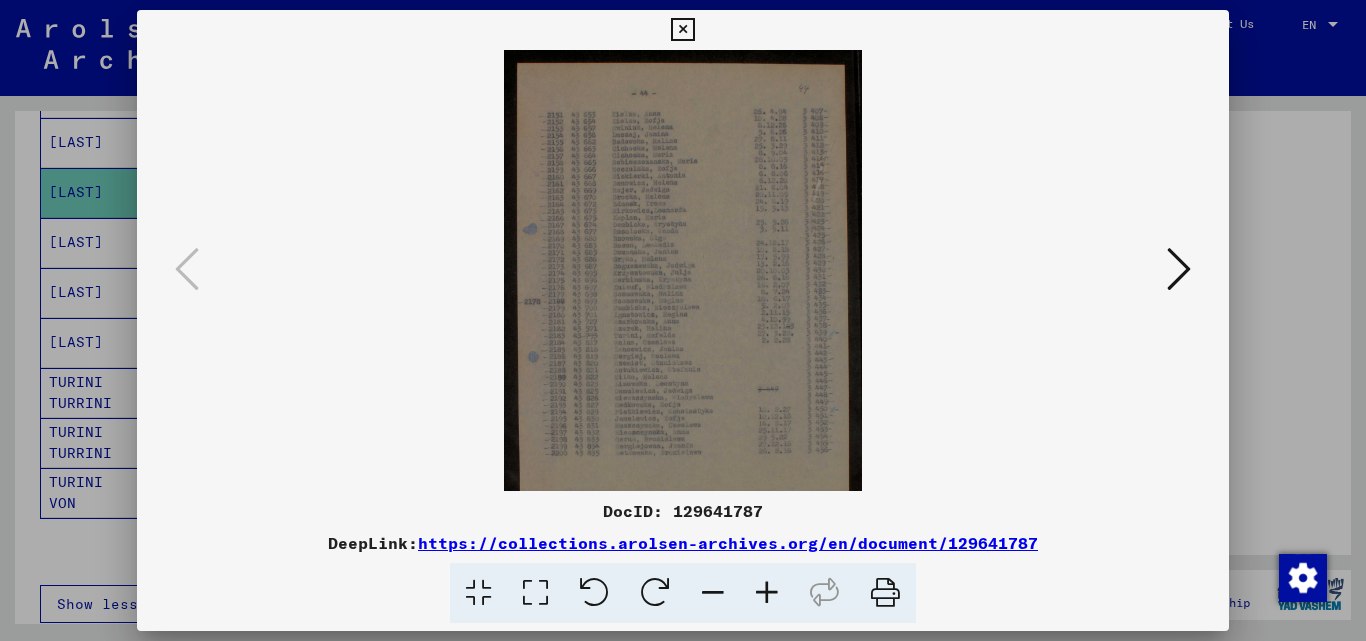click at bounding box center (767, 593) 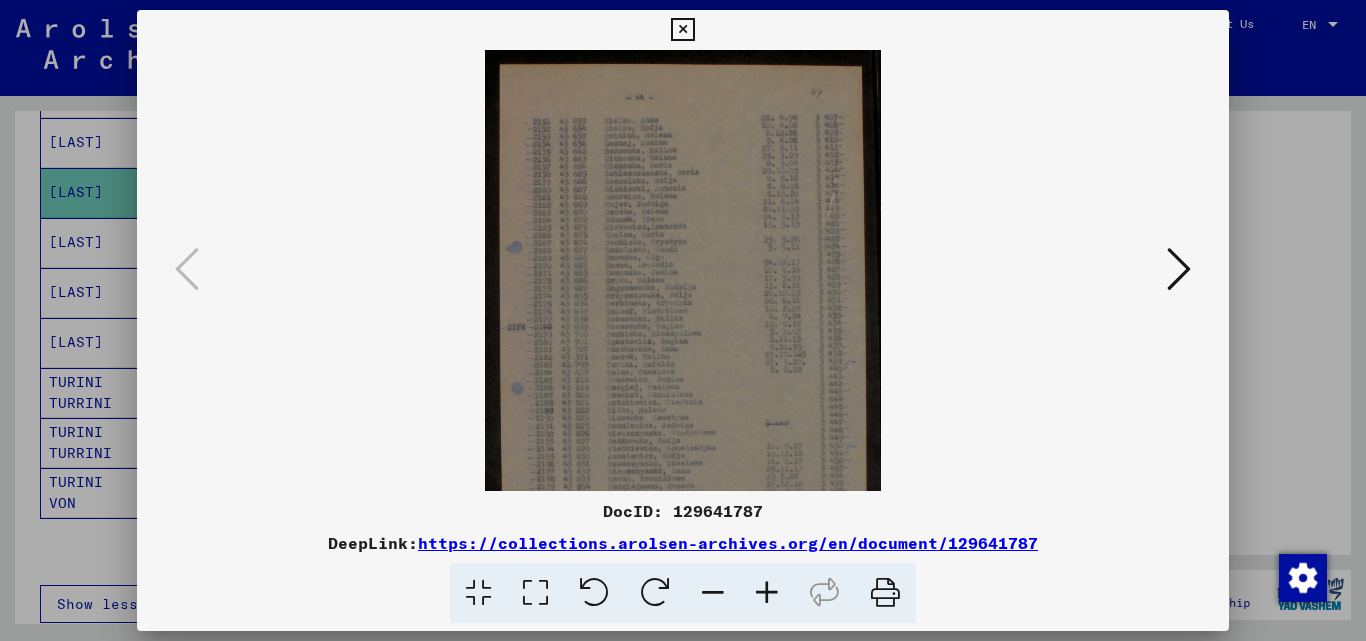 click at bounding box center [767, 593] 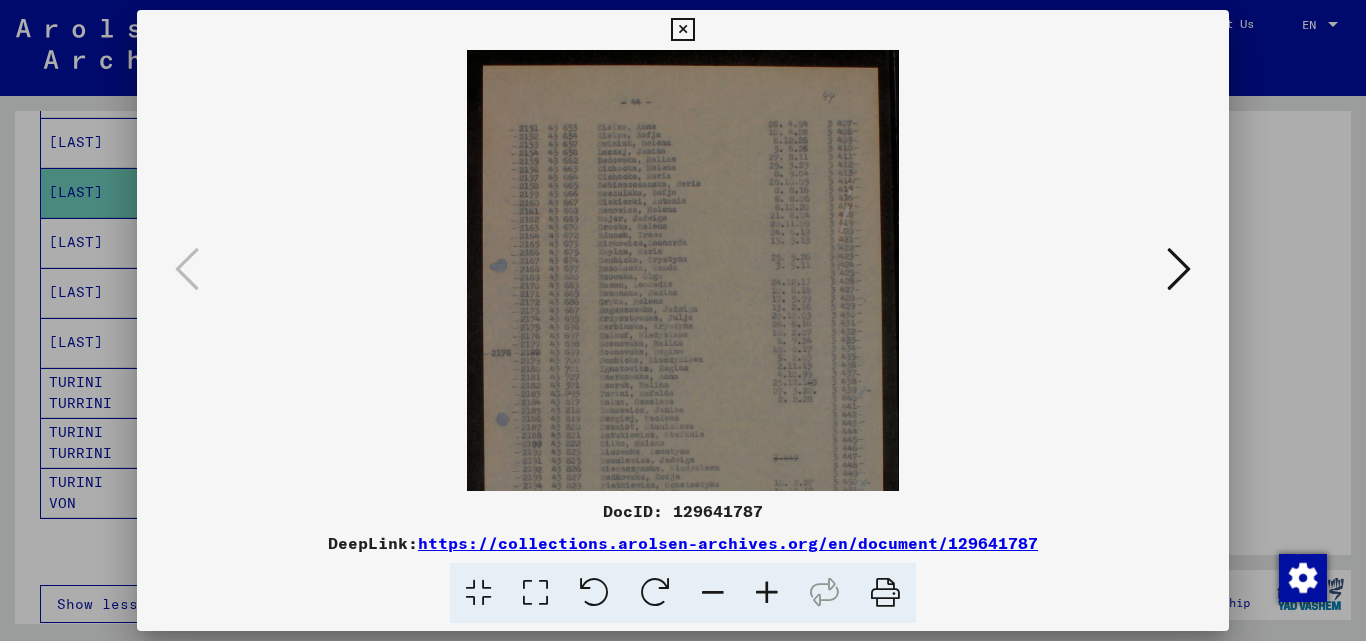 click at bounding box center (767, 593) 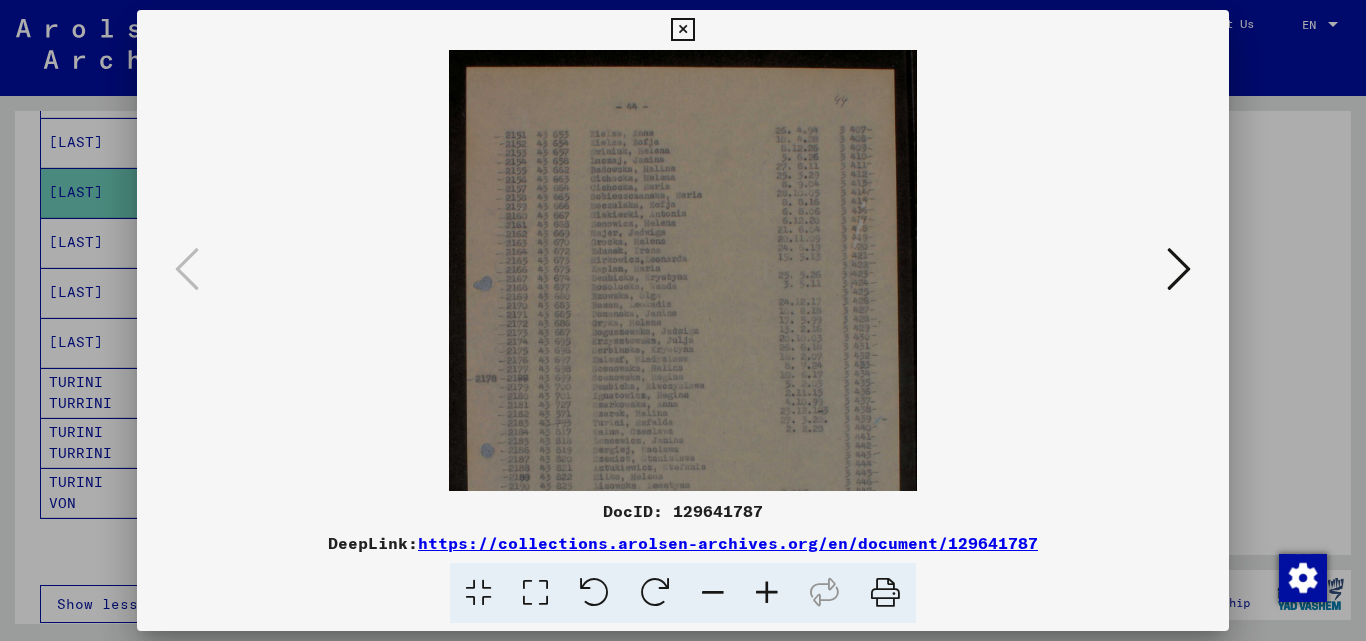 click at bounding box center (767, 593) 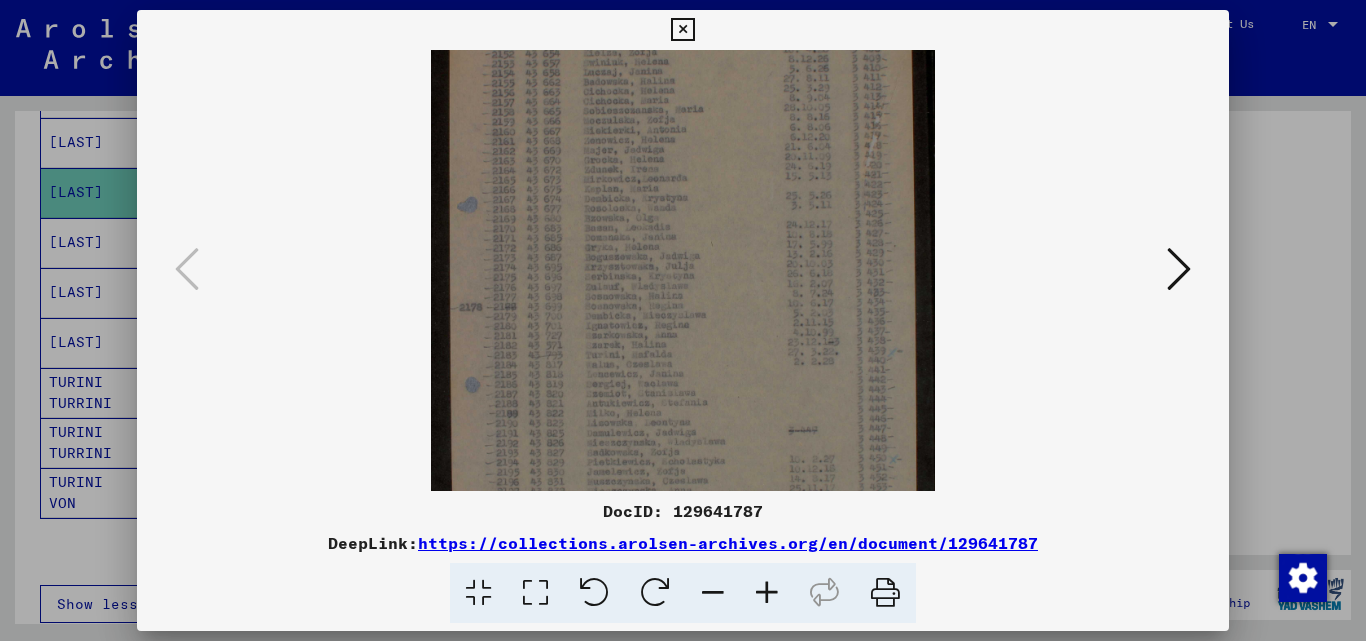 scroll, scrollTop: 250, scrollLeft: 0, axis: vertical 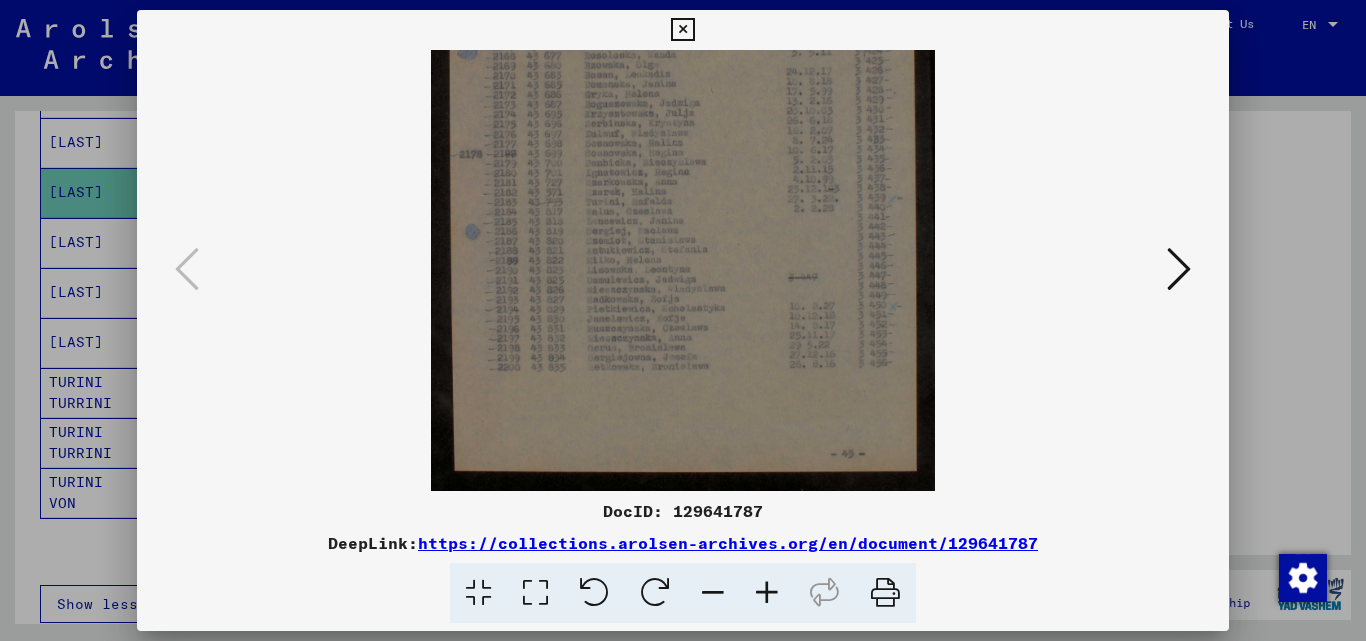 drag, startPoint x: 700, startPoint y: 471, endPoint x: 761, endPoint y: 209, distance: 269.00745 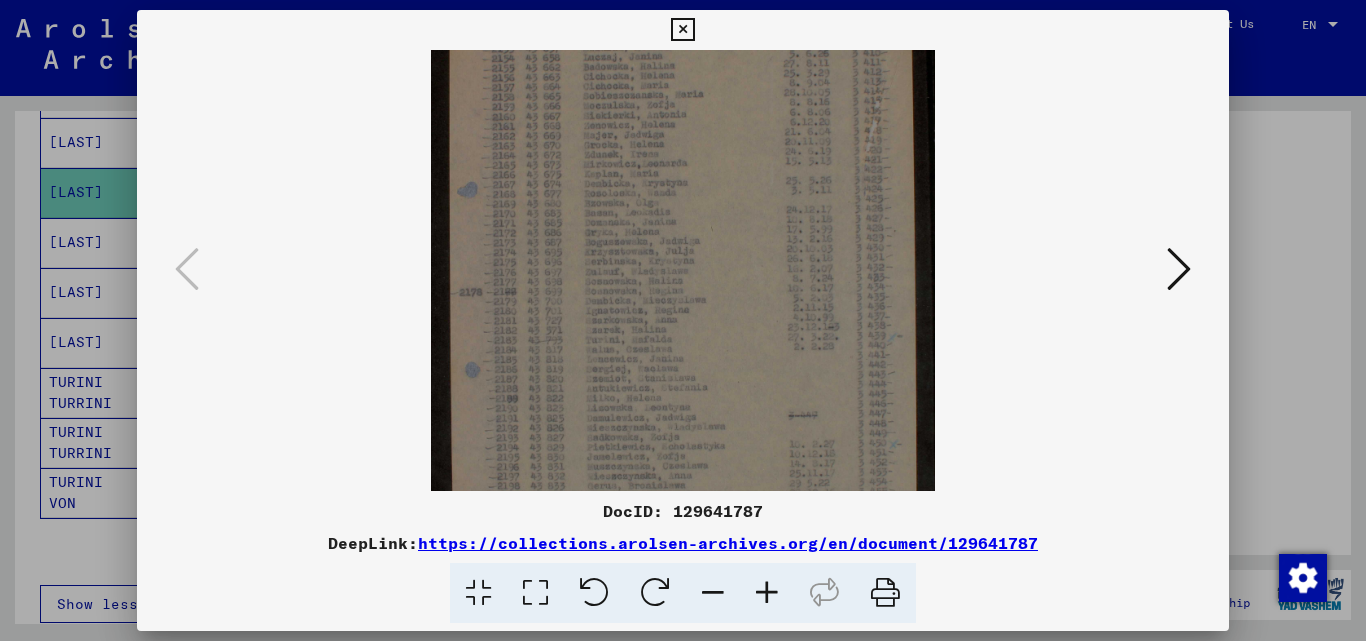 scroll, scrollTop: 113, scrollLeft: 0, axis: vertical 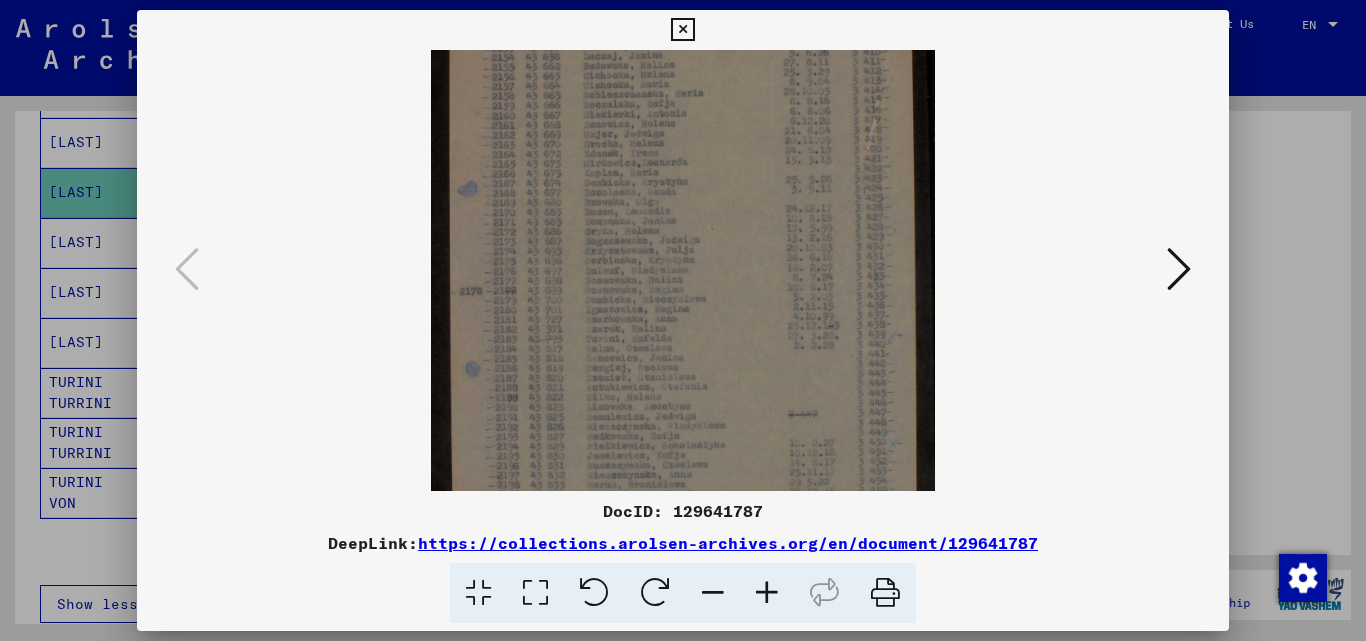 drag, startPoint x: 653, startPoint y: 151, endPoint x: 653, endPoint y: 288, distance: 137 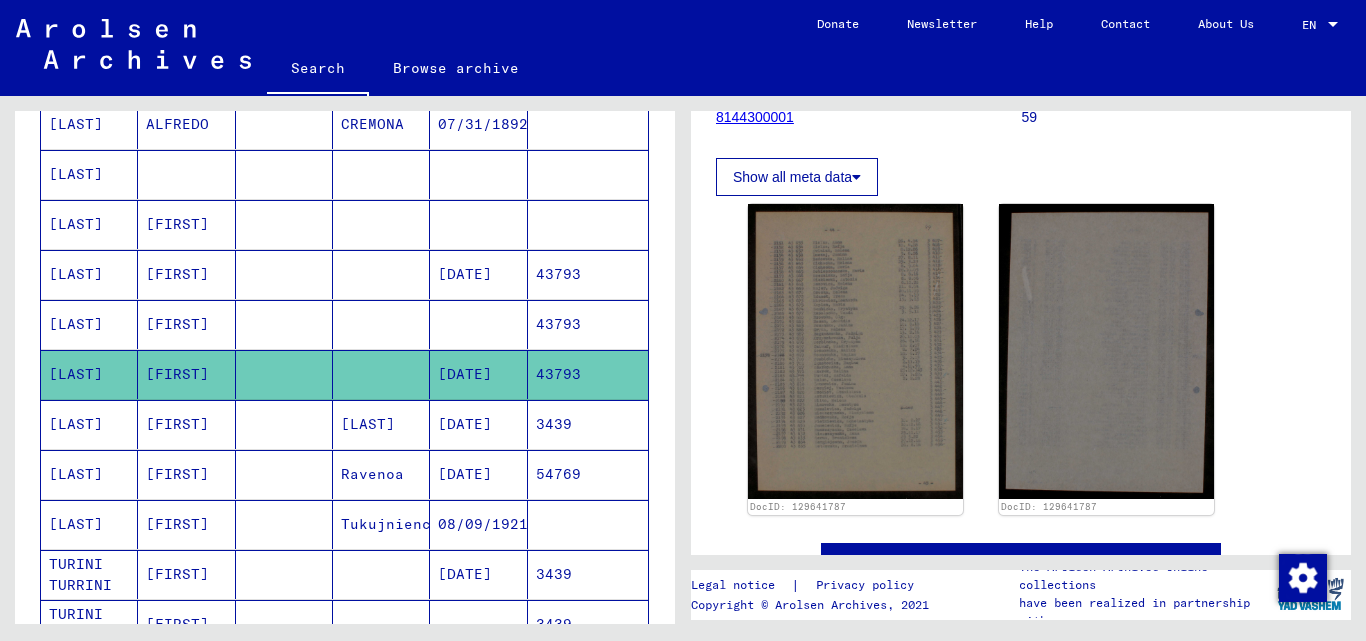 scroll, scrollTop: 801, scrollLeft: 0, axis: vertical 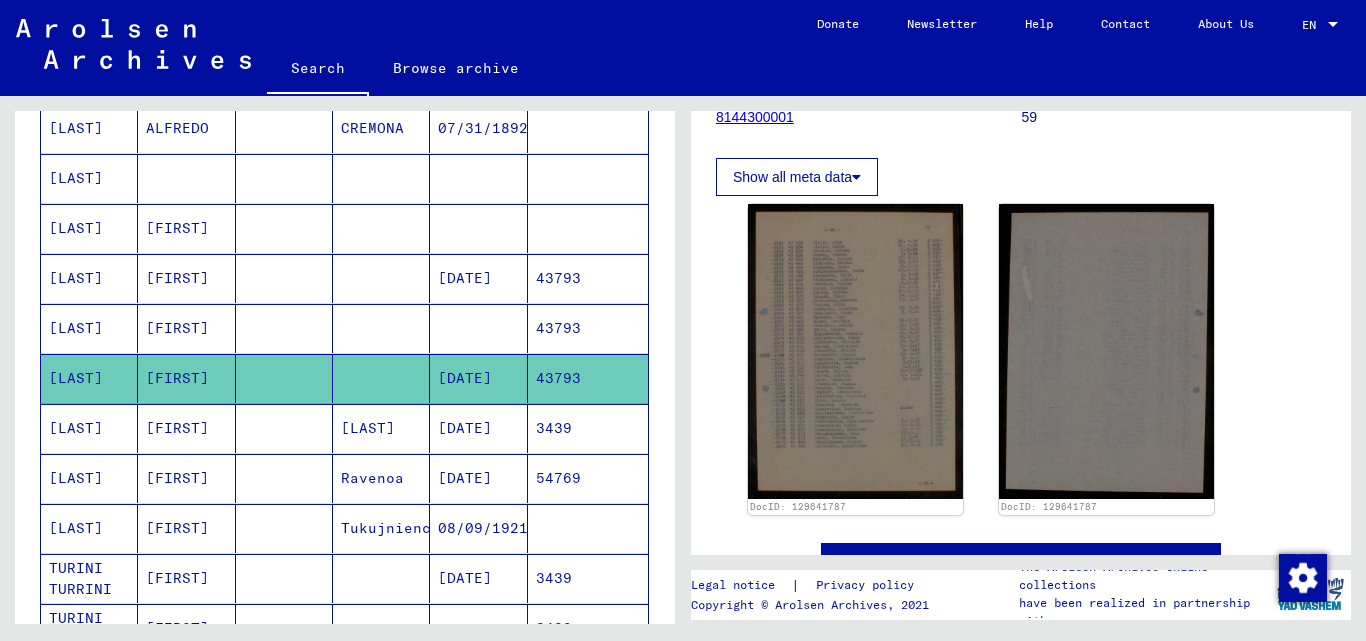 click on "[FIRST]" at bounding box center [186, 378] 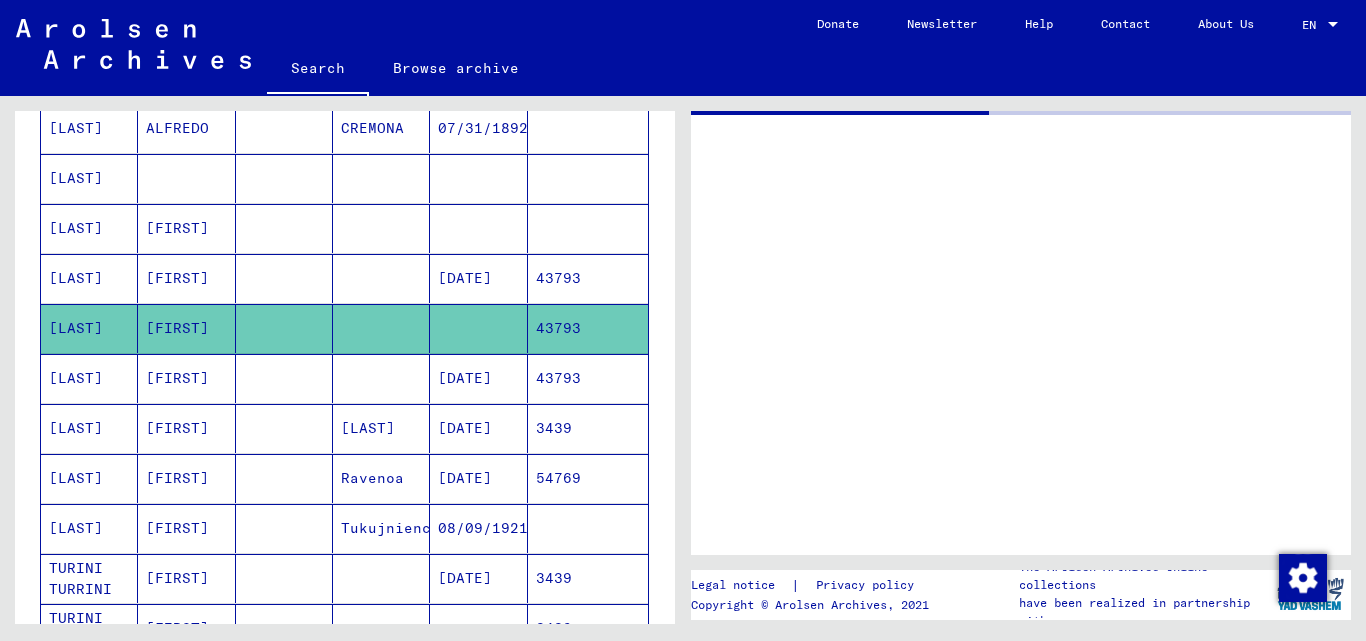 scroll, scrollTop: 0, scrollLeft: 0, axis: both 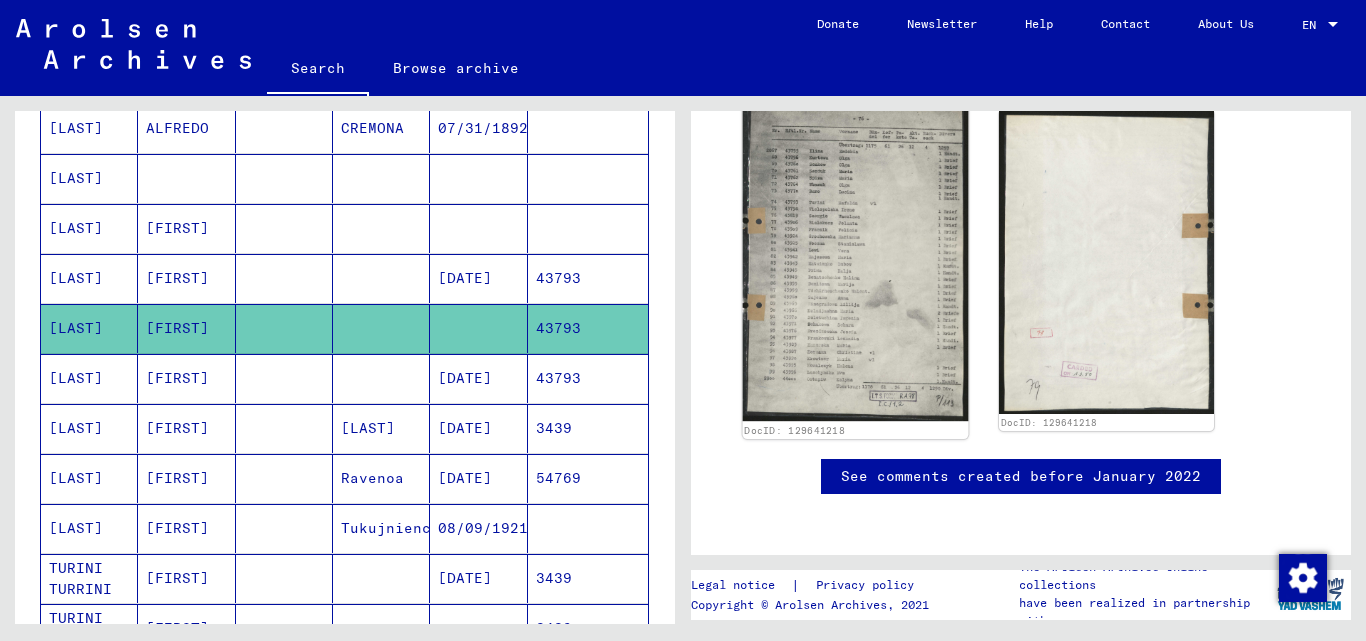 click 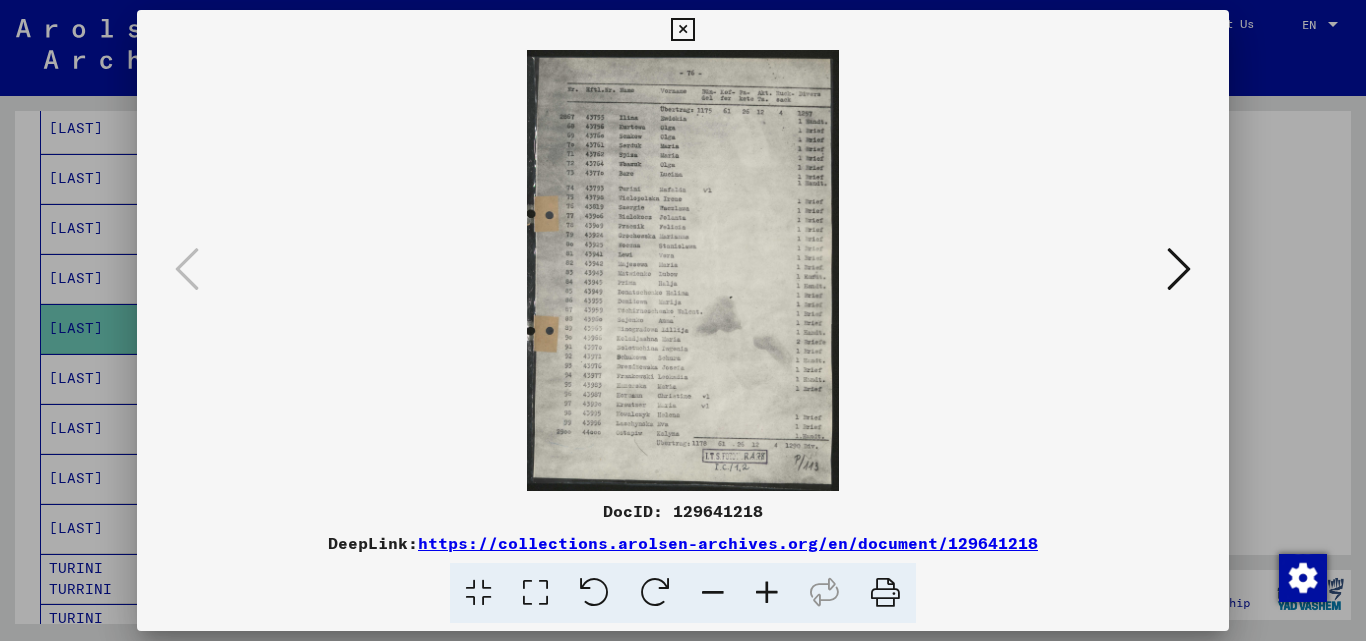 click on "DocID: 129641218  DeepLink:  https://collections.arolsen-archives.org/en/document/129641218" at bounding box center (683, 321) 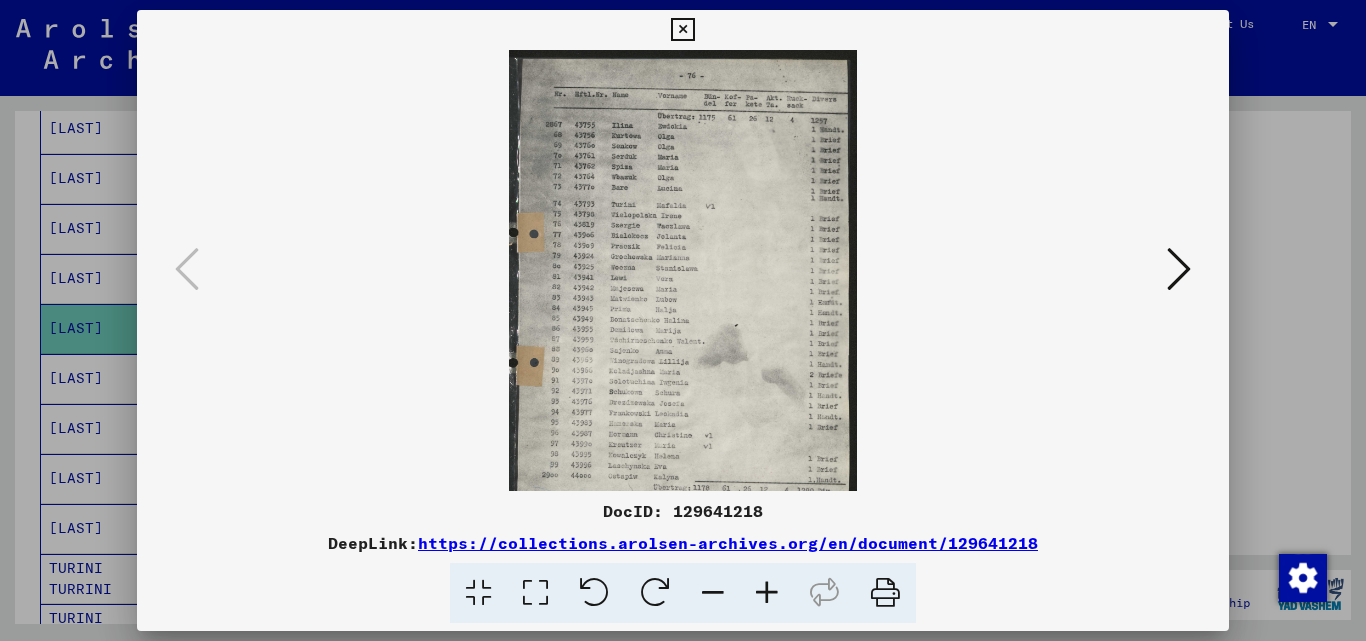 click at bounding box center [767, 593] 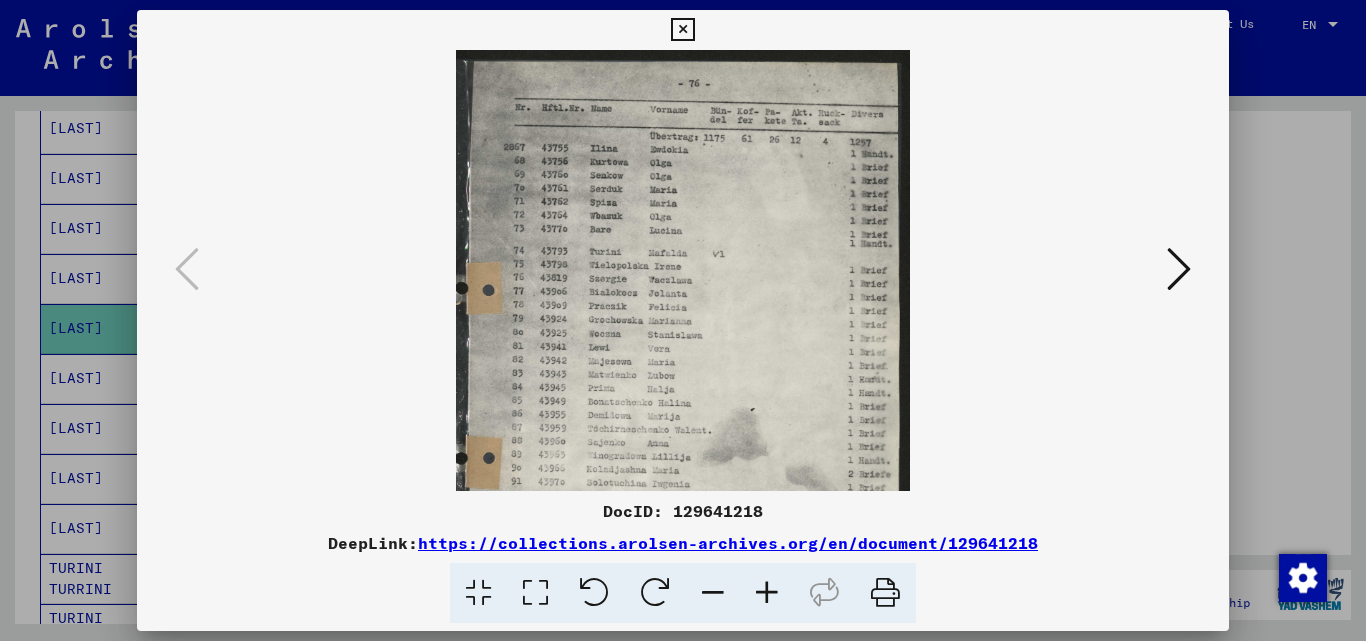 click at bounding box center [767, 593] 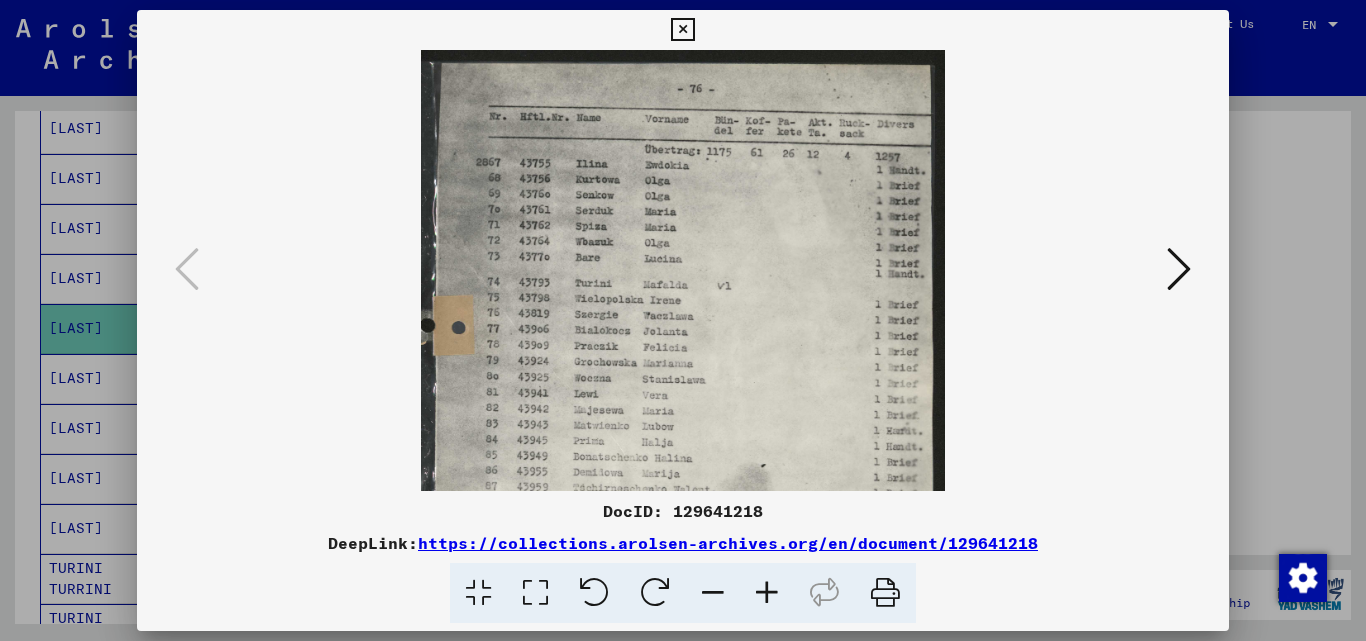 click at bounding box center (767, 593) 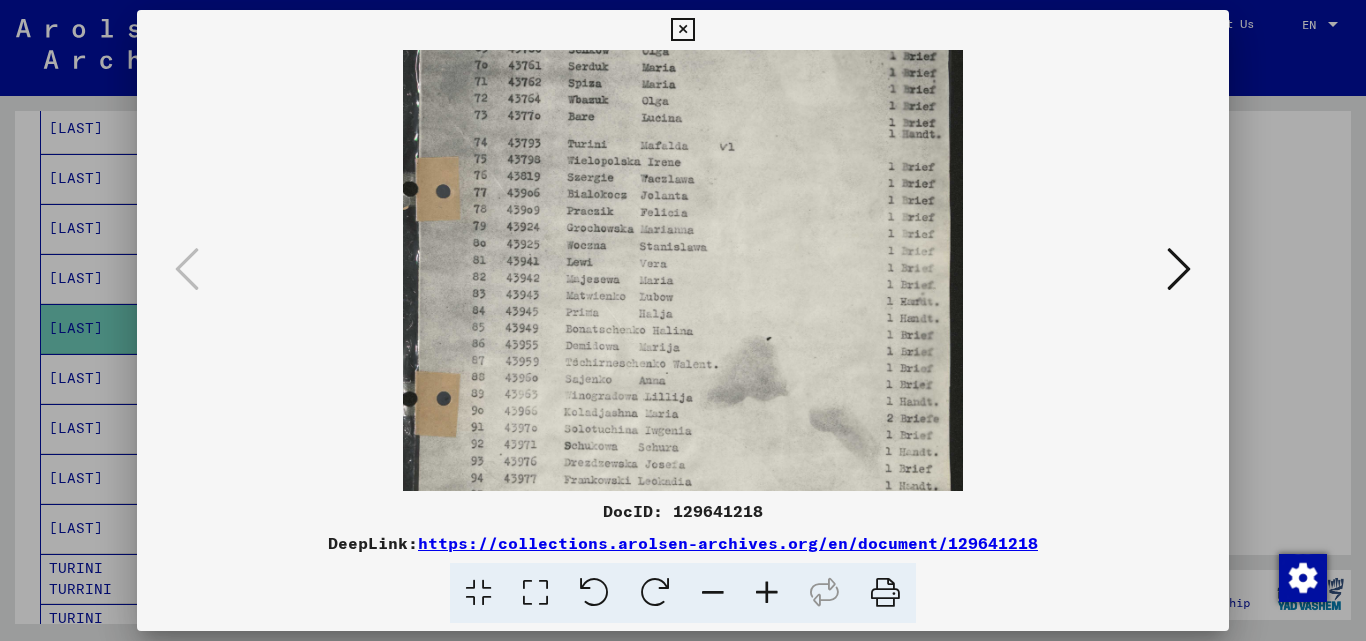 scroll, scrollTop: 254, scrollLeft: 0, axis: vertical 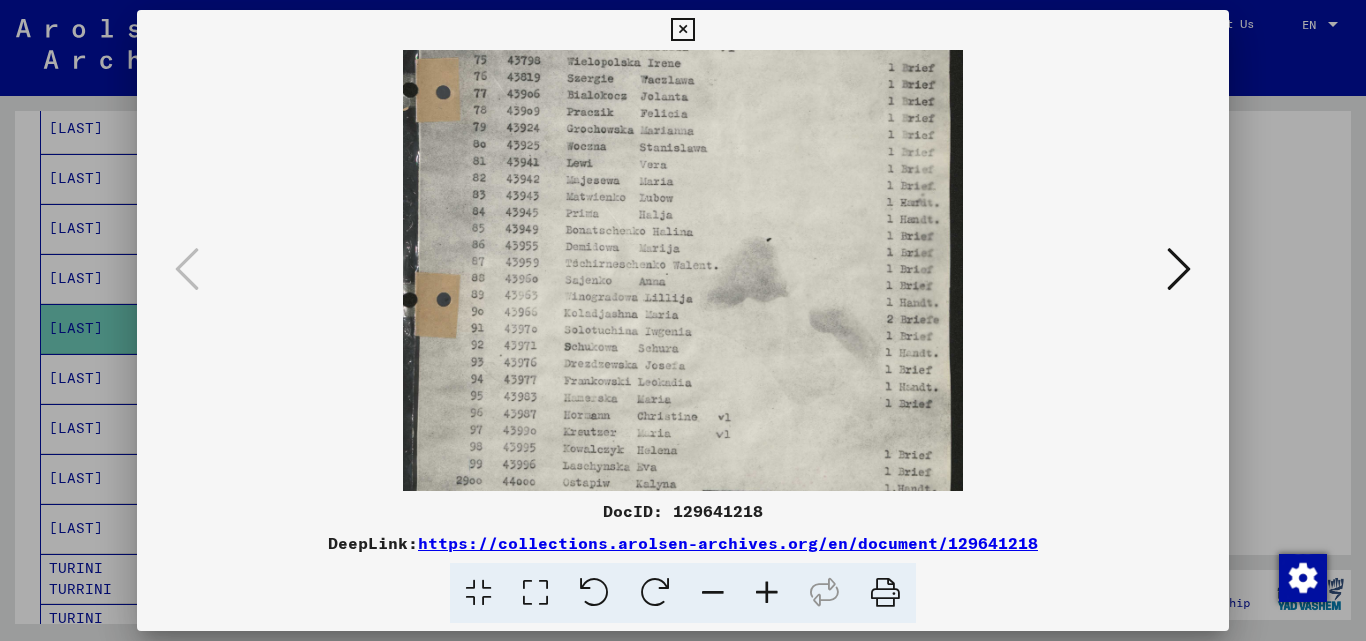 drag, startPoint x: 732, startPoint y: 400, endPoint x: 760, endPoint y: 146, distance: 255.53865 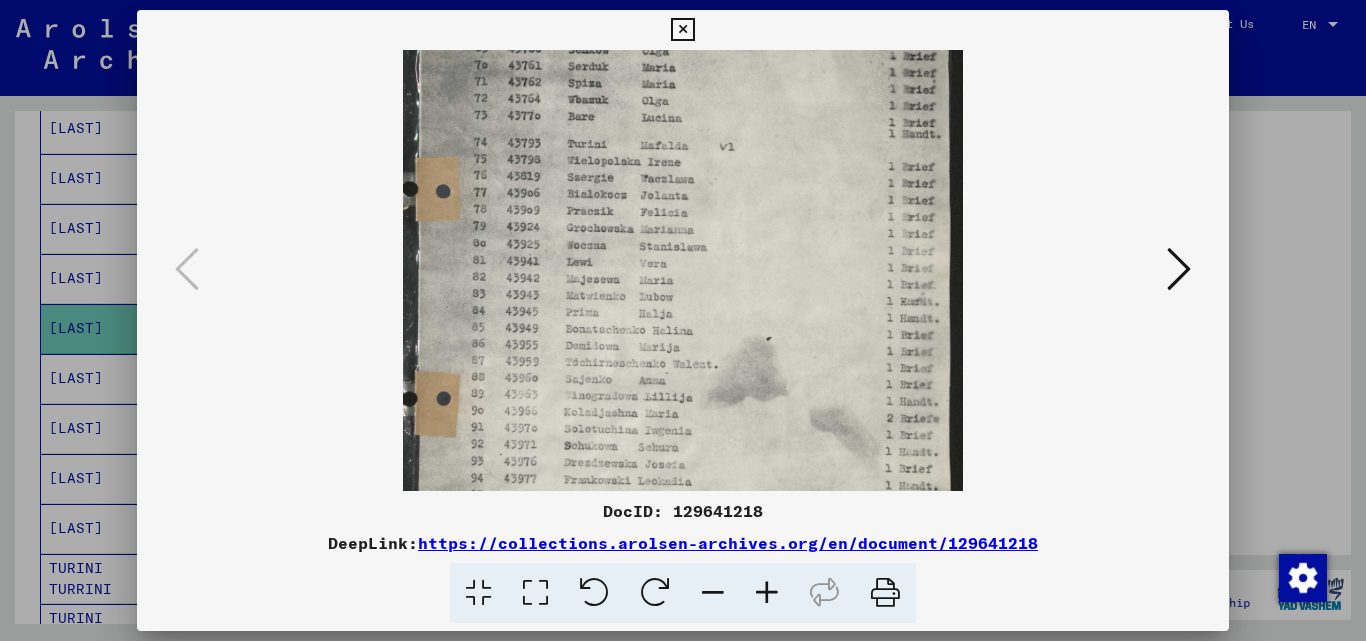 scroll, scrollTop: 95, scrollLeft: 0, axis: vertical 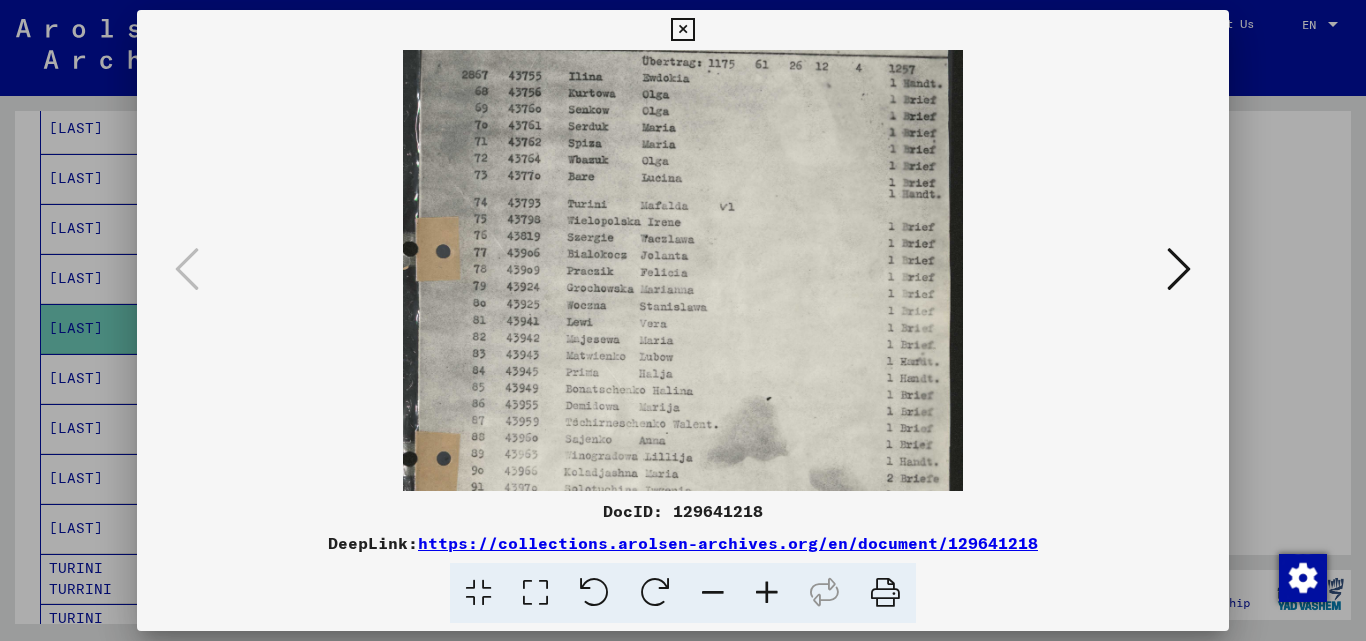drag, startPoint x: 719, startPoint y: 373, endPoint x: 695, endPoint y: 509, distance: 138.10141 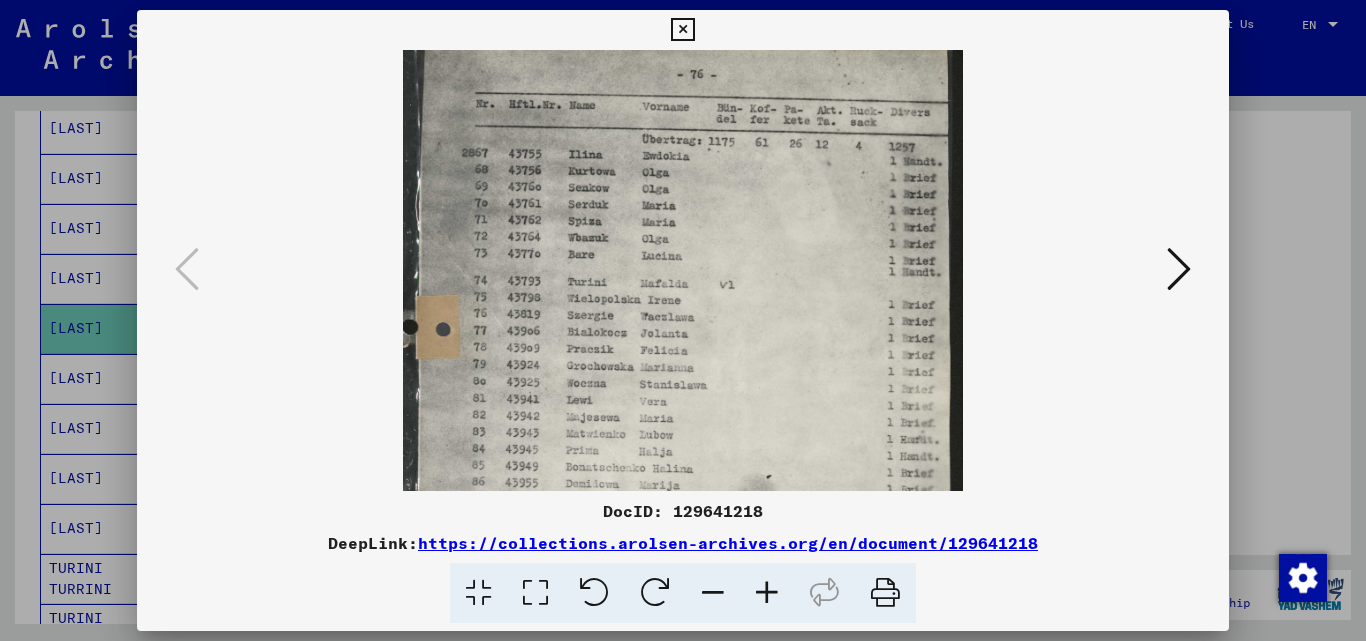 scroll, scrollTop: 0, scrollLeft: 0, axis: both 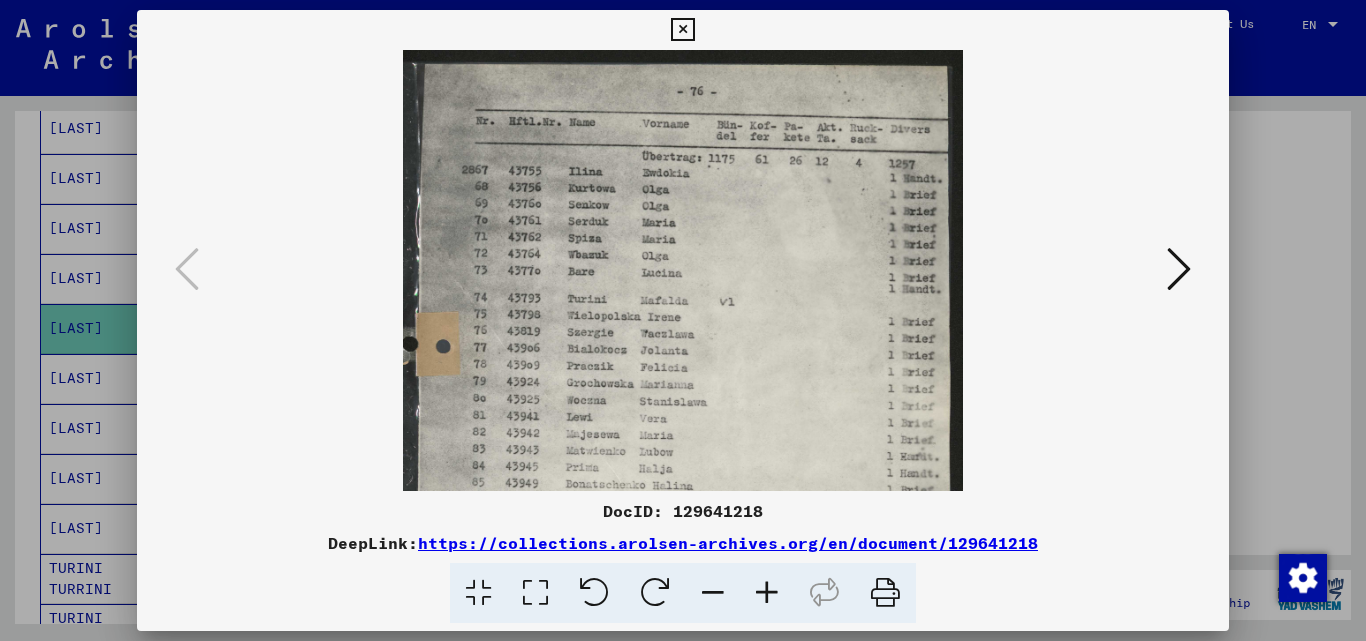 drag, startPoint x: 826, startPoint y: 87, endPoint x: 801, endPoint y: 249, distance: 163.91766 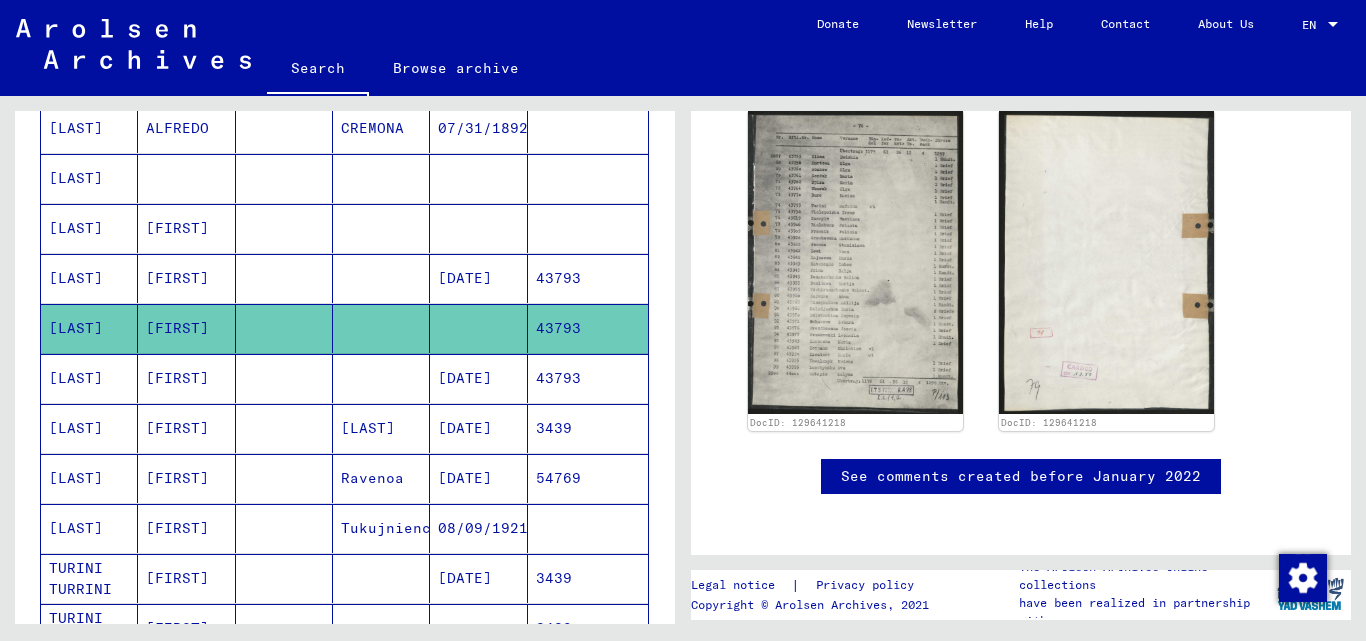 click on "[LAST]" at bounding box center [89, 328] 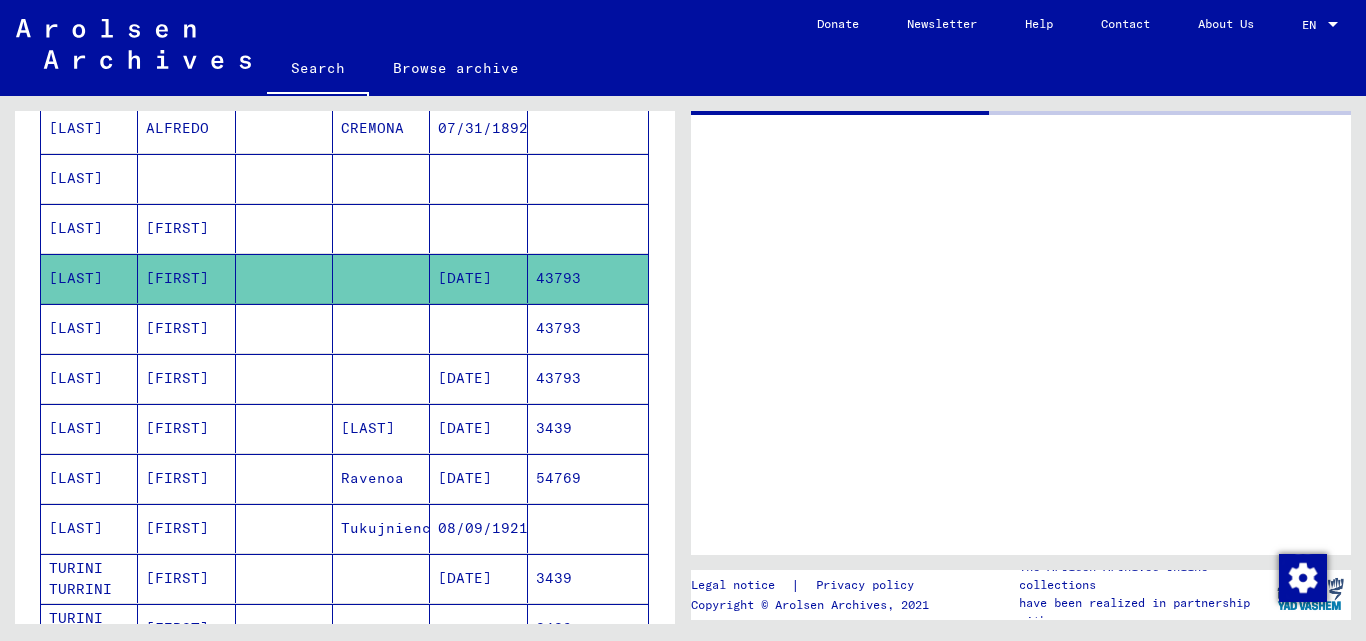 scroll, scrollTop: 0, scrollLeft: 0, axis: both 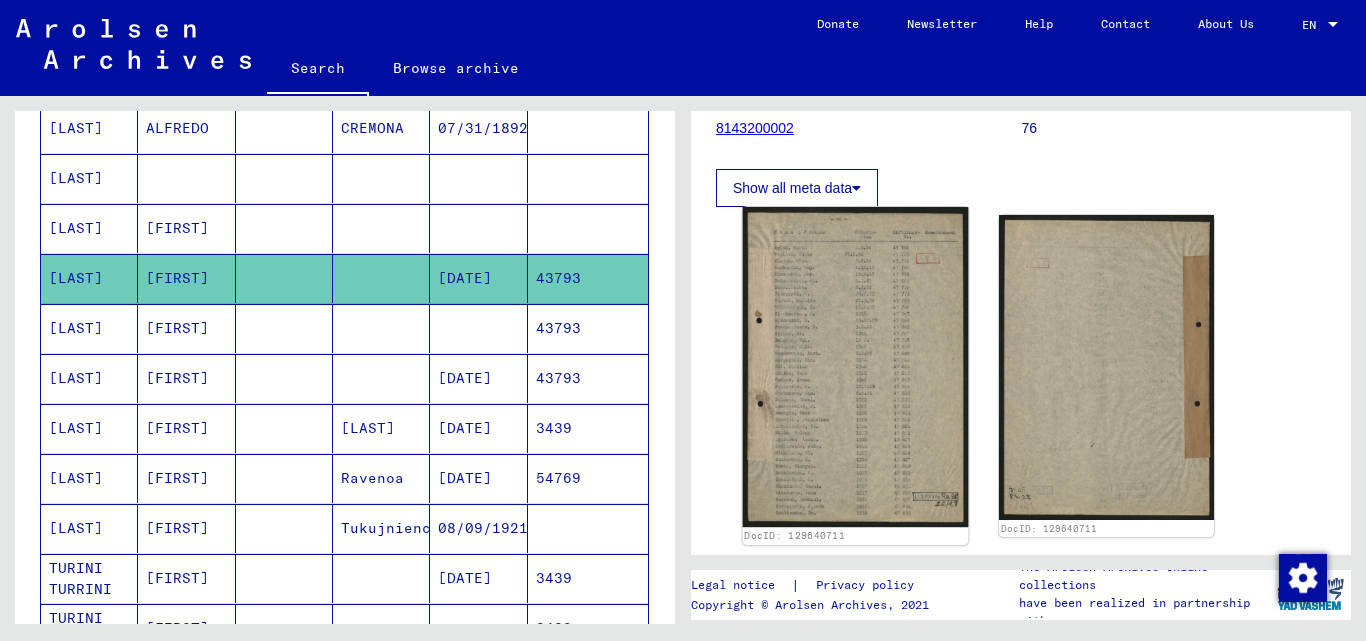 click 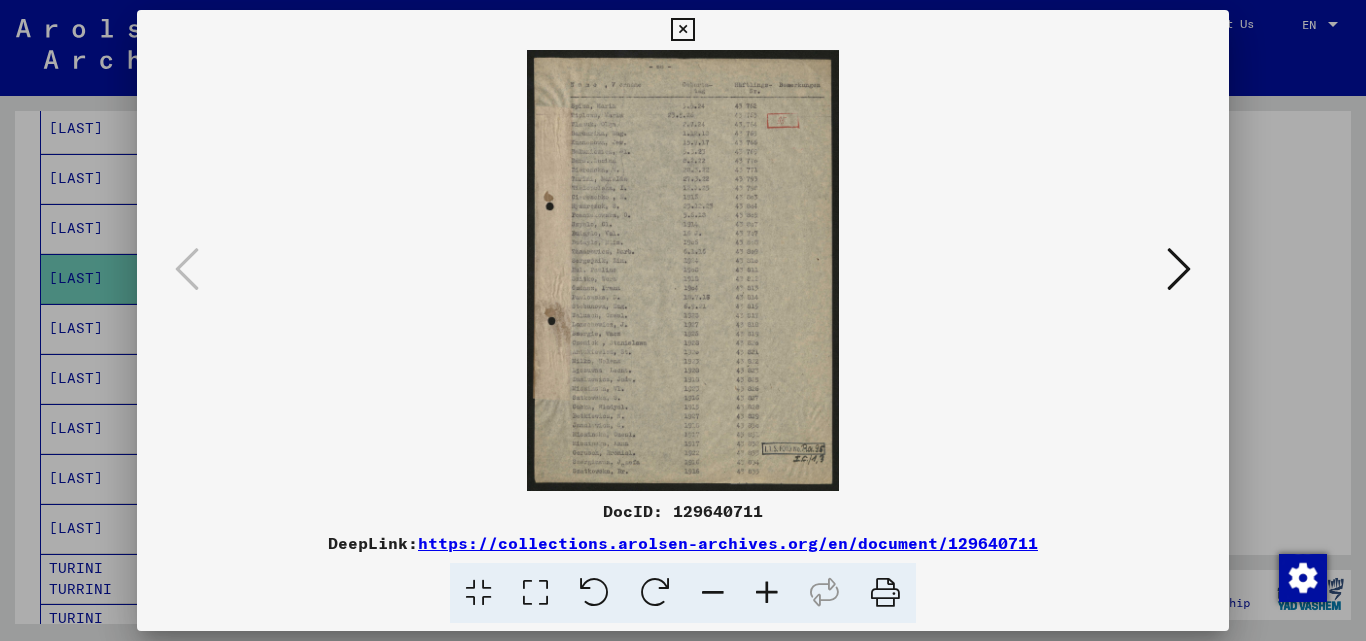 click at bounding box center [767, 593] 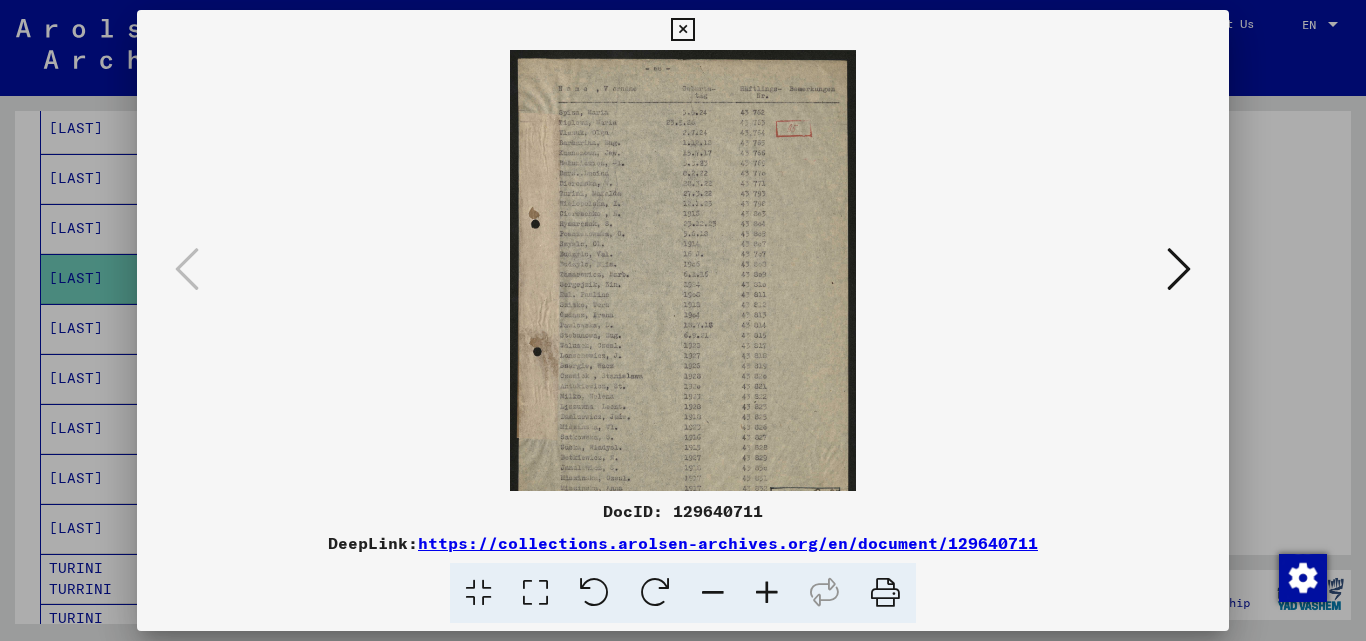 click at bounding box center (767, 593) 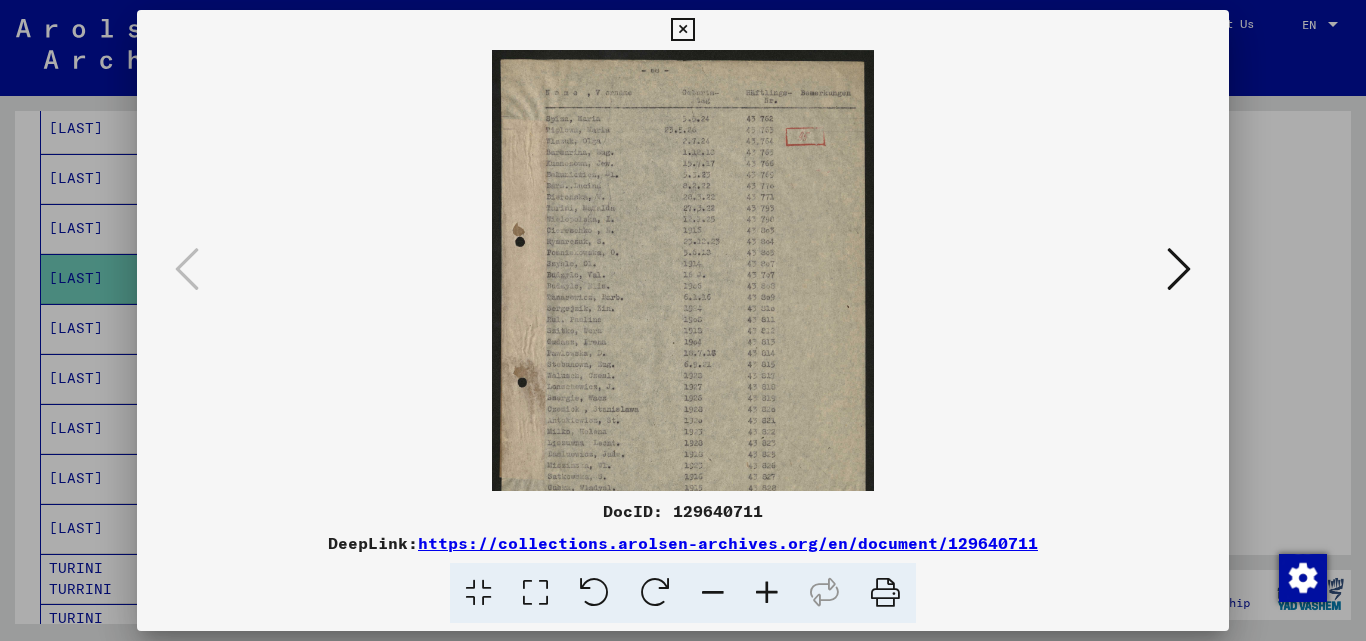 click at bounding box center [767, 593] 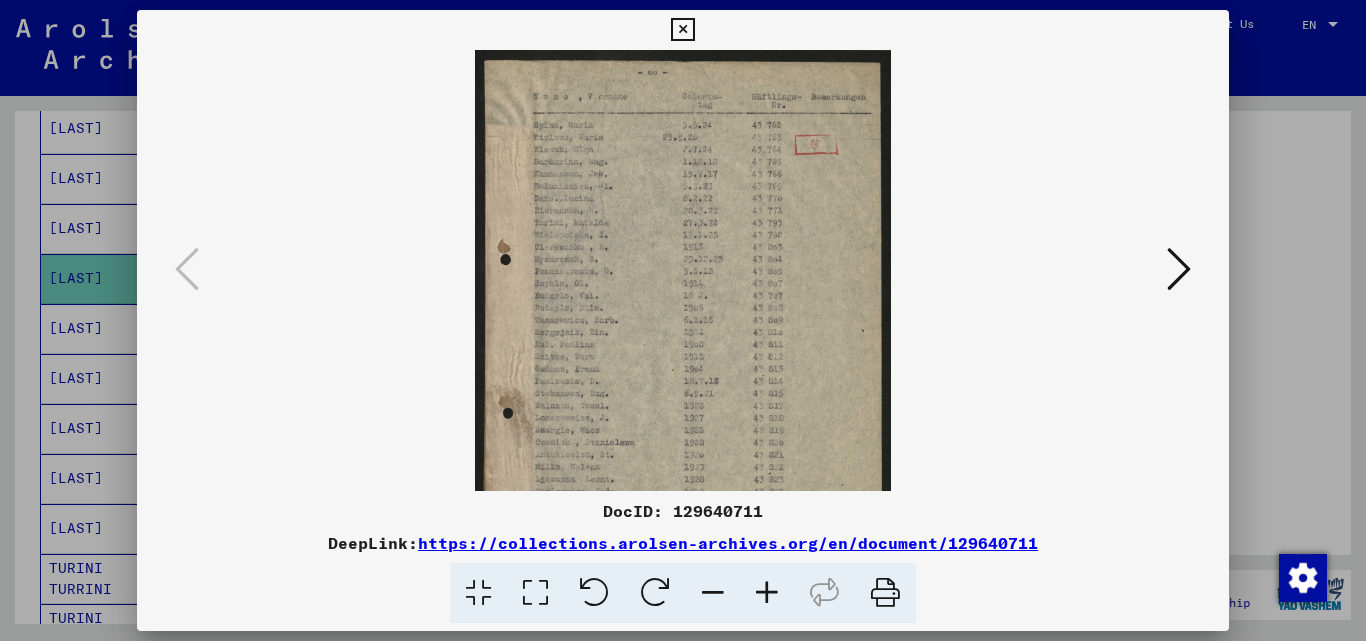 click at bounding box center (767, 593) 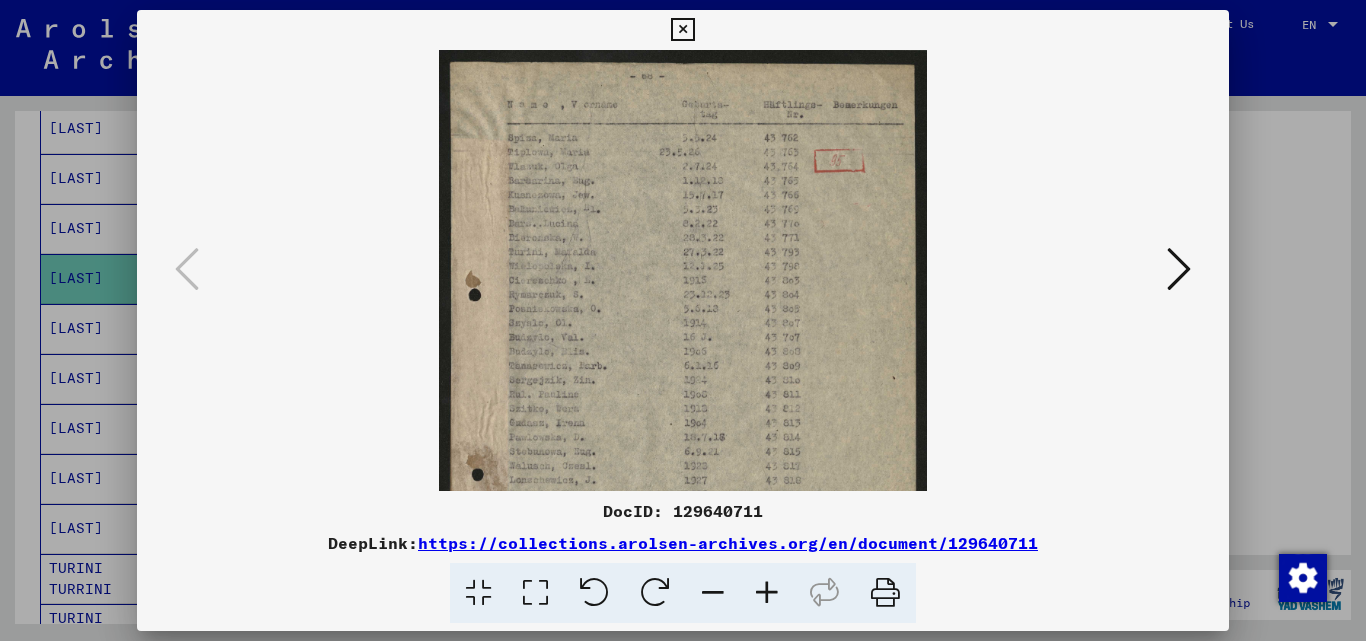 click at bounding box center [767, 593] 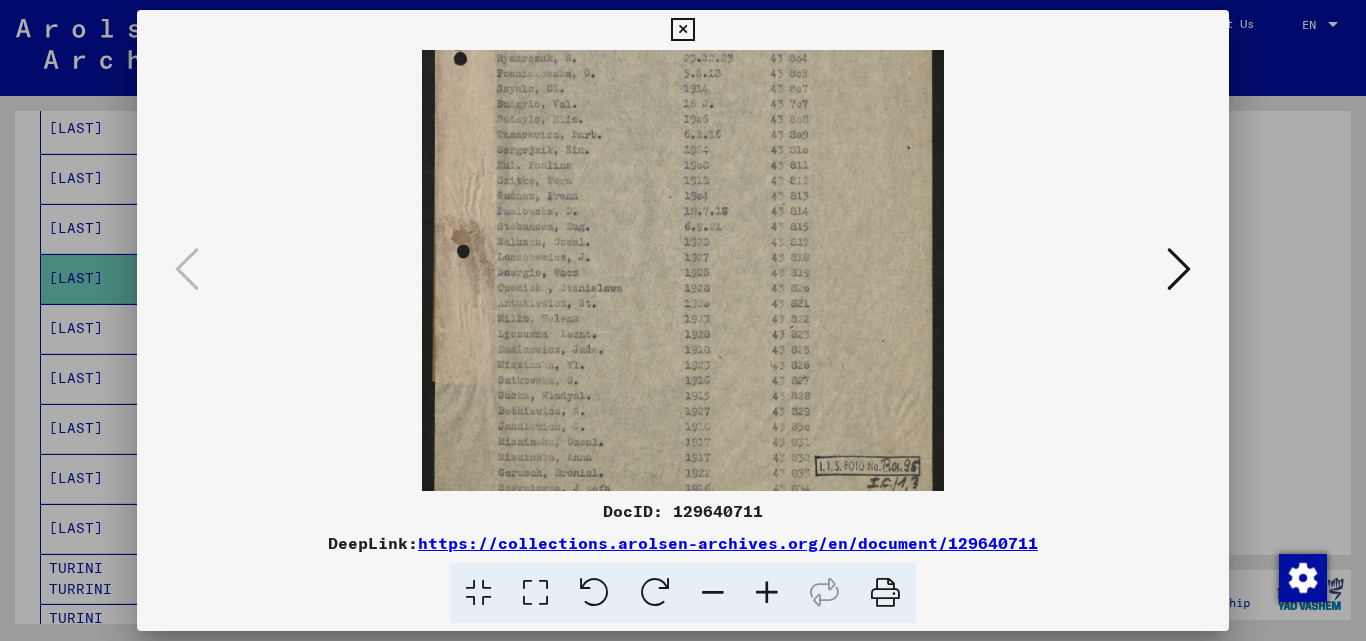 scroll, scrollTop: 255, scrollLeft: 0, axis: vertical 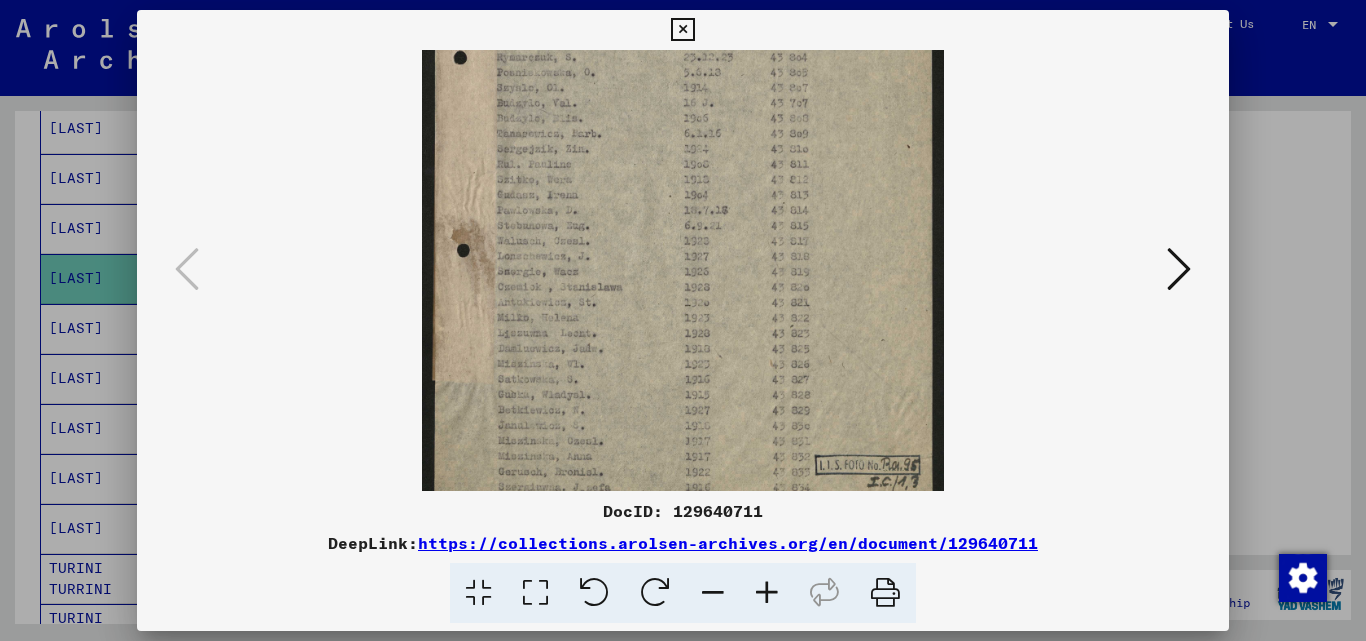 drag, startPoint x: 694, startPoint y: 431, endPoint x: 728, endPoint y: 176, distance: 257.25668 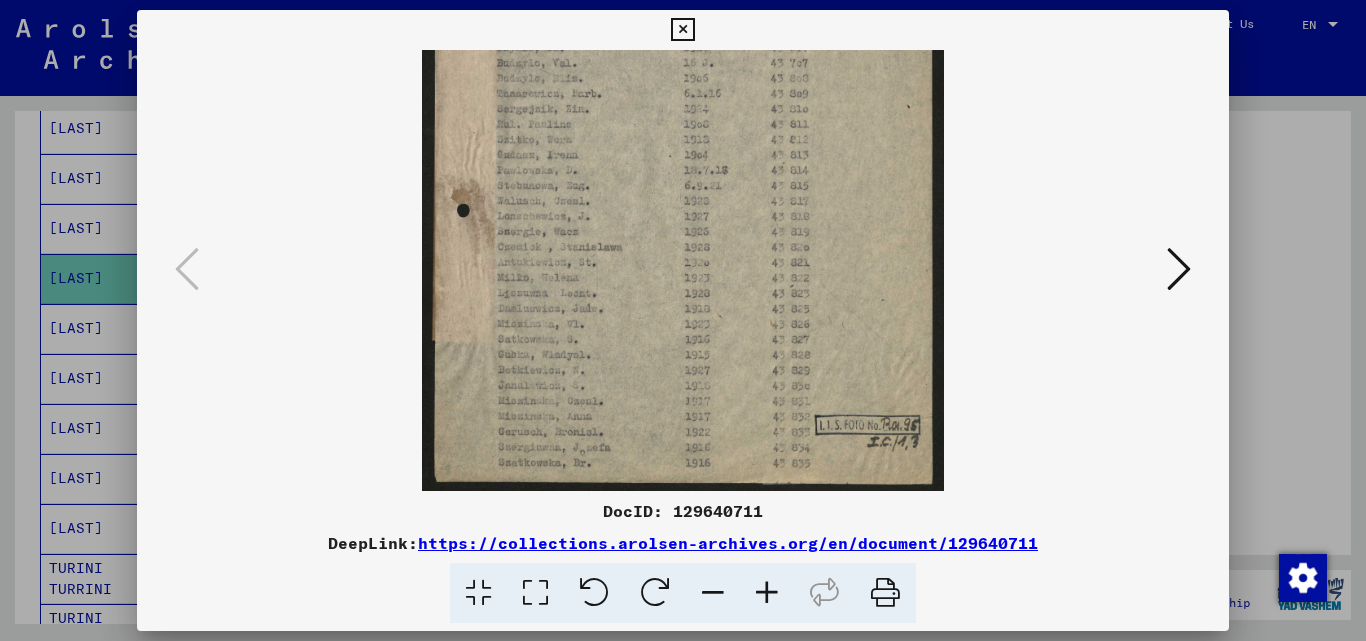 drag, startPoint x: 728, startPoint y: 176, endPoint x: 728, endPoint y: 136, distance: 40 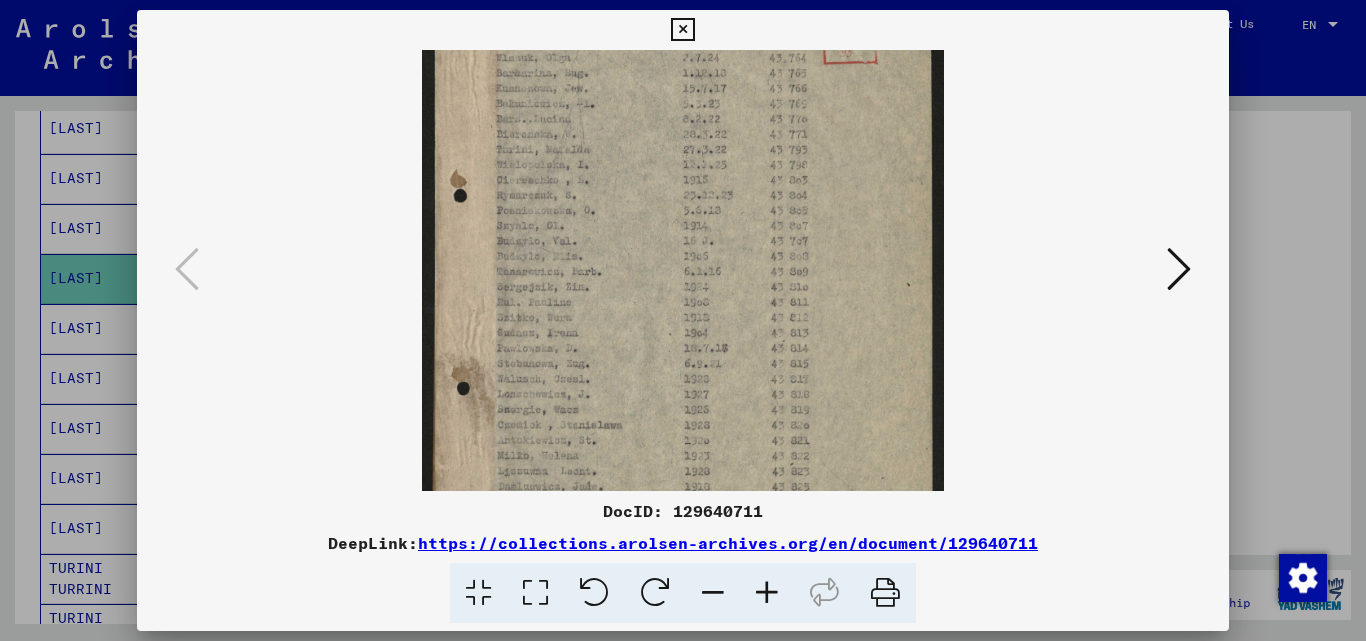 scroll, scrollTop: 0, scrollLeft: 0, axis: both 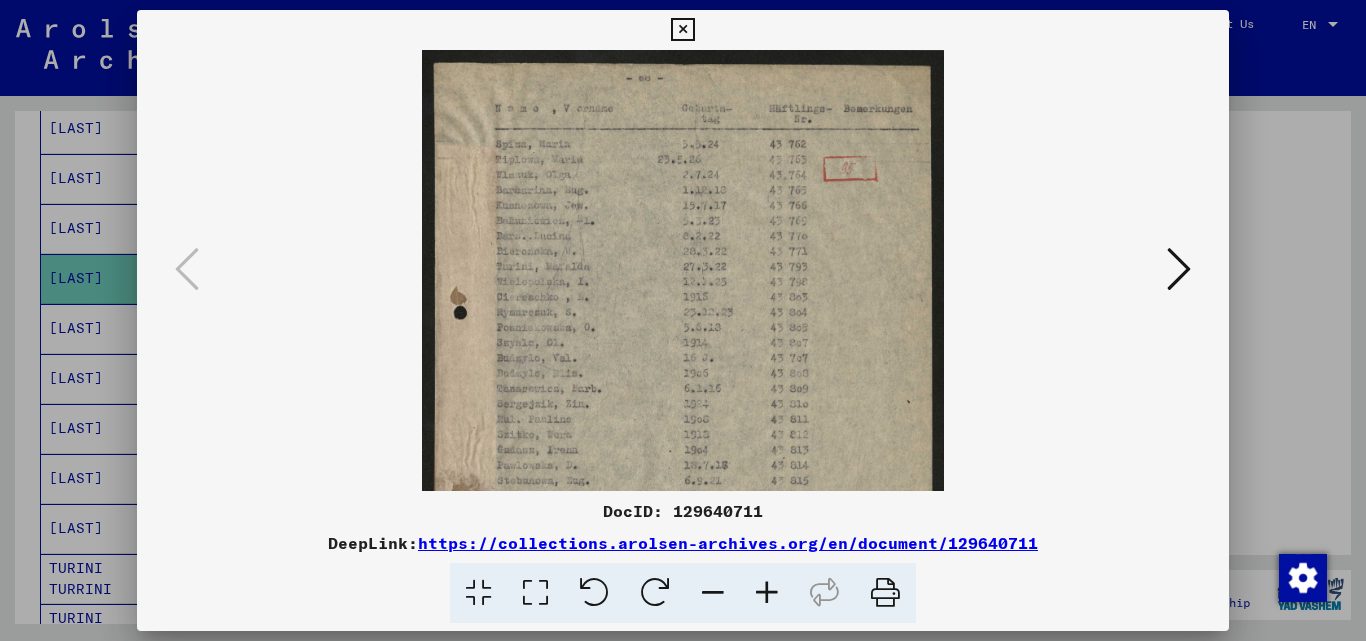 drag, startPoint x: 671, startPoint y: 197, endPoint x: 838, endPoint y: 514, distance: 358.29877 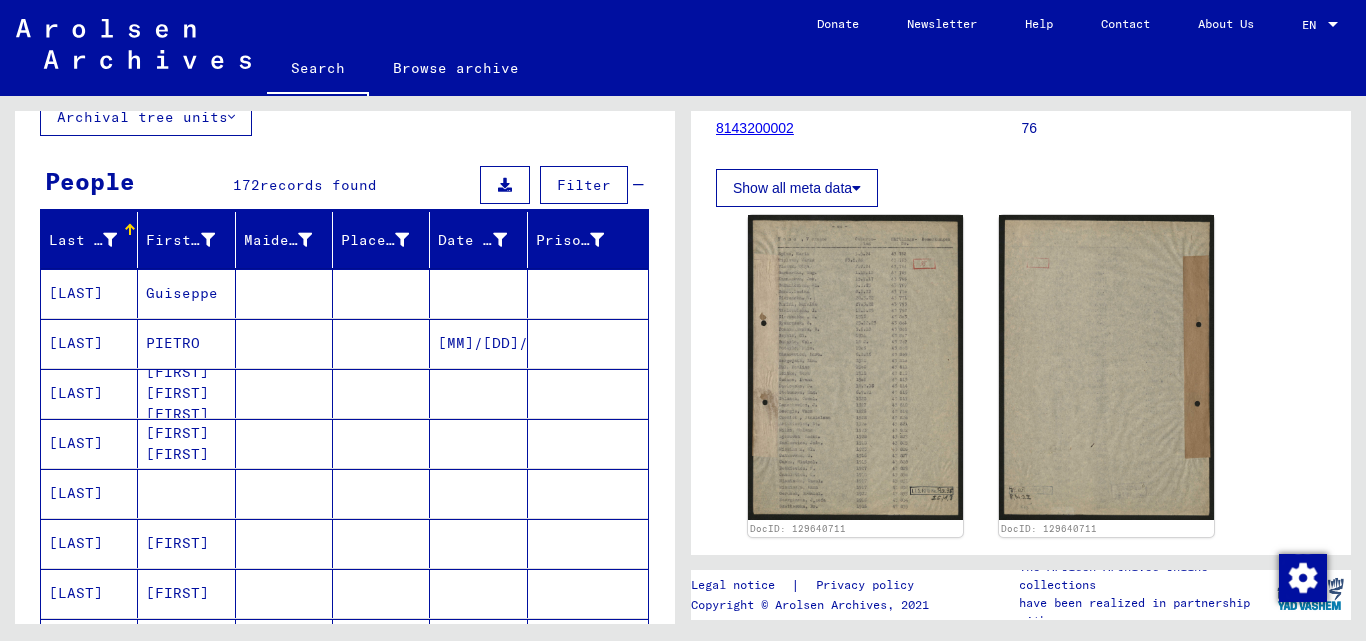 scroll, scrollTop: 0, scrollLeft: 0, axis: both 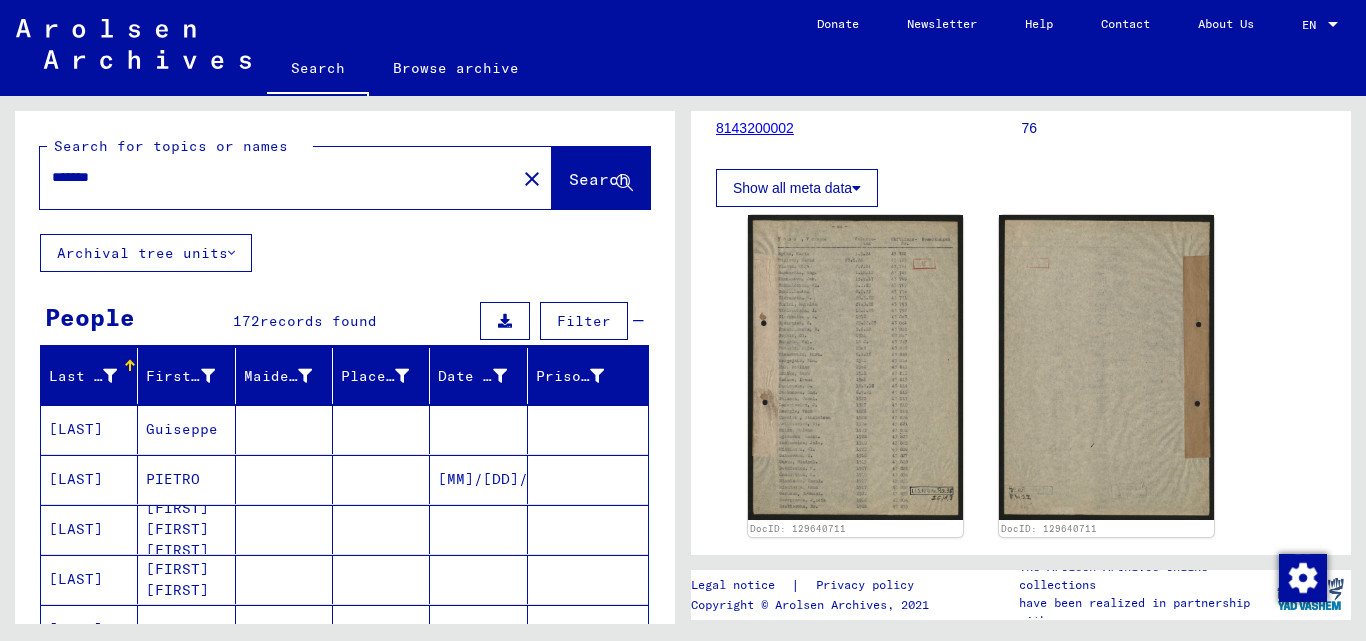 click on "close" 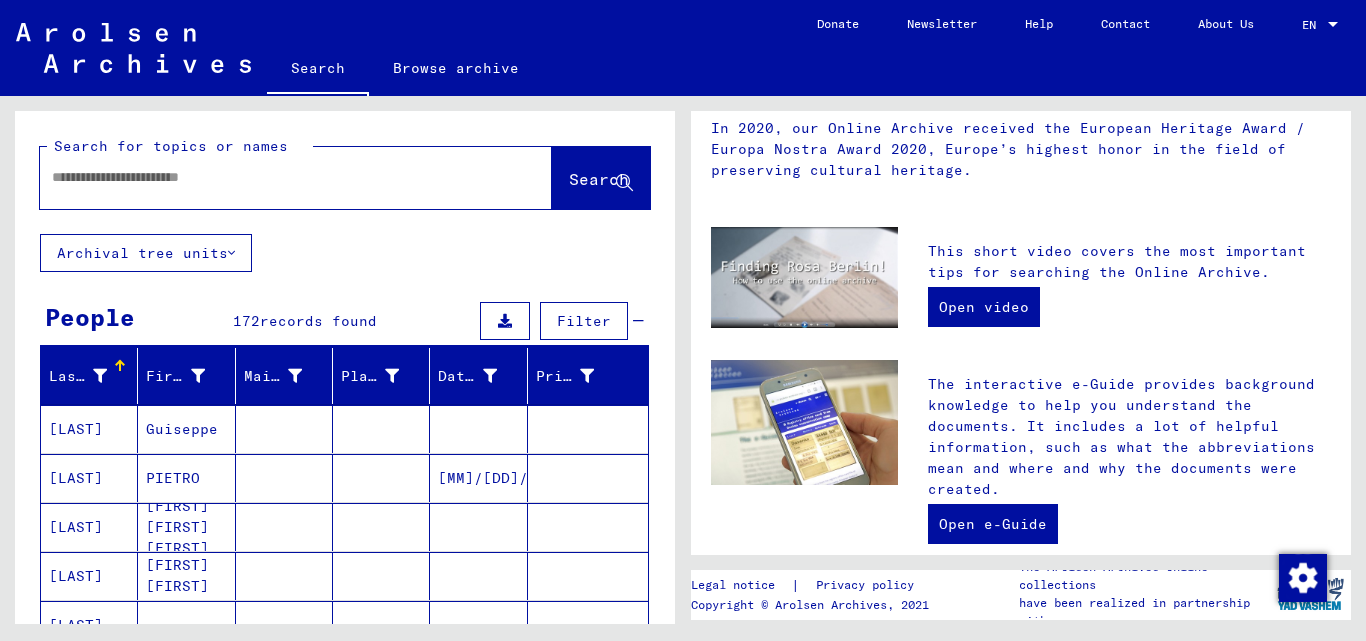 scroll, scrollTop: 0, scrollLeft: 0, axis: both 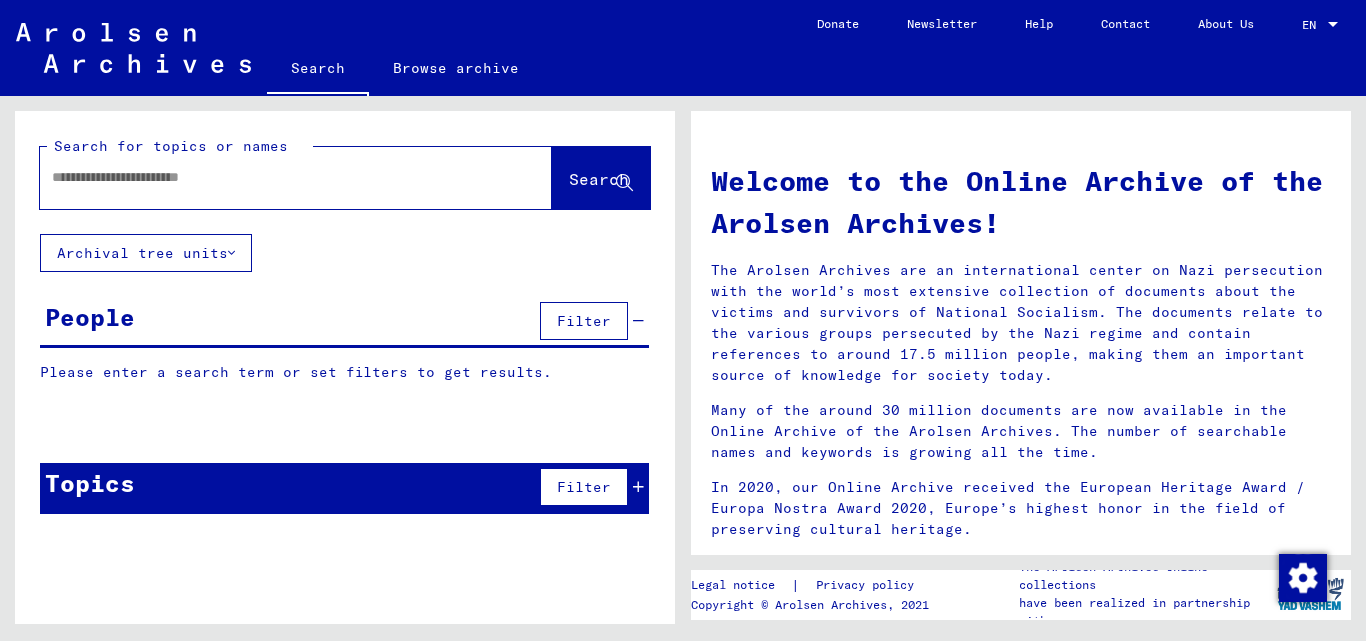 click at bounding box center [272, 177] 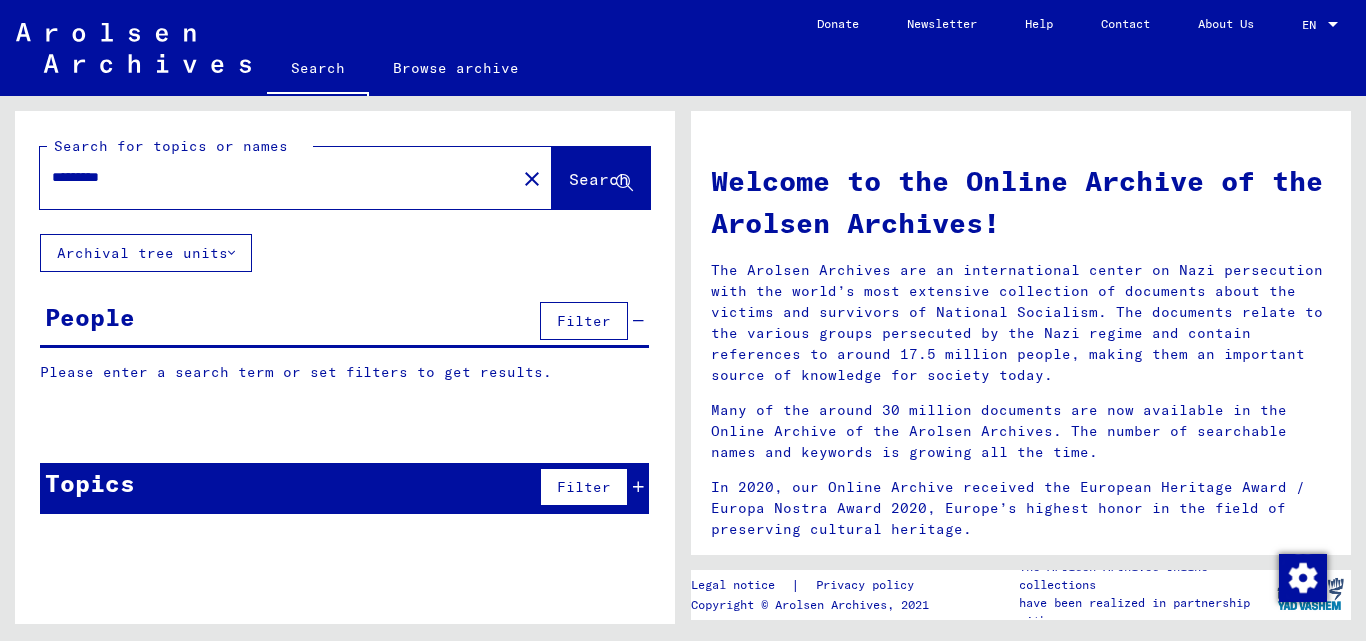 click on "Search" 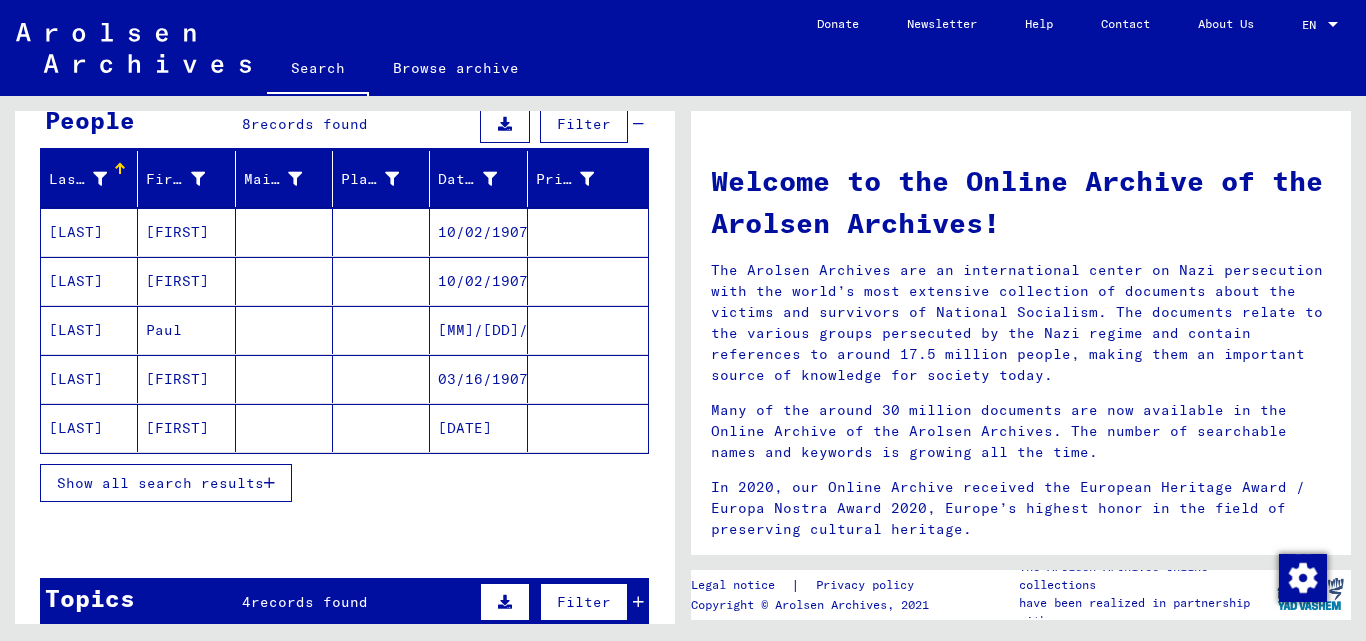 scroll, scrollTop: 199, scrollLeft: 0, axis: vertical 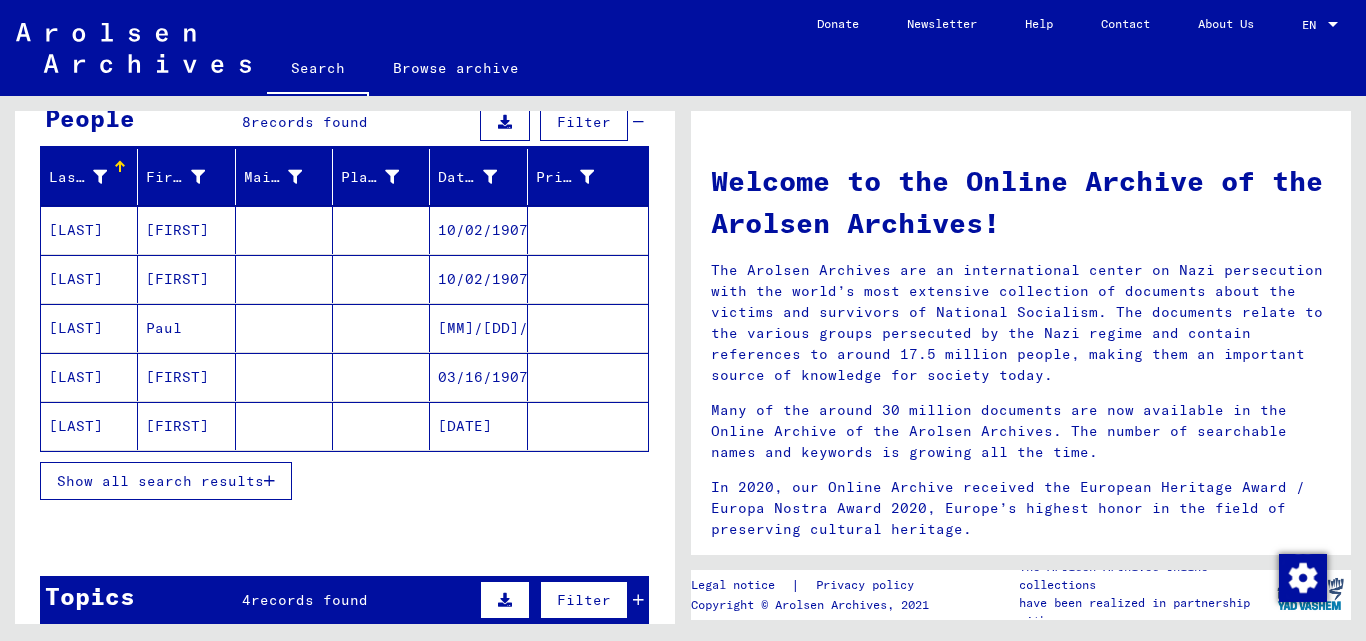 click on "Show all search results" at bounding box center (160, 481) 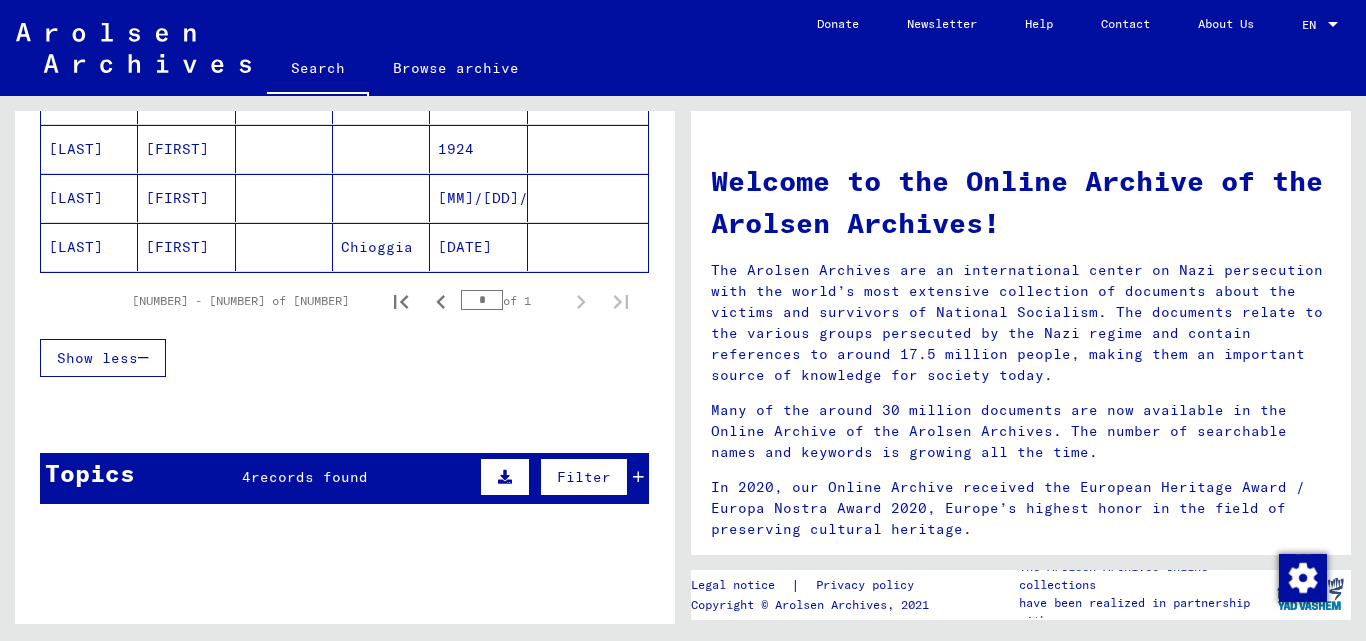 scroll, scrollTop: 0, scrollLeft: 0, axis: both 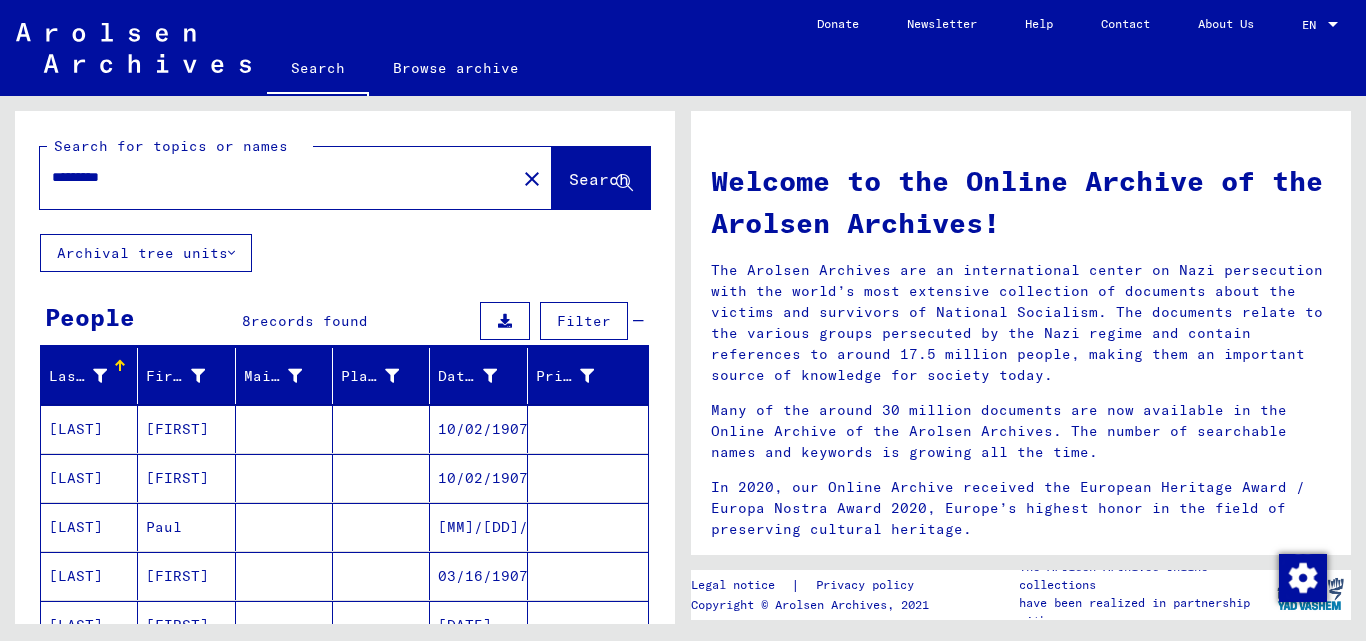 click on "*********" 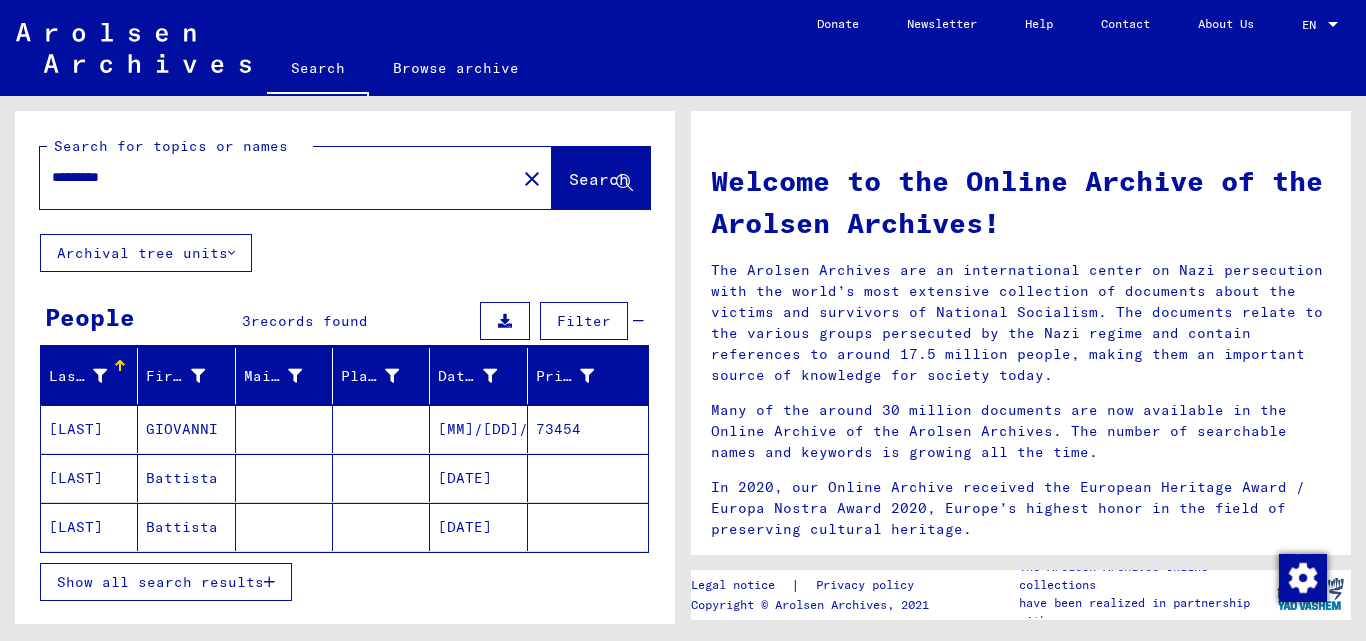 click on "GIOVANNI" at bounding box center (186, 478) 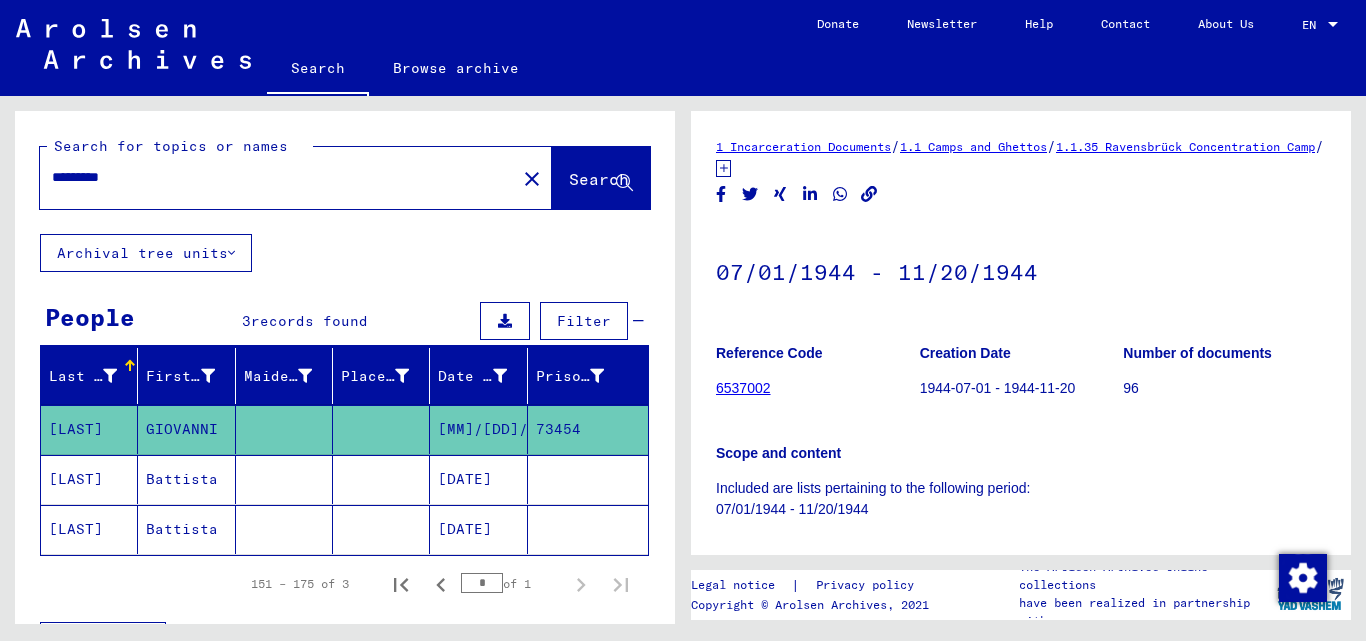 scroll, scrollTop: 0, scrollLeft: 0, axis: both 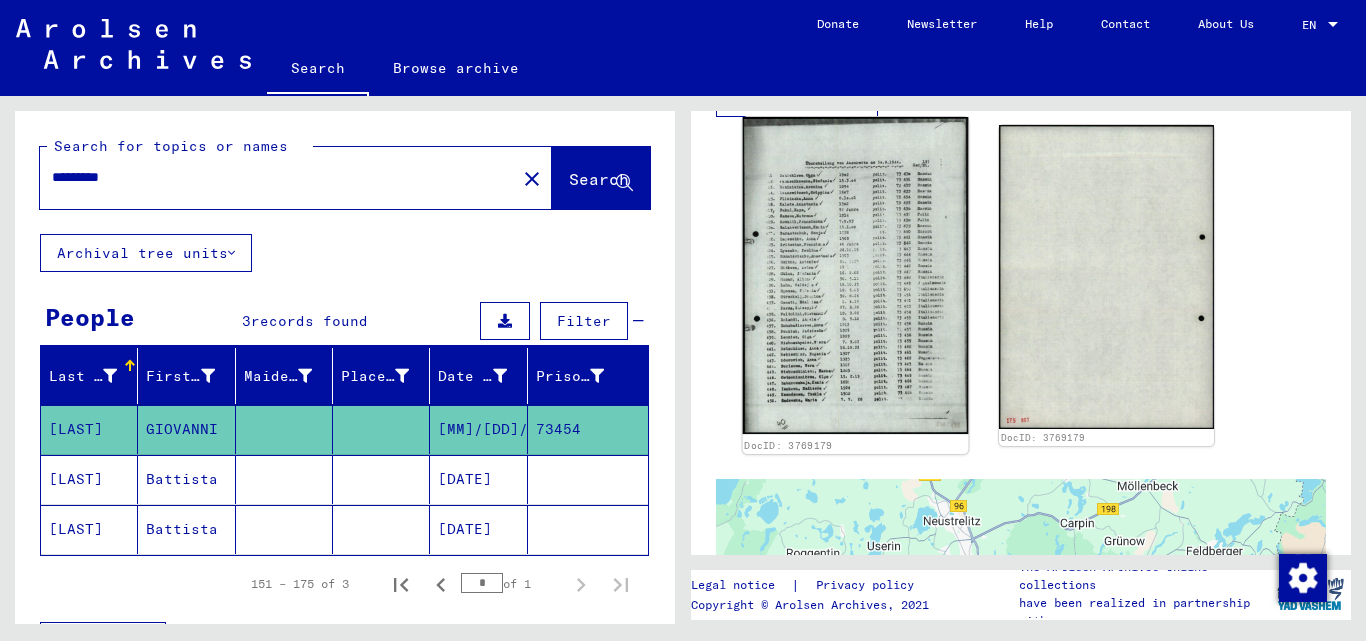 click 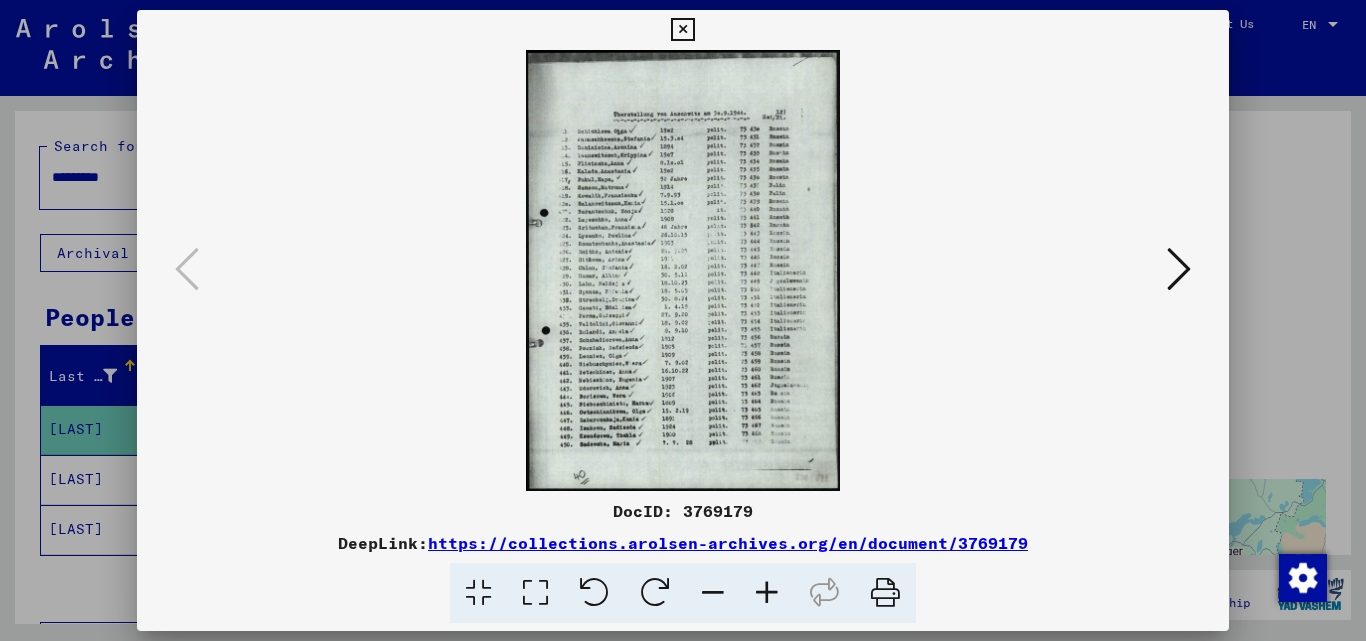 click at bounding box center (767, 593) 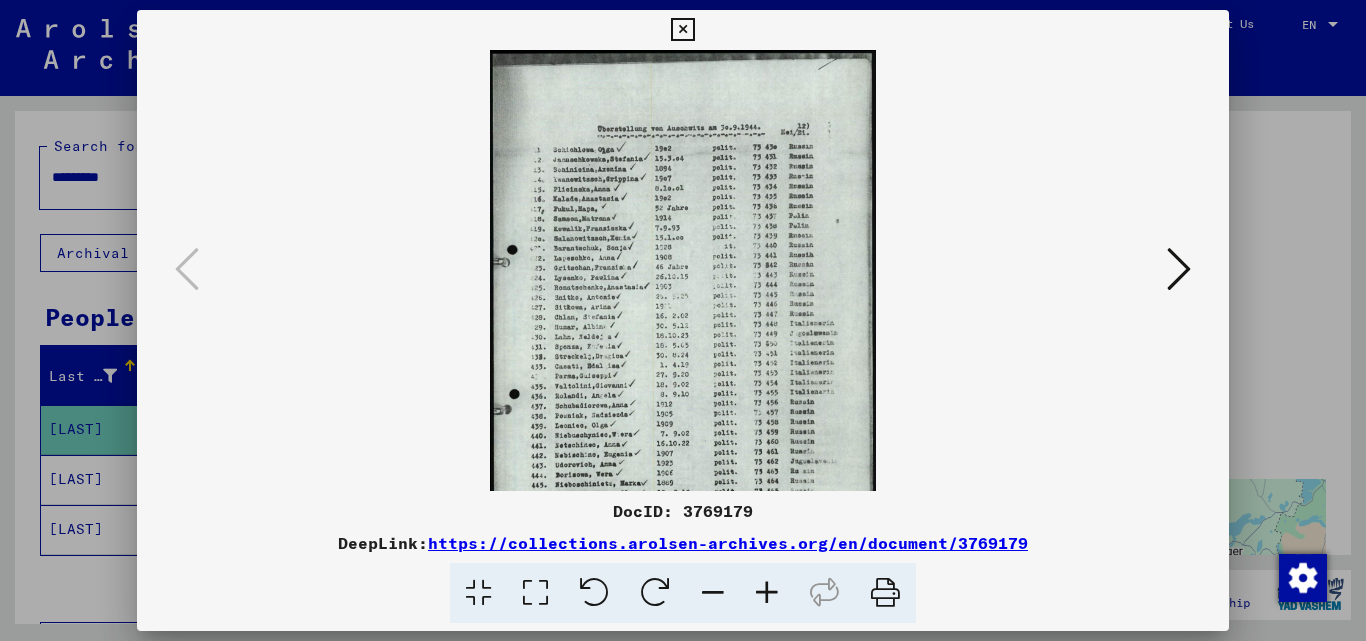 click at bounding box center [767, 593] 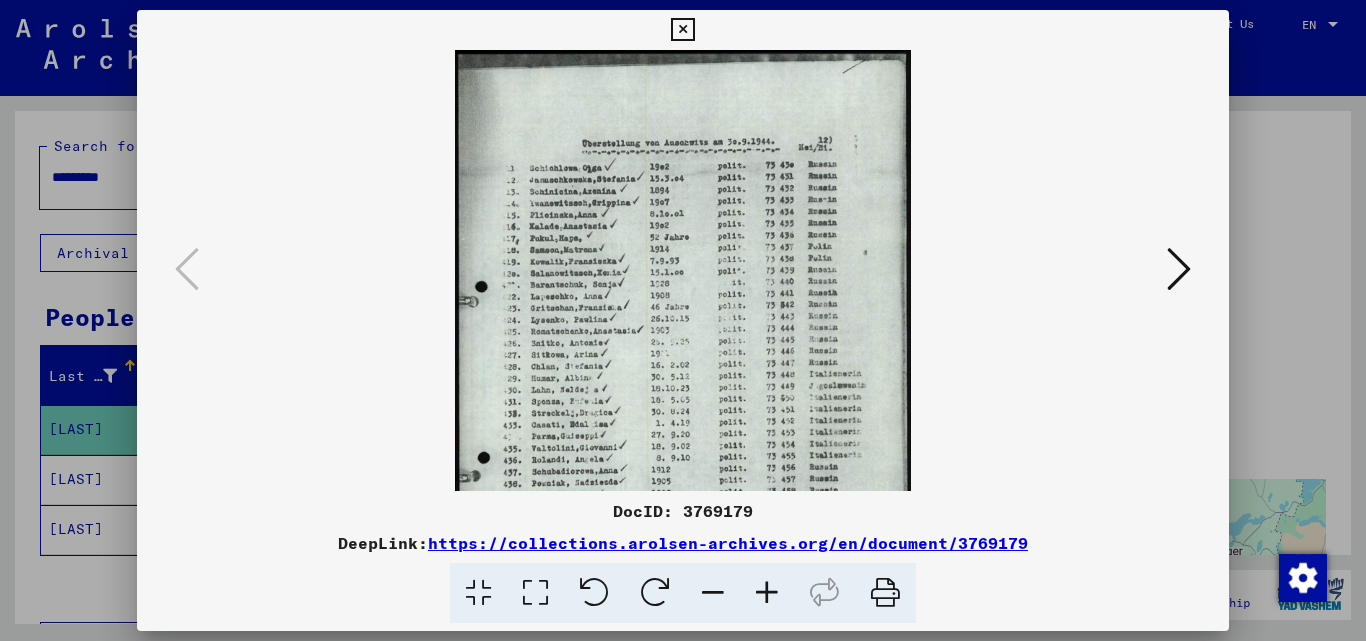 click at bounding box center [767, 593] 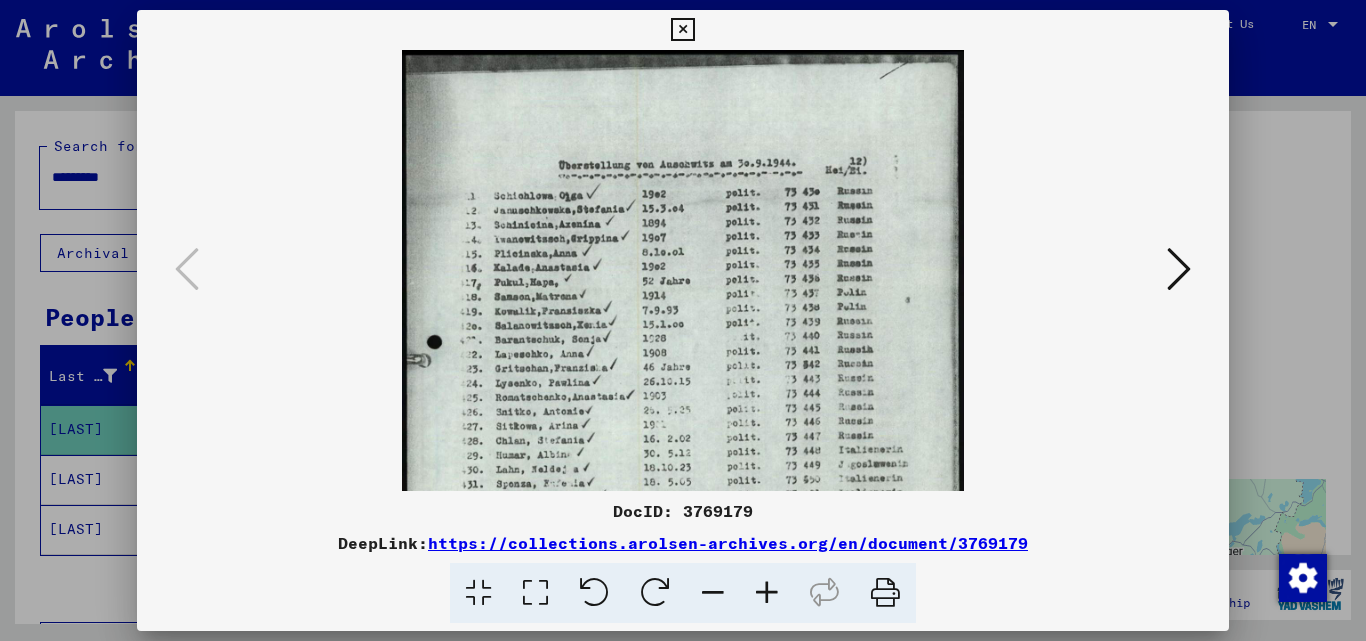 click at bounding box center [767, 593] 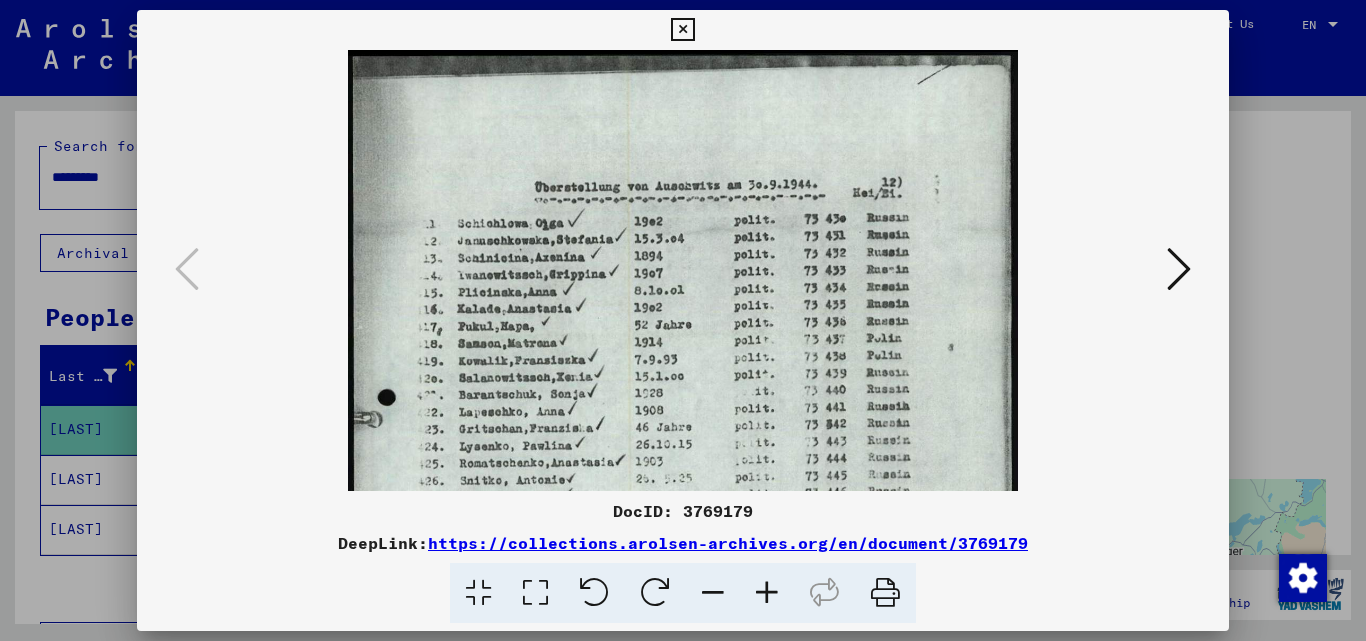click at bounding box center [767, 593] 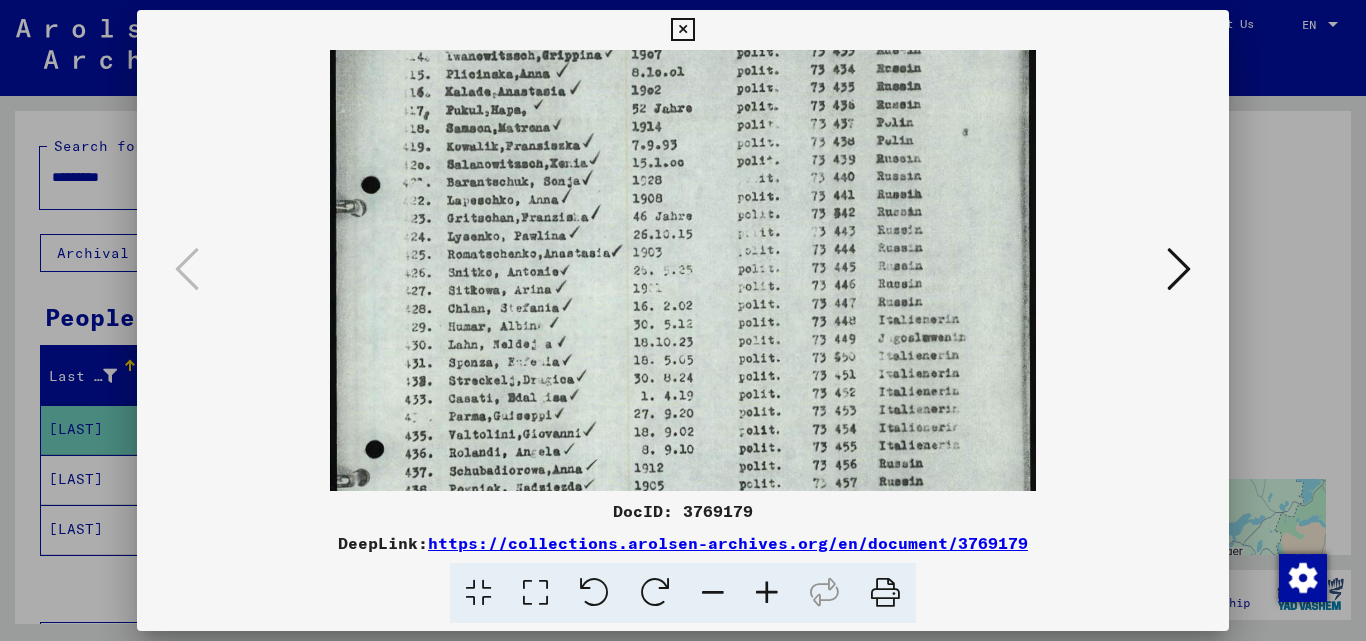 scroll, scrollTop: 247, scrollLeft: 0, axis: vertical 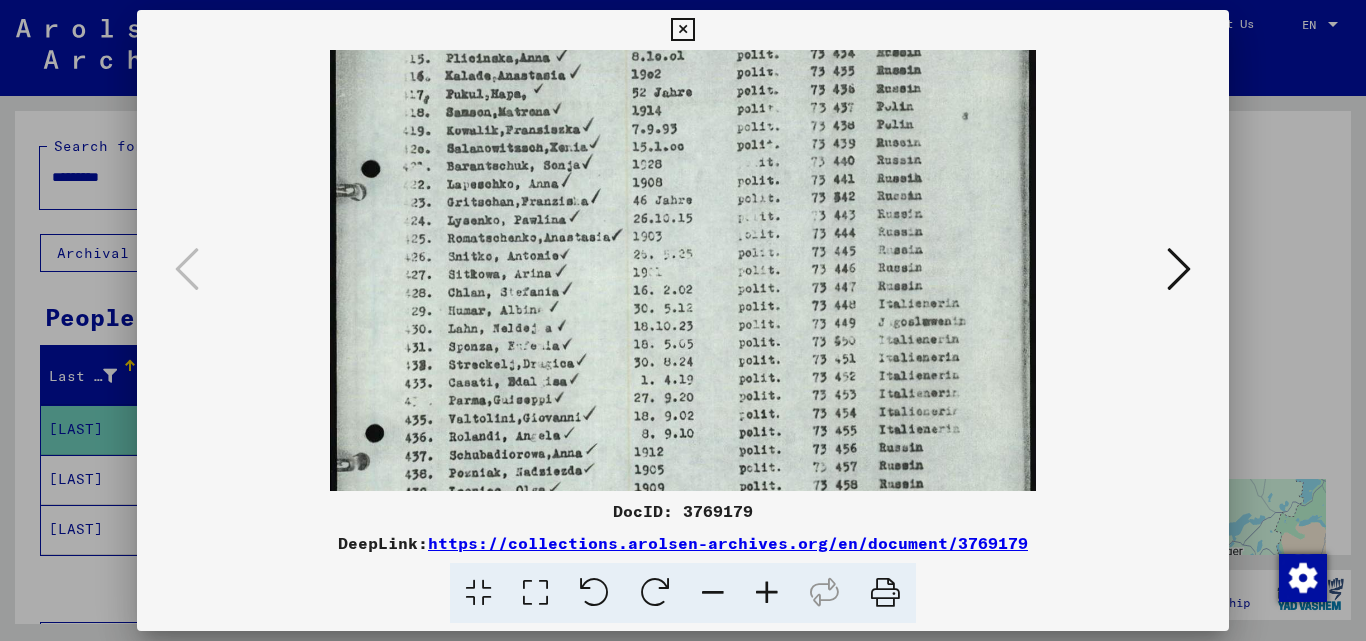 drag, startPoint x: 724, startPoint y: 415, endPoint x: 787, endPoint y: 168, distance: 254.90782 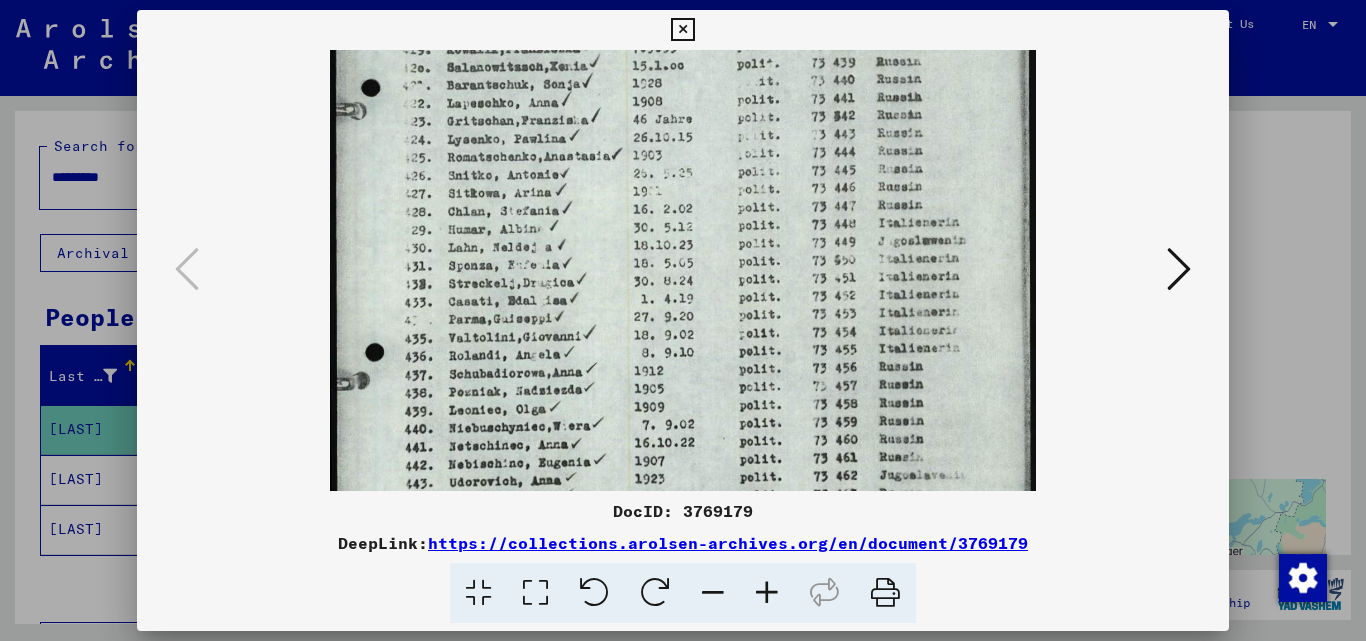 drag, startPoint x: 728, startPoint y: 429, endPoint x: 746, endPoint y: 348, distance: 82.9759 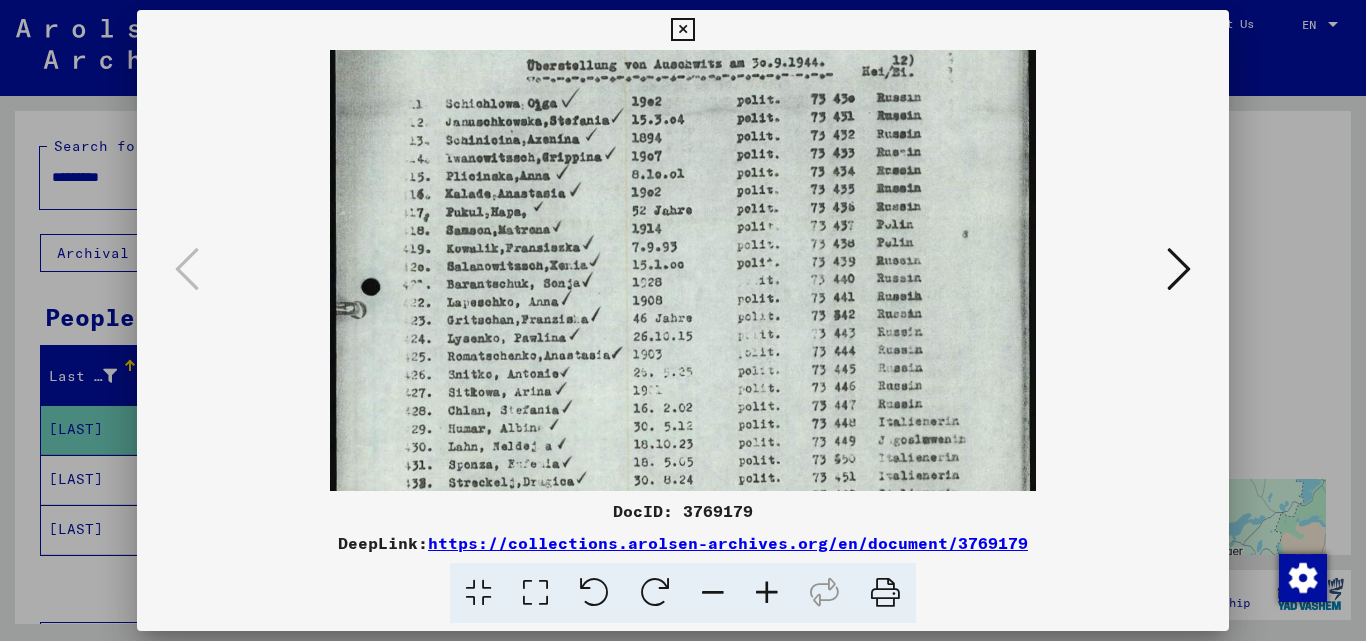 scroll, scrollTop: 0, scrollLeft: 0, axis: both 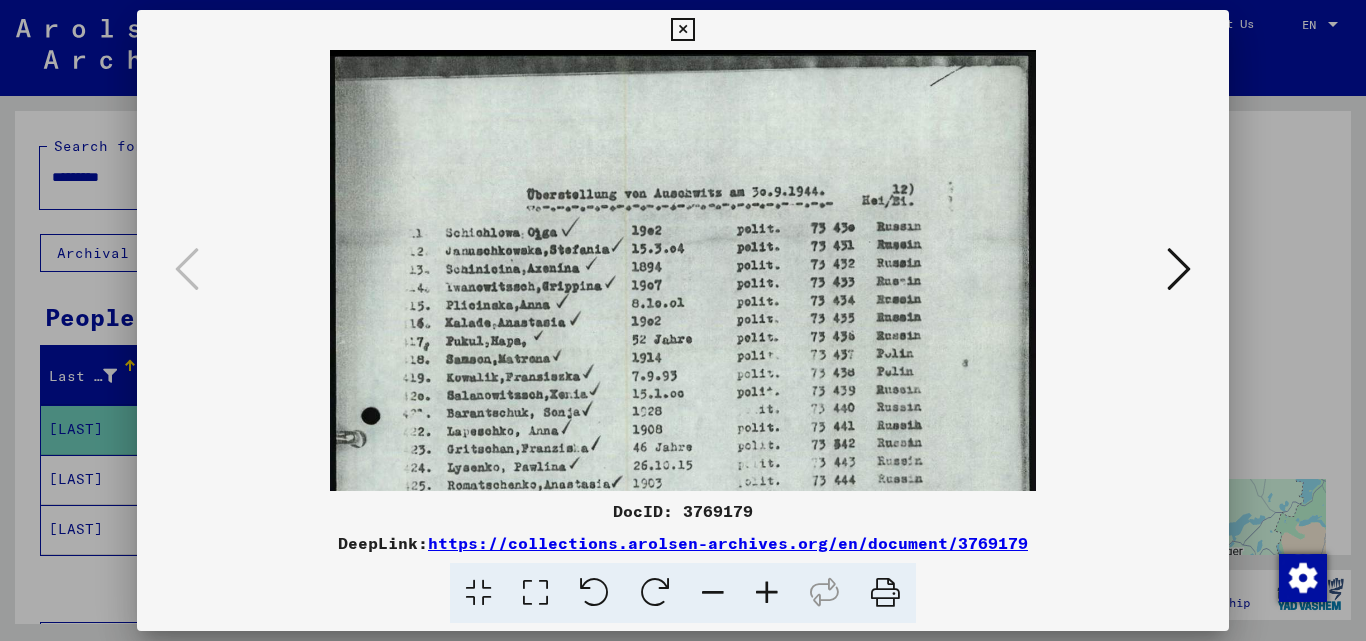 drag, startPoint x: 663, startPoint y: 347, endPoint x: 693, endPoint y: 656, distance: 310.45288 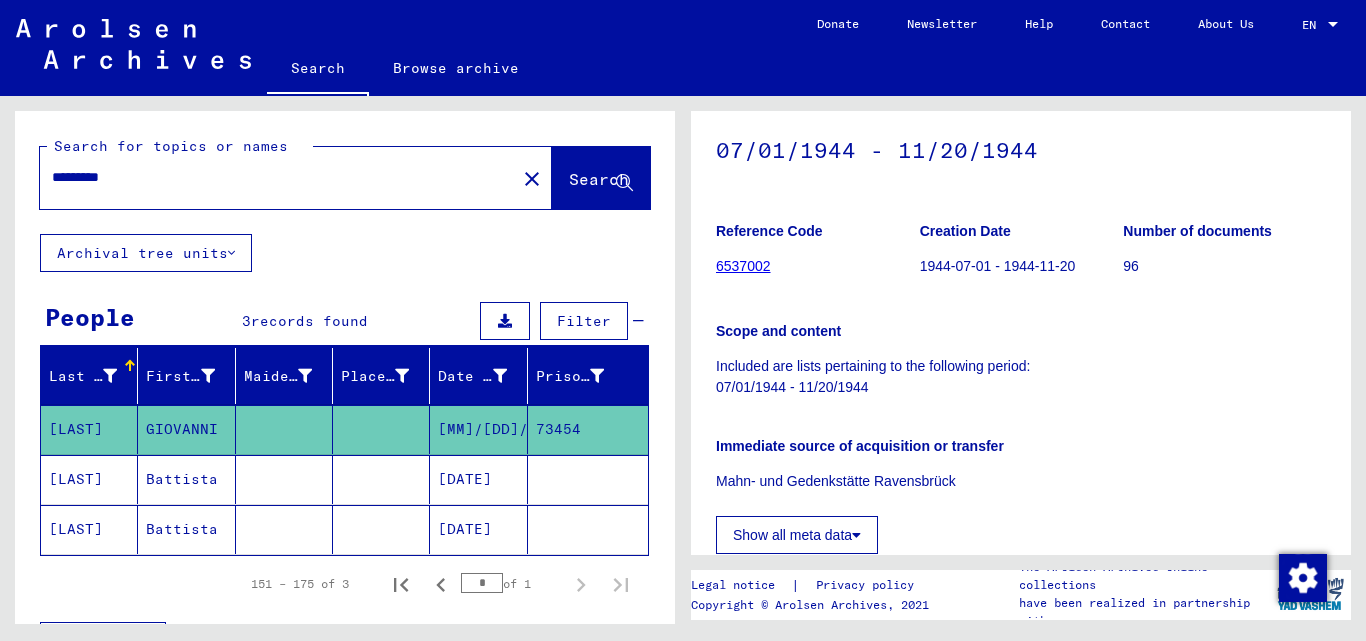 scroll, scrollTop: 133, scrollLeft: 0, axis: vertical 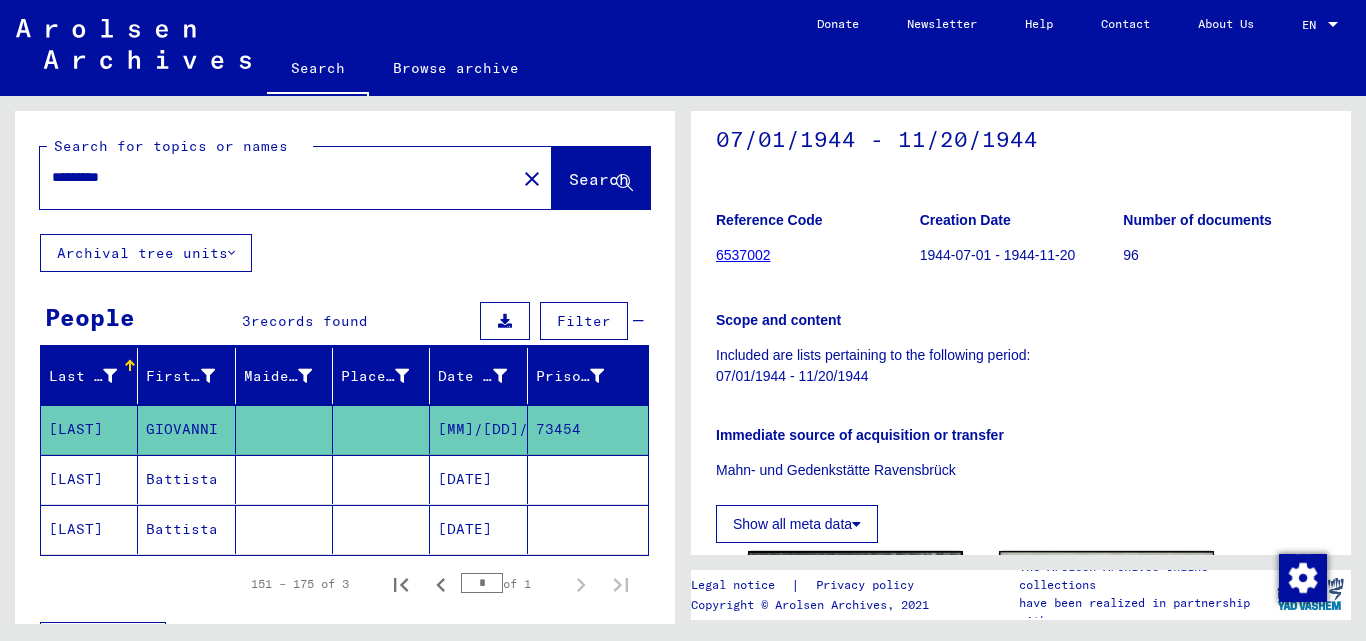 drag, startPoint x: 716, startPoint y: 468, endPoint x: 1001, endPoint y: 479, distance: 285.2122 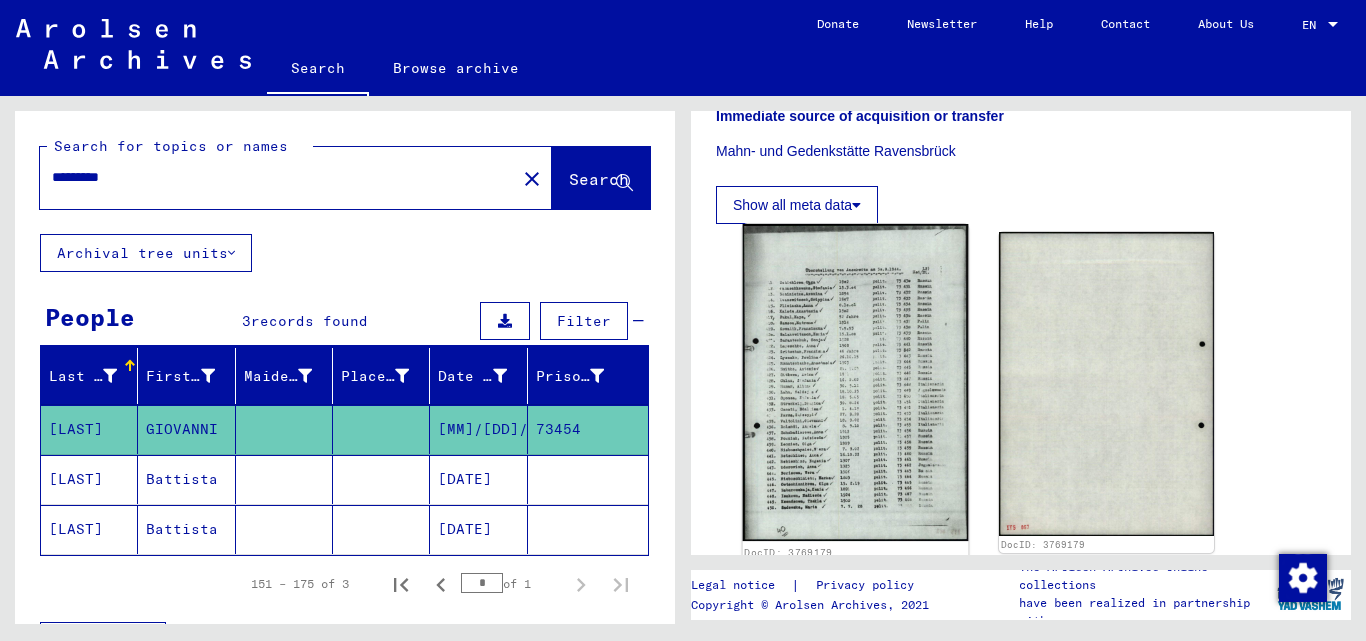 click 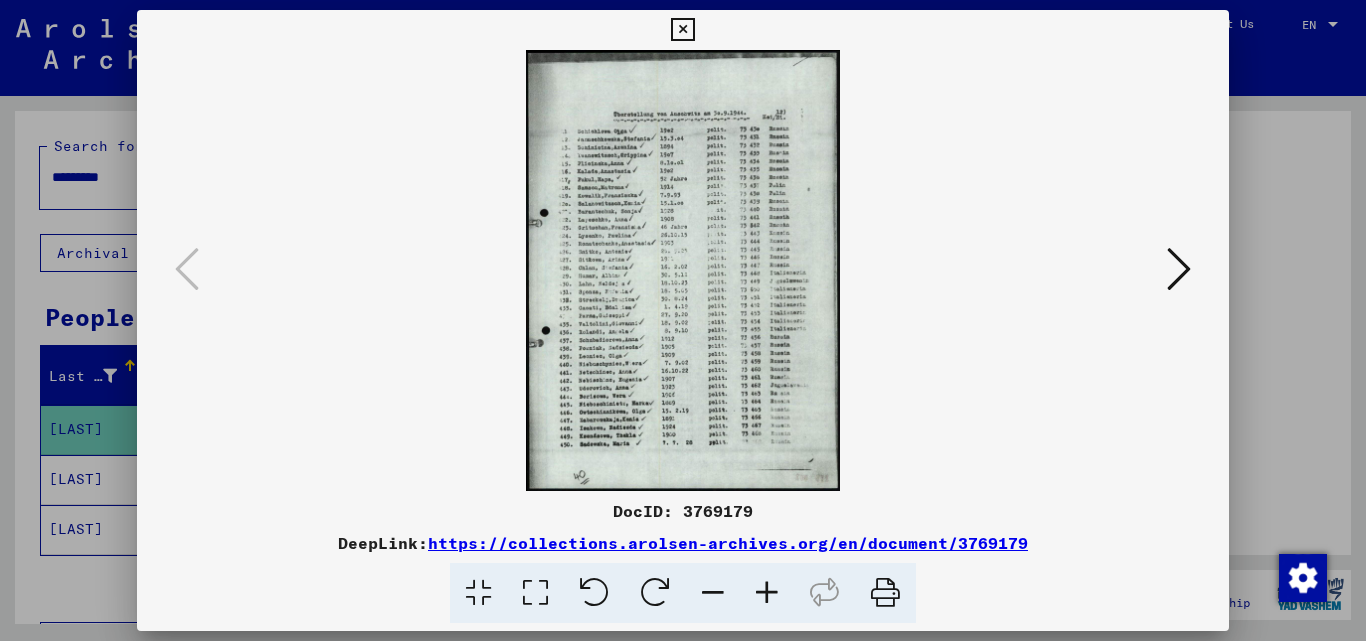 click at bounding box center [767, 593] 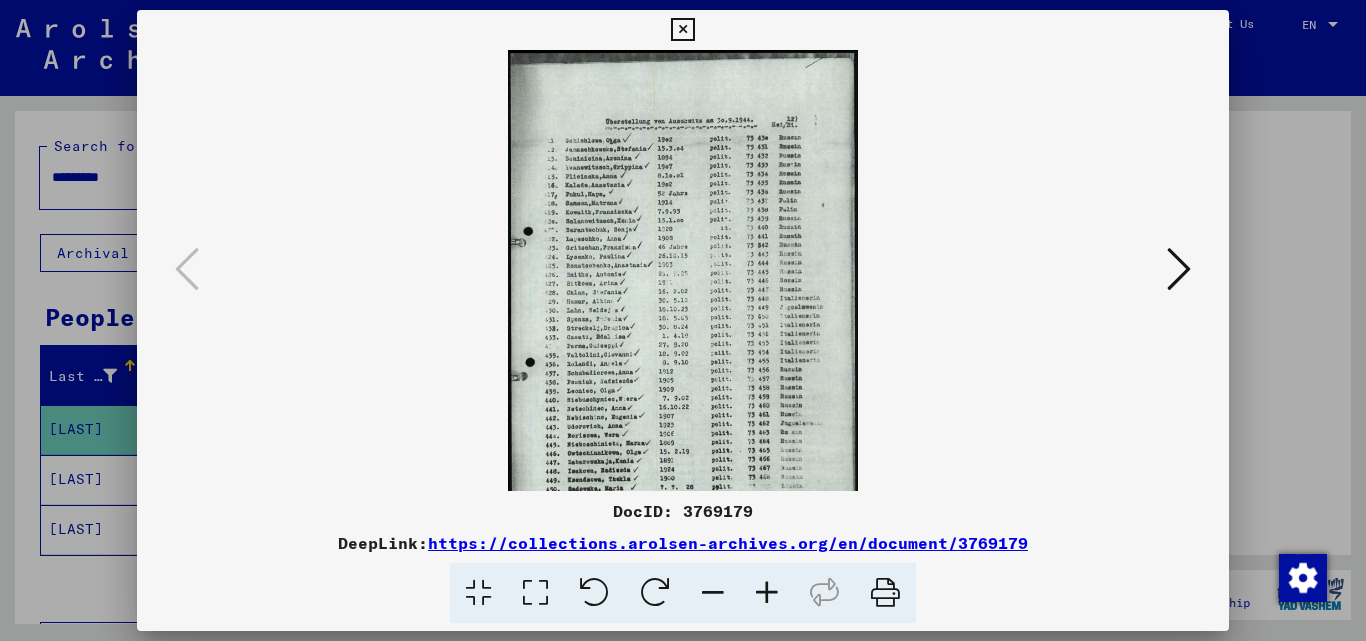 click at bounding box center (767, 593) 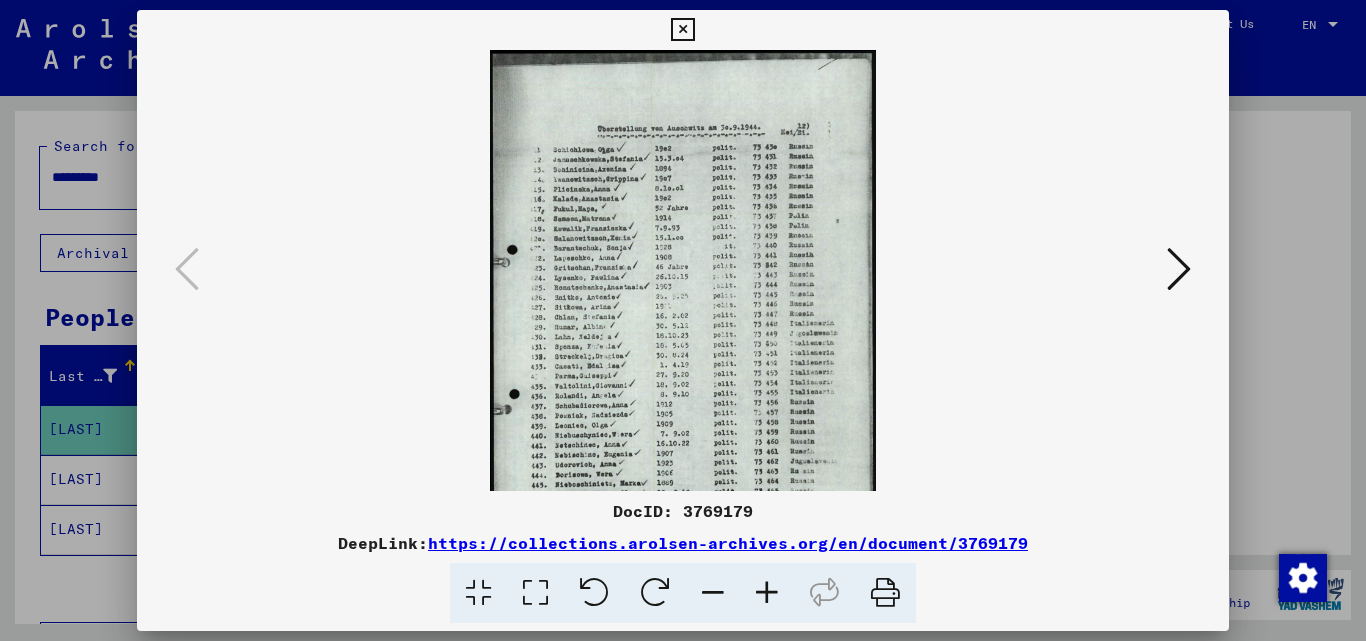 click at bounding box center [767, 593] 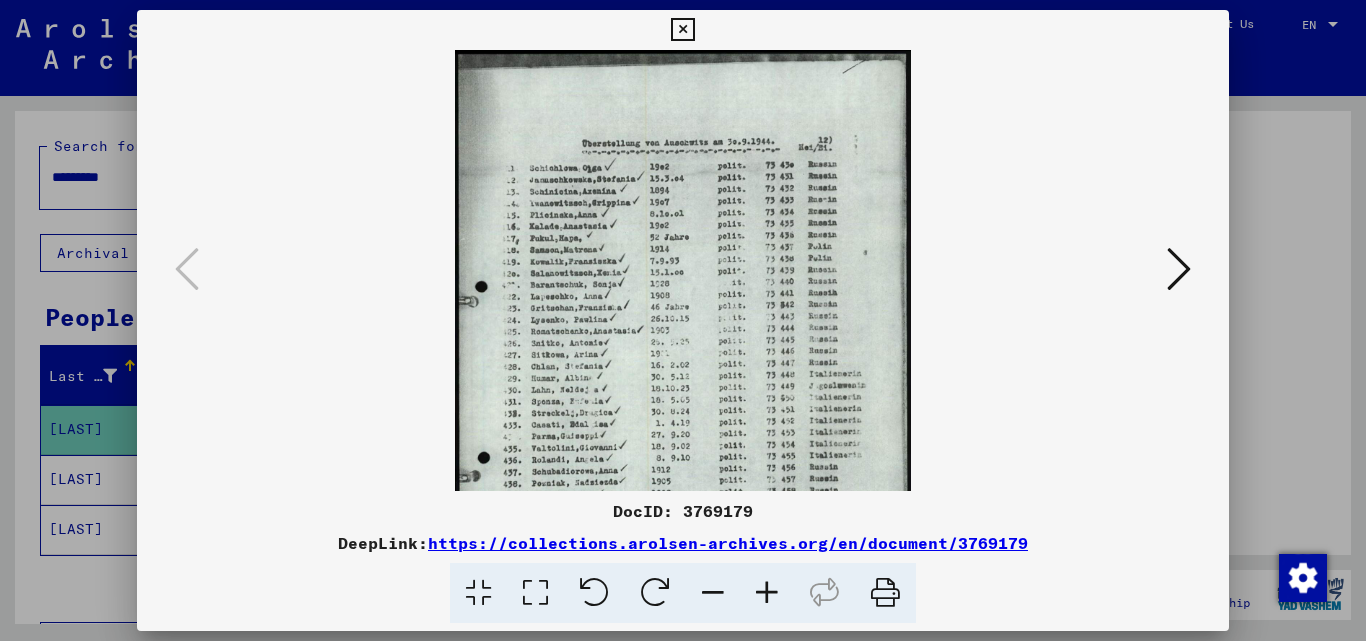 click at bounding box center [767, 593] 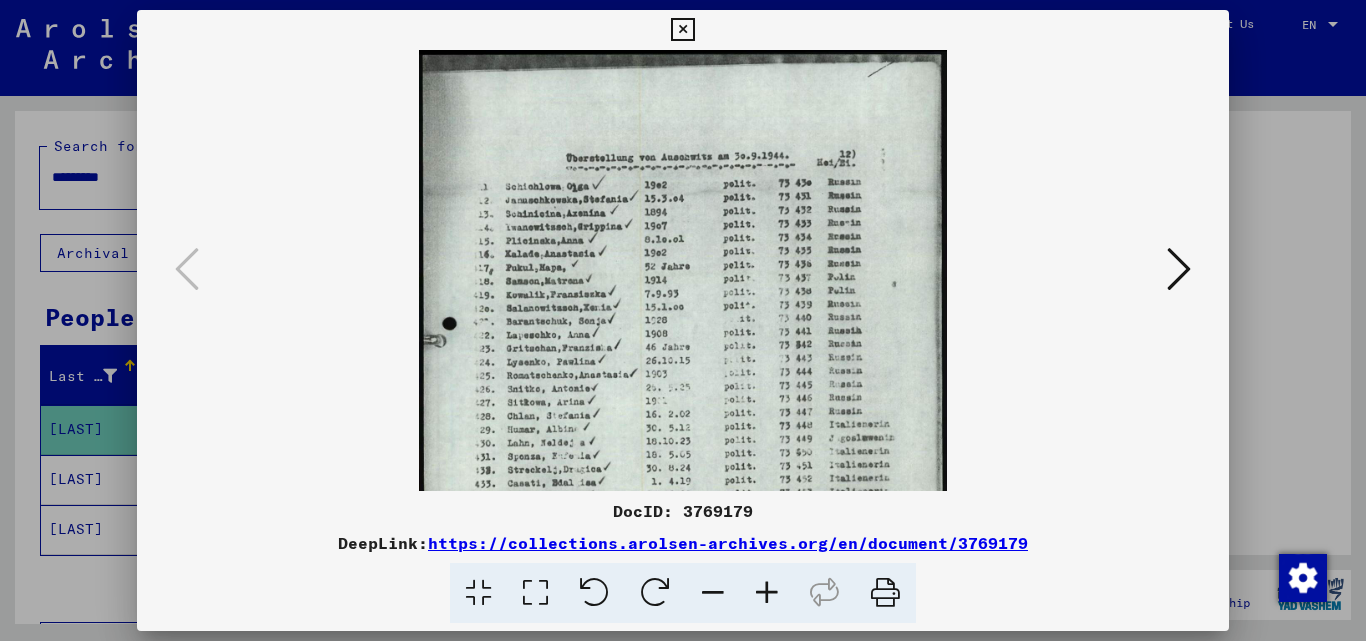 click at bounding box center (767, 593) 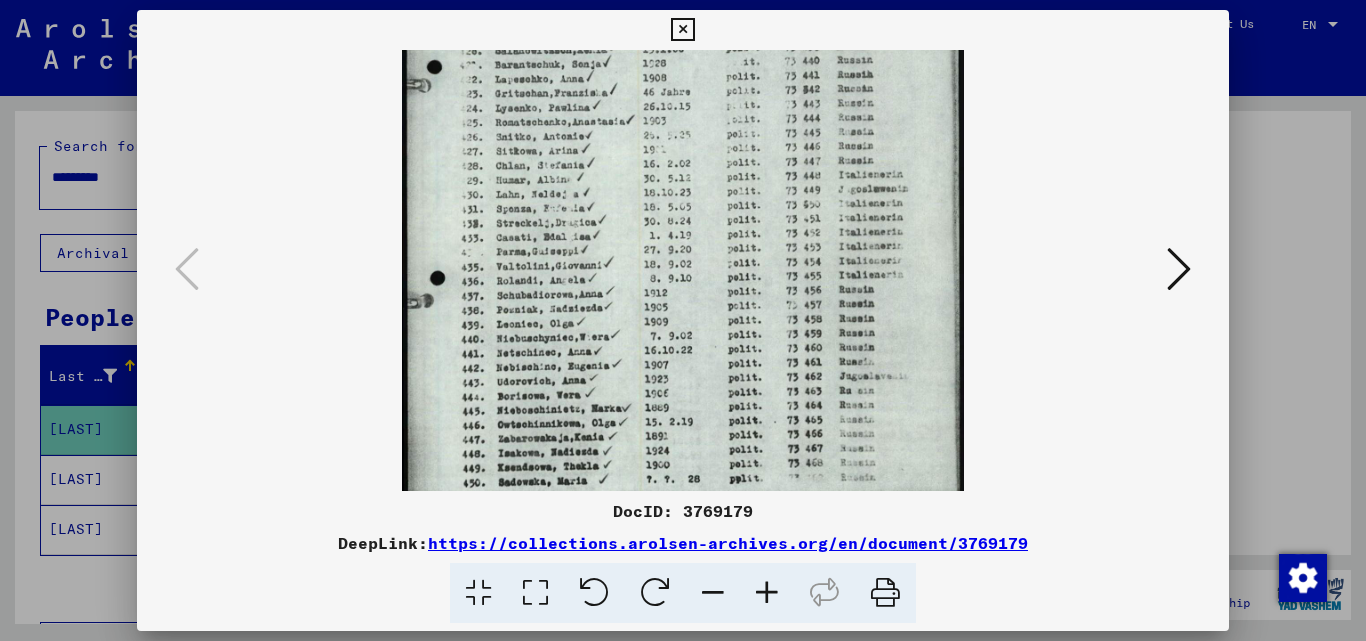 scroll, scrollTop: 315, scrollLeft: 0, axis: vertical 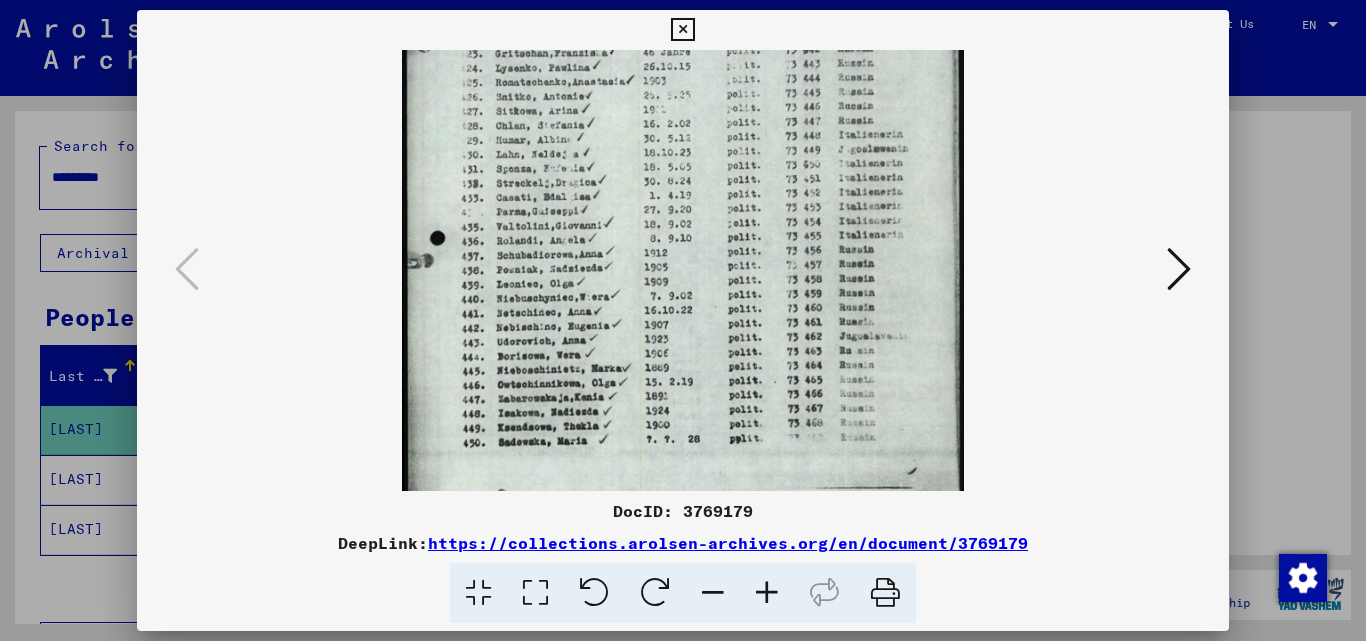 drag, startPoint x: 690, startPoint y: 408, endPoint x: 776, endPoint y: 93, distance: 326.52872 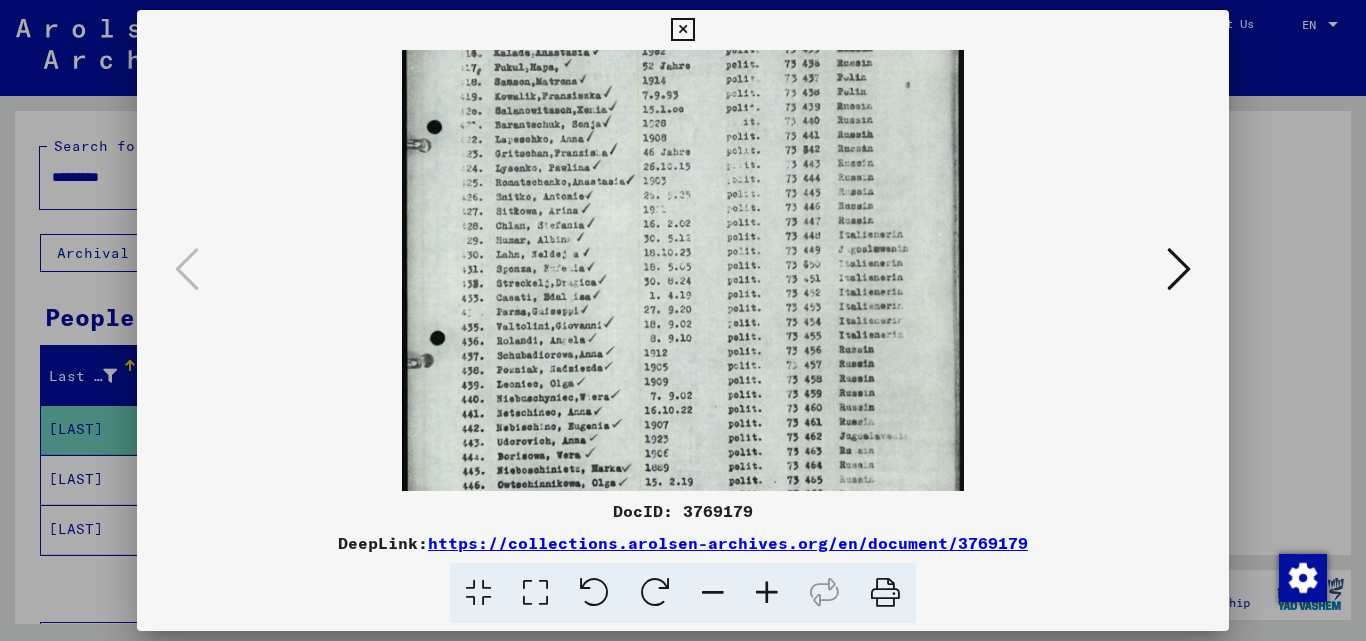 scroll, scrollTop: 343, scrollLeft: 0, axis: vertical 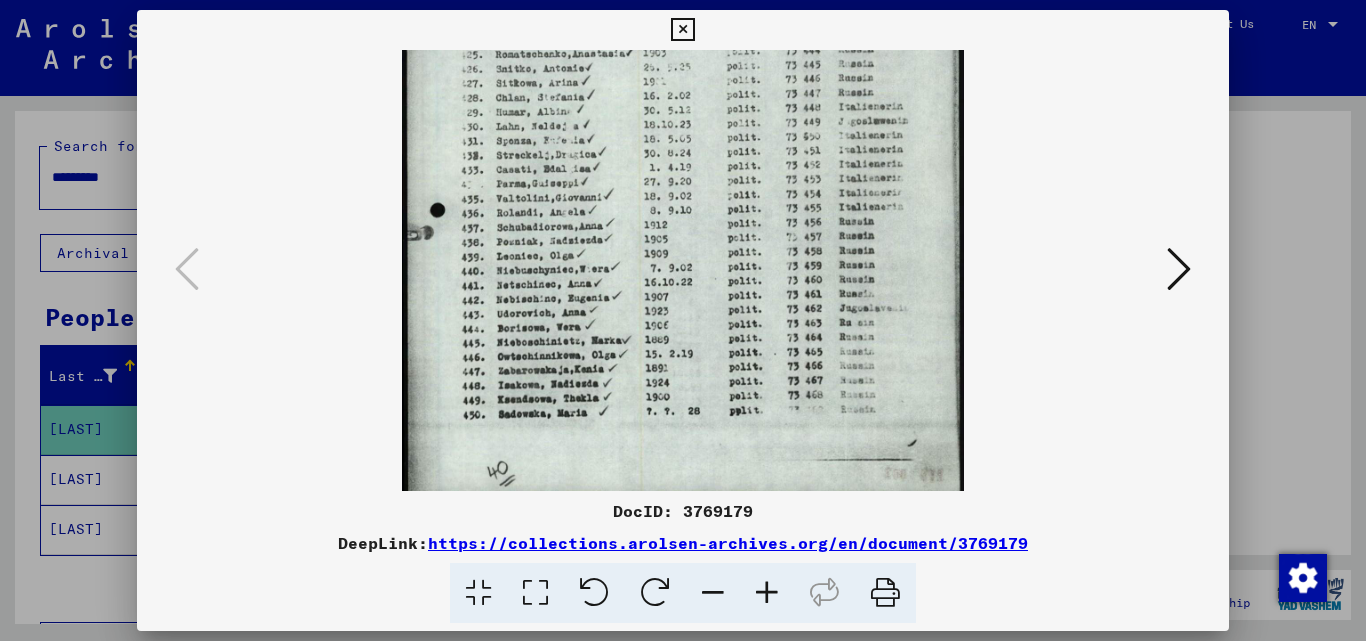 drag, startPoint x: 784, startPoint y: 178, endPoint x: 861, endPoint y: 151, distance: 81.596565 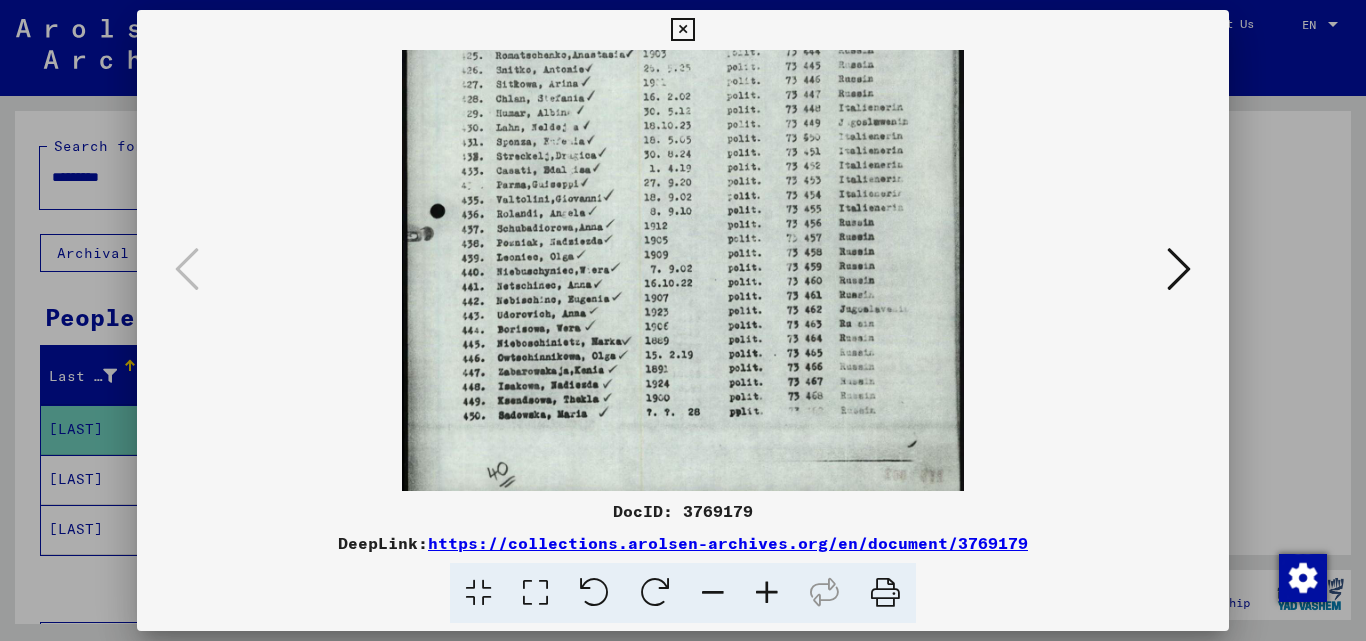 click at bounding box center [683, 320] 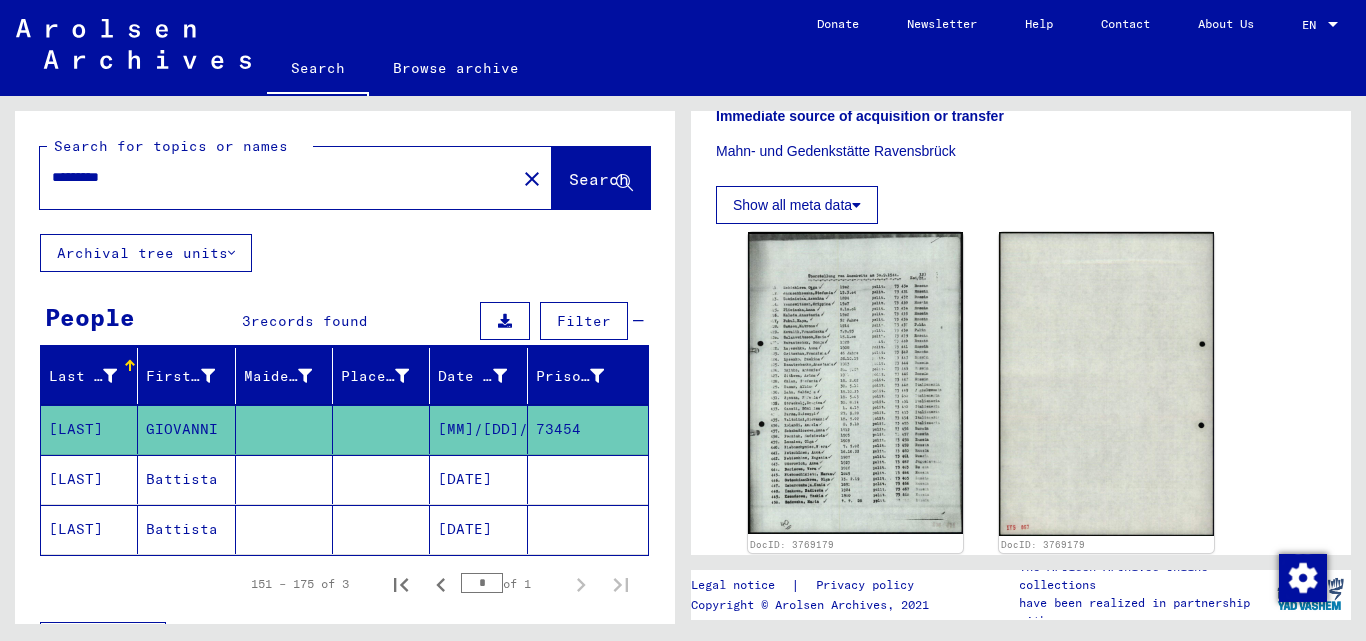 click on "close" 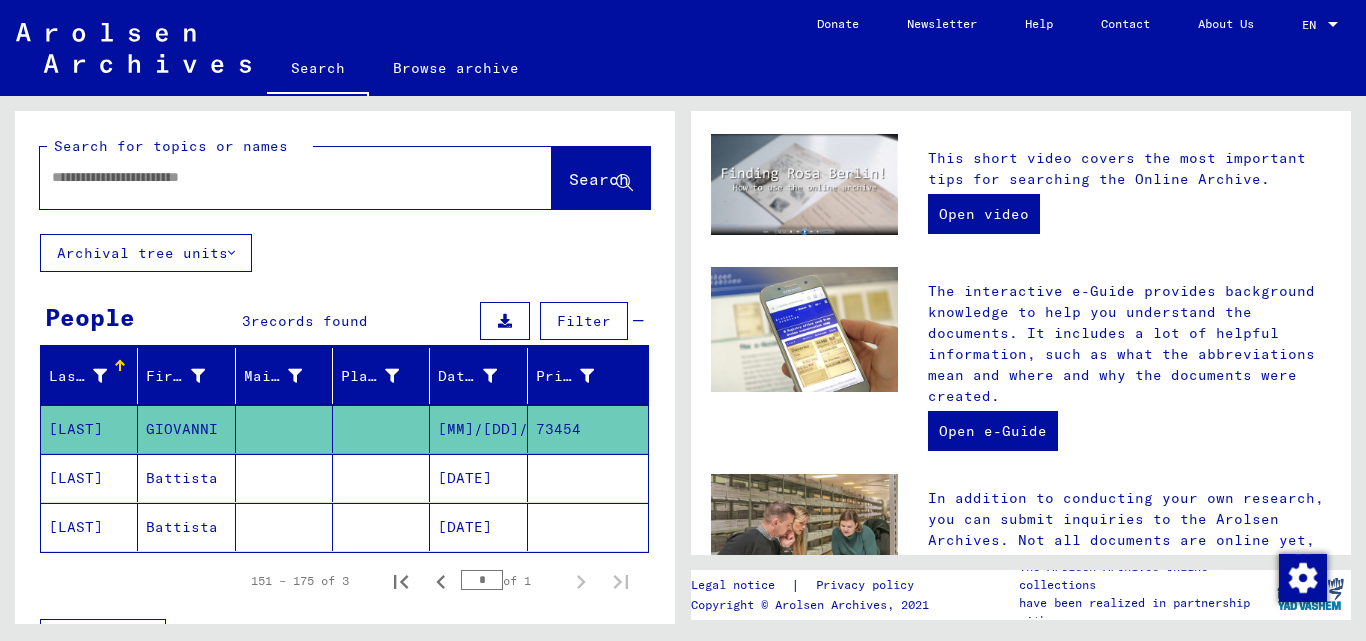 scroll, scrollTop: 0, scrollLeft: 0, axis: both 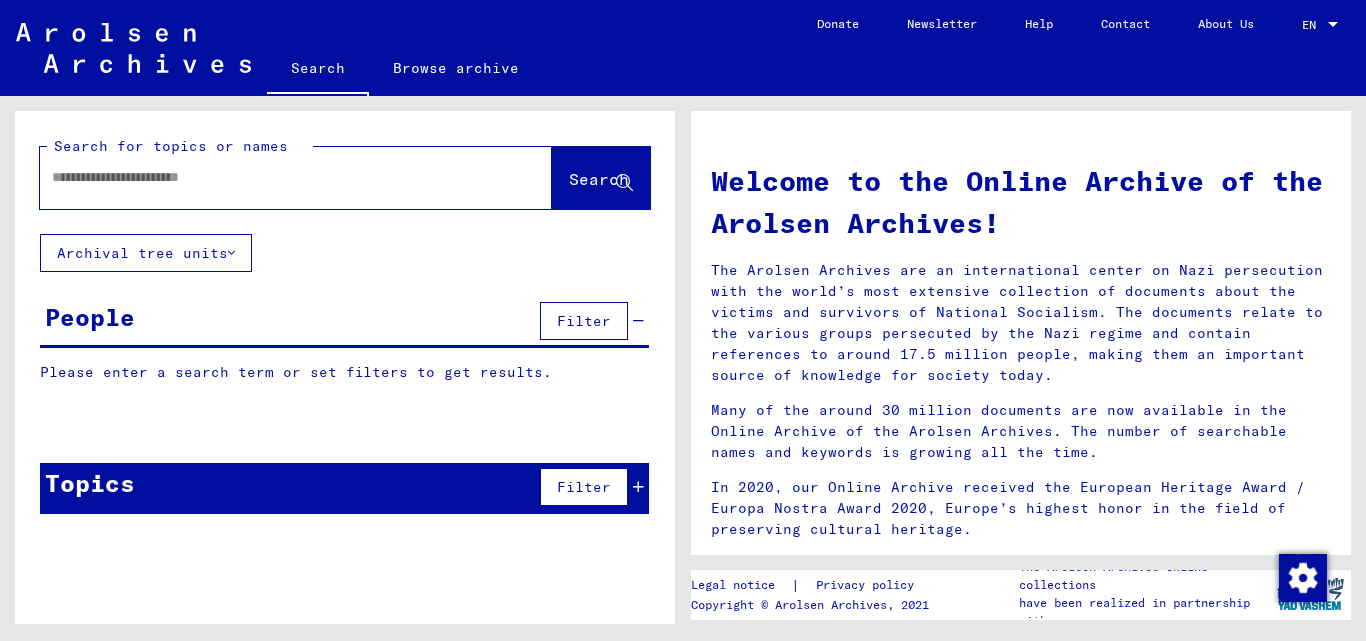 click 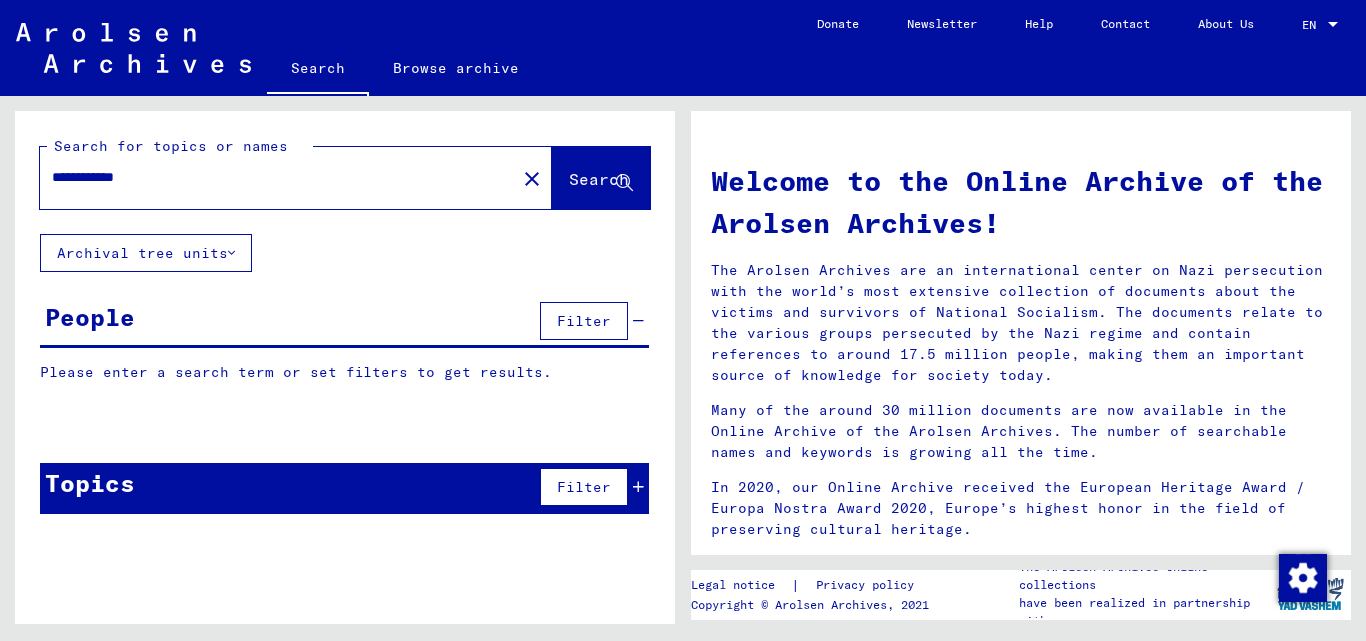 type on "**********" 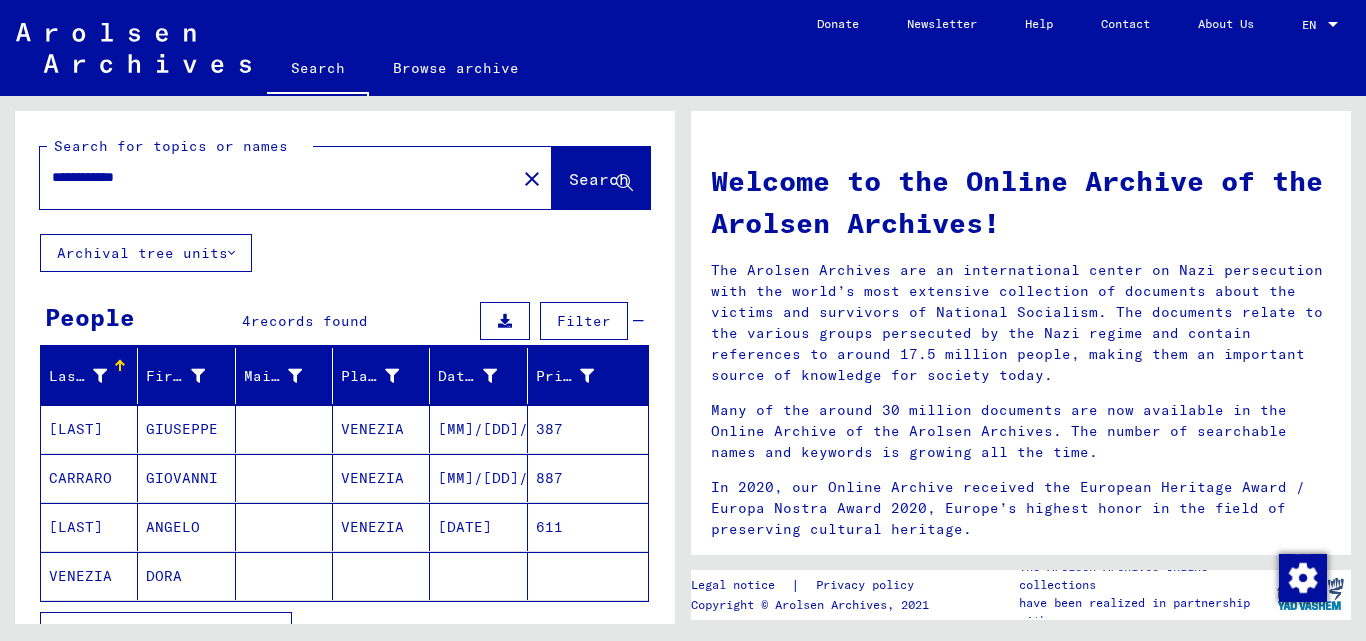 click on "VENEZIA" 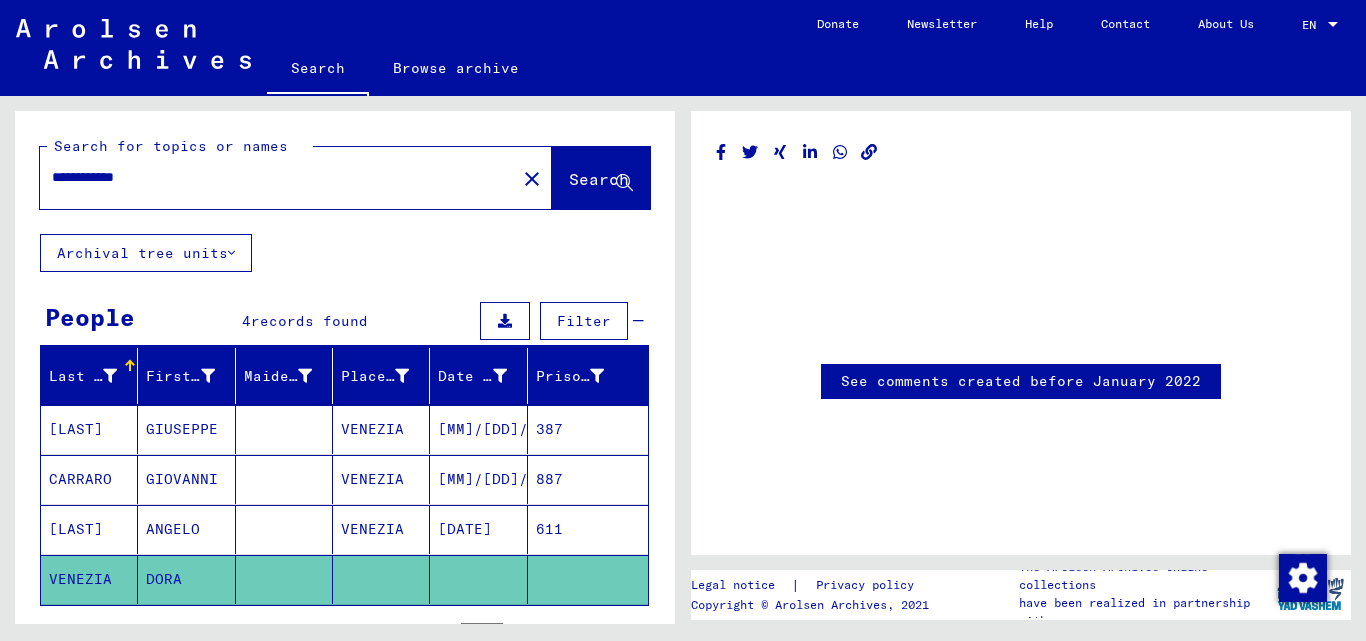 scroll, scrollTop: 0, scrollLeft: 0, axis: both 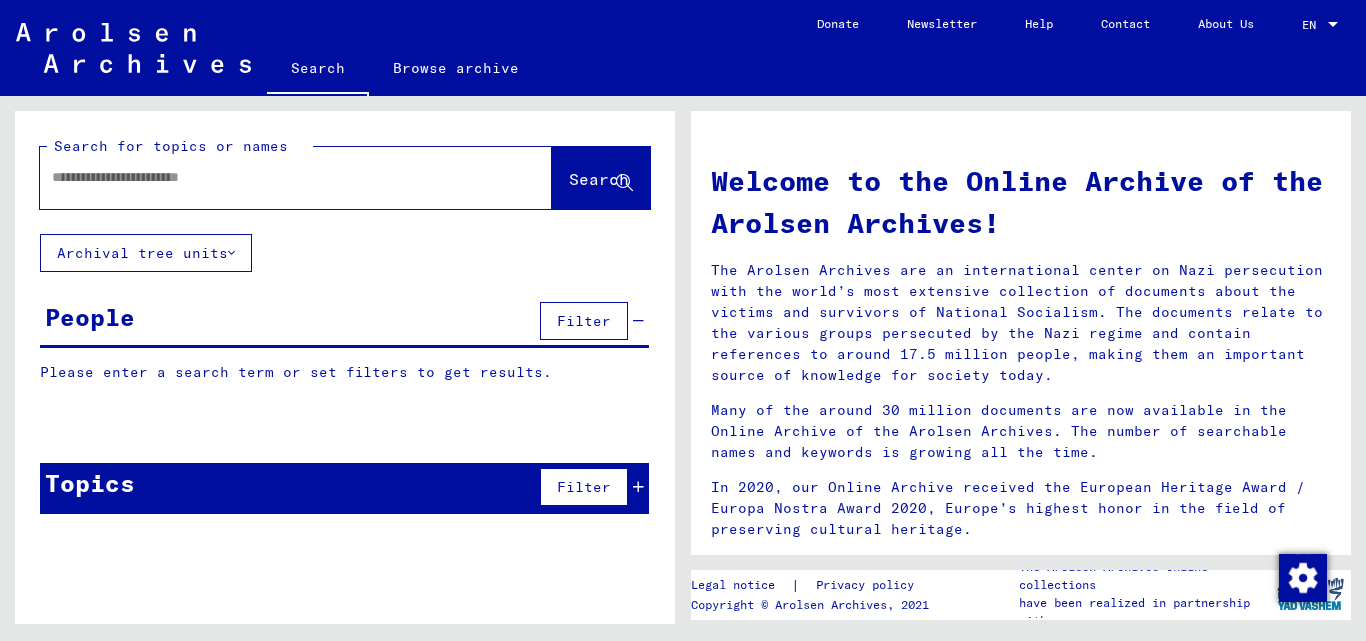 click at bounding box center (272, 177) 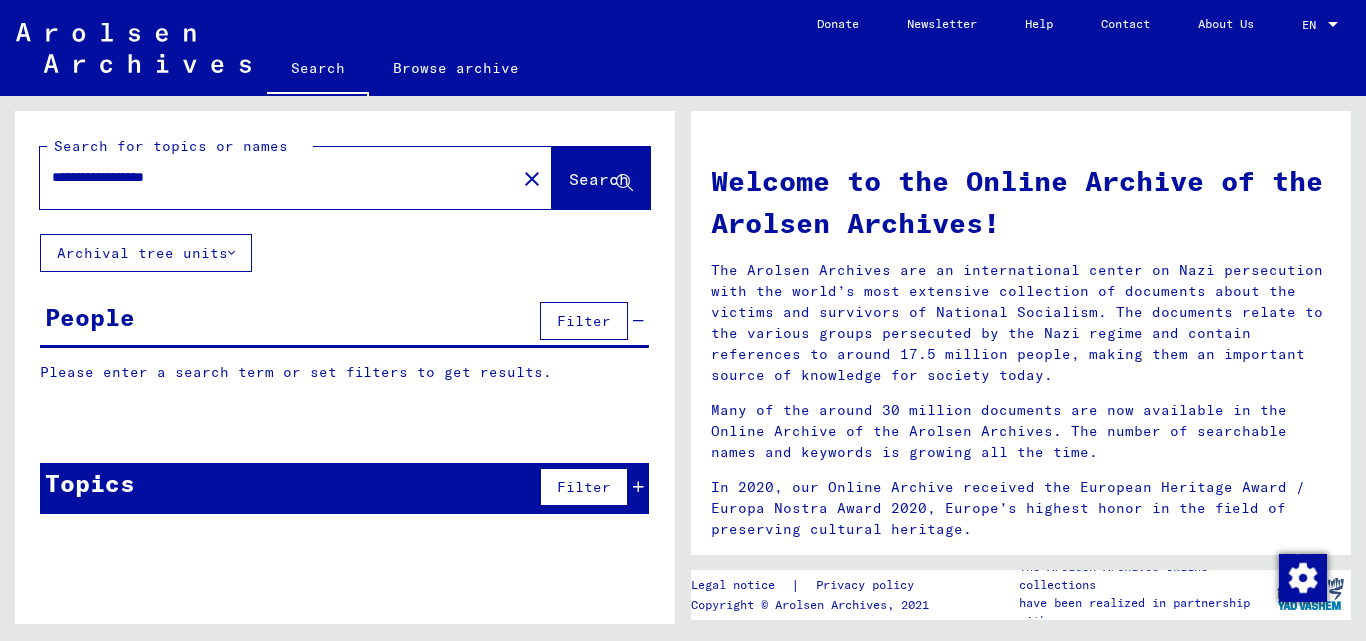 type on "**********" 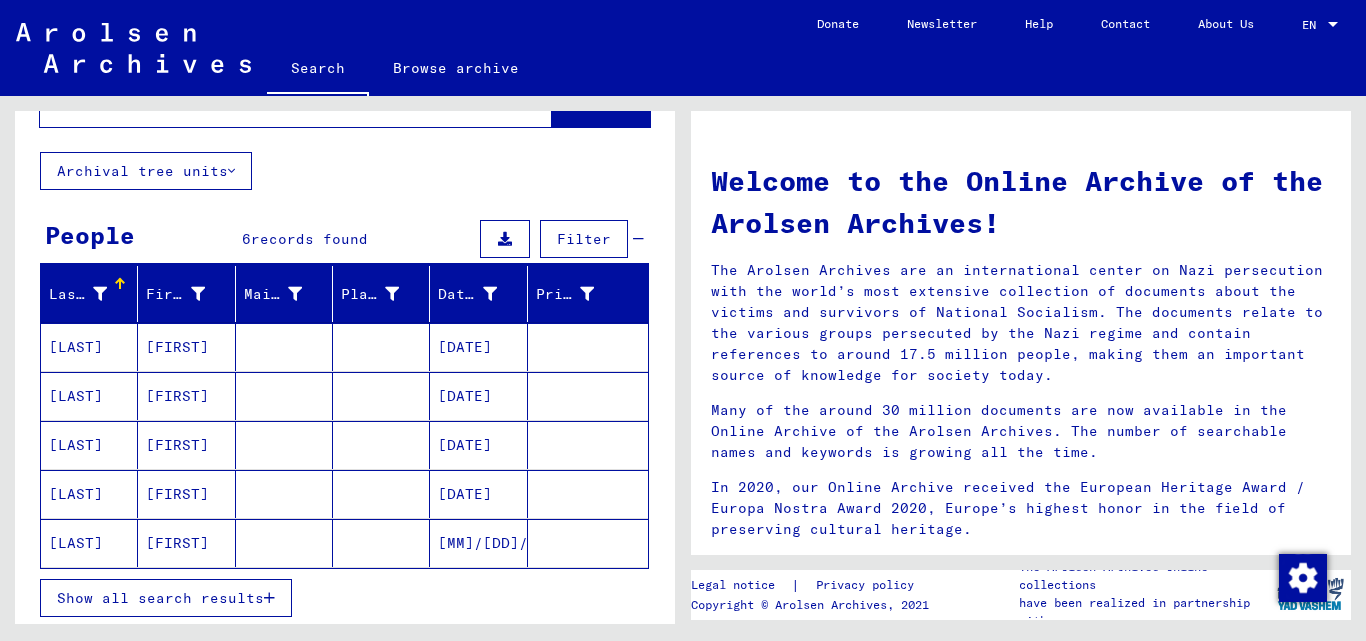 scroll, scrollTop: 163, scrollLeft: 0, axis: vertical 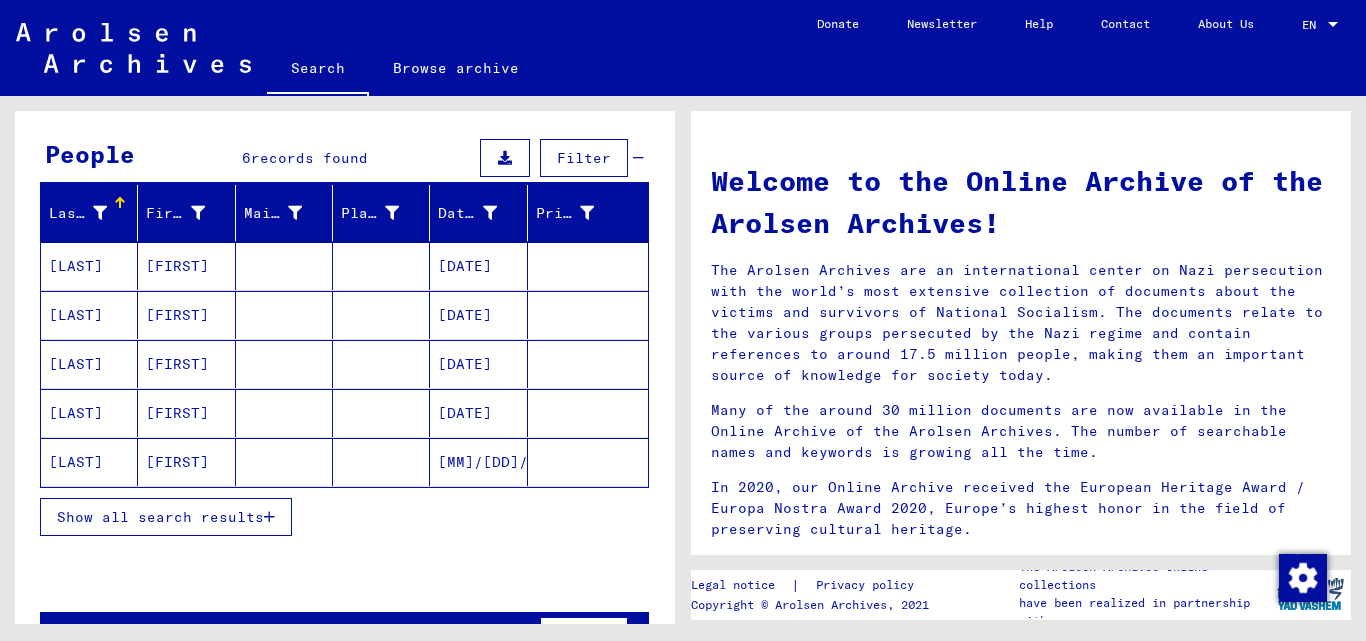 click on "Show all search results" at bounding box center (160, 517) 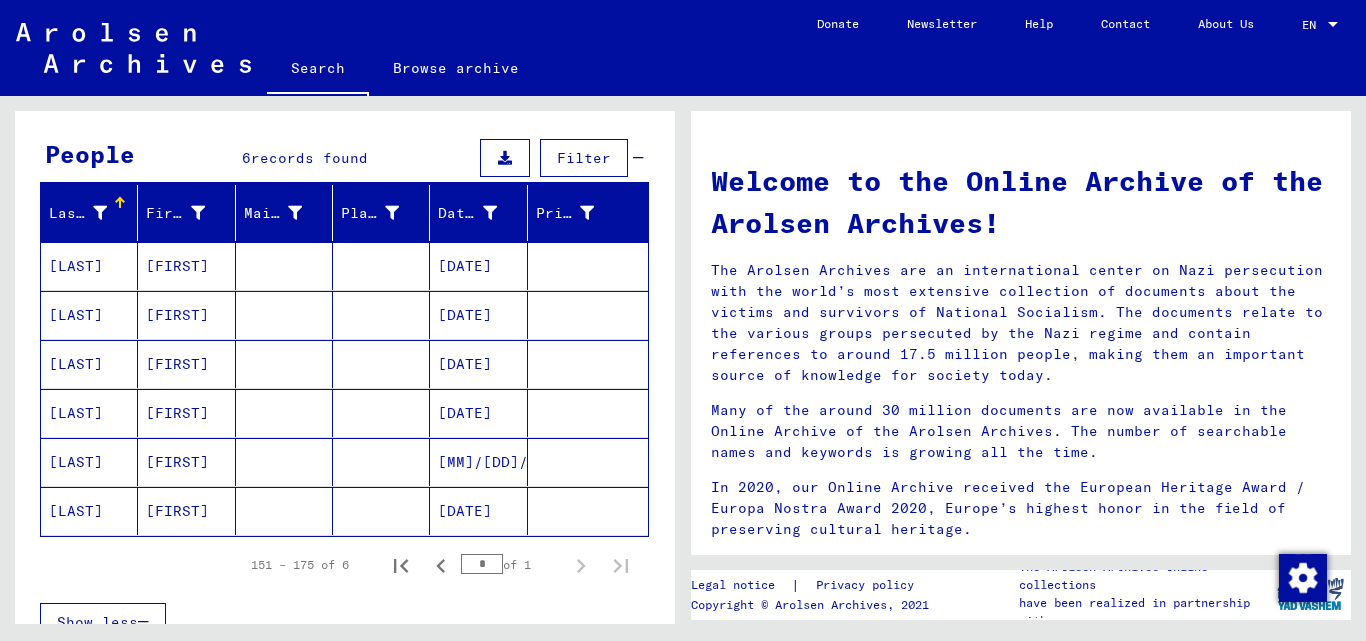 click on "[FIRST]" at bounding box center (186, 315) 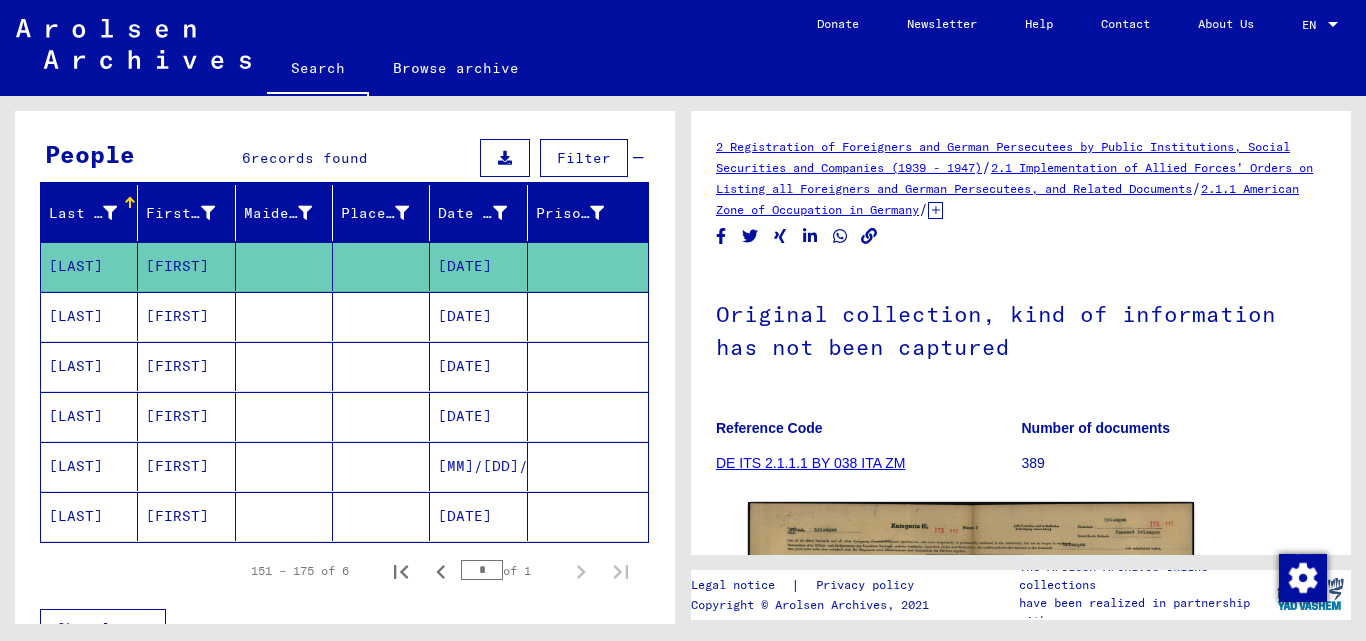 scroll, scrollTop: 0, scrollLeft: 0, axis: both 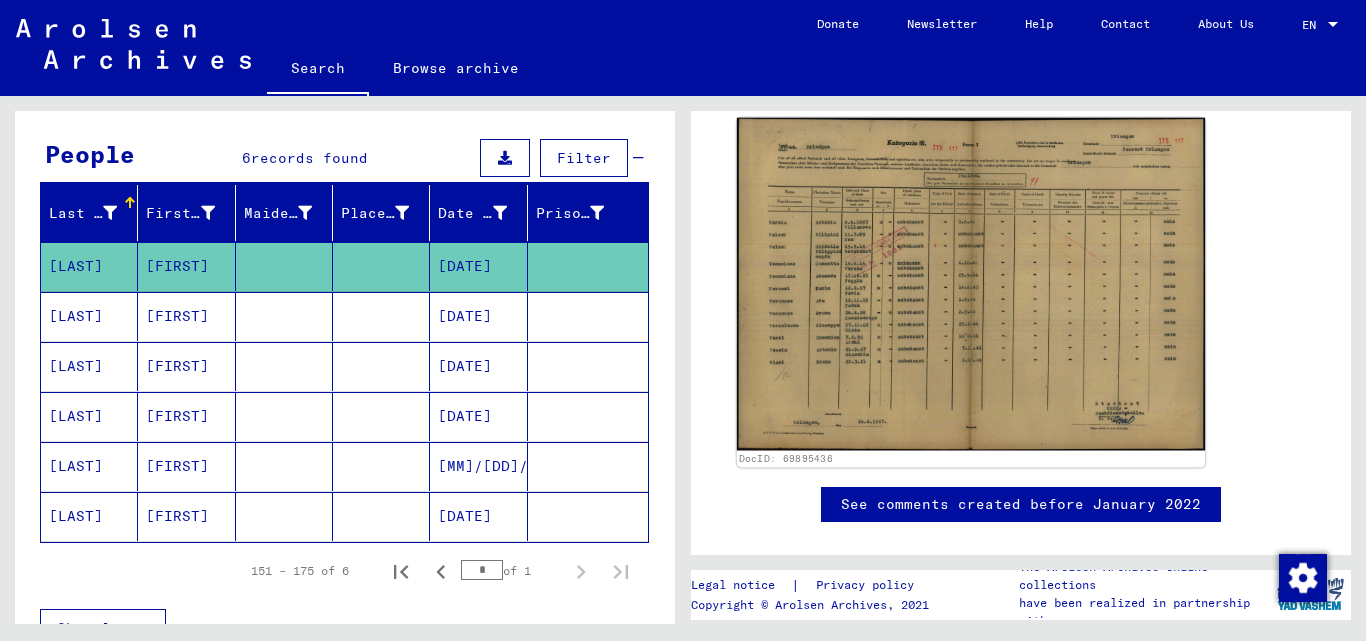 click 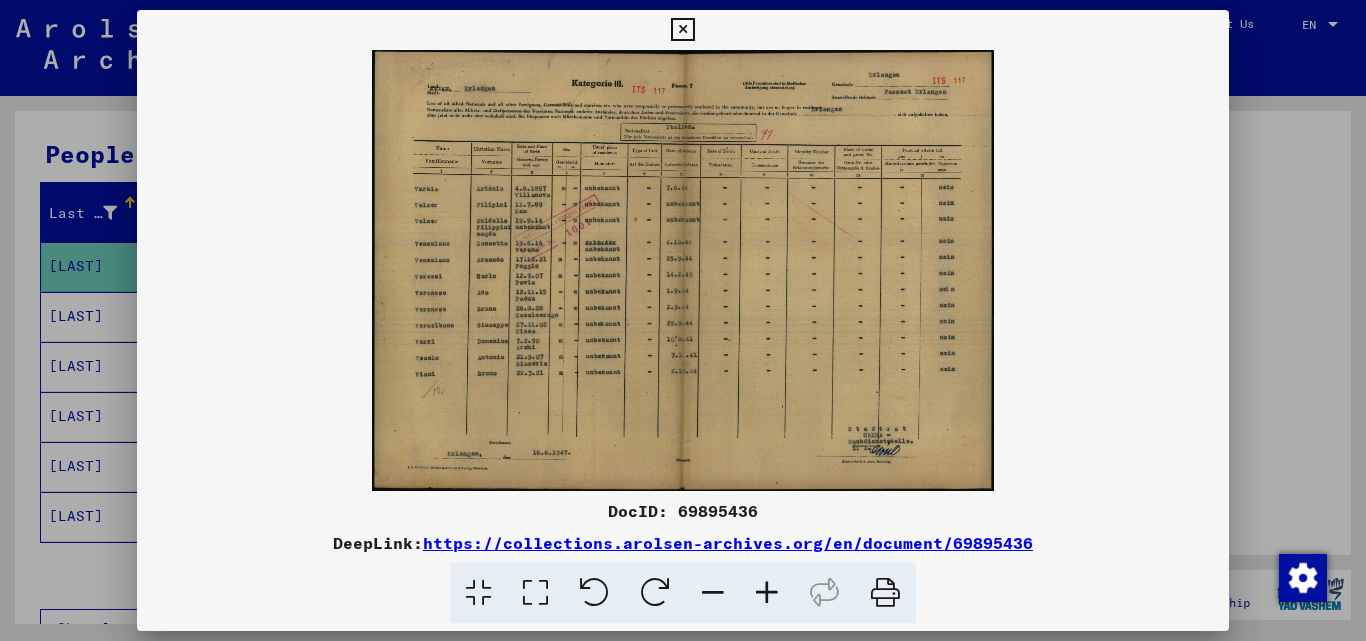 click at bounding box center [767, 593] 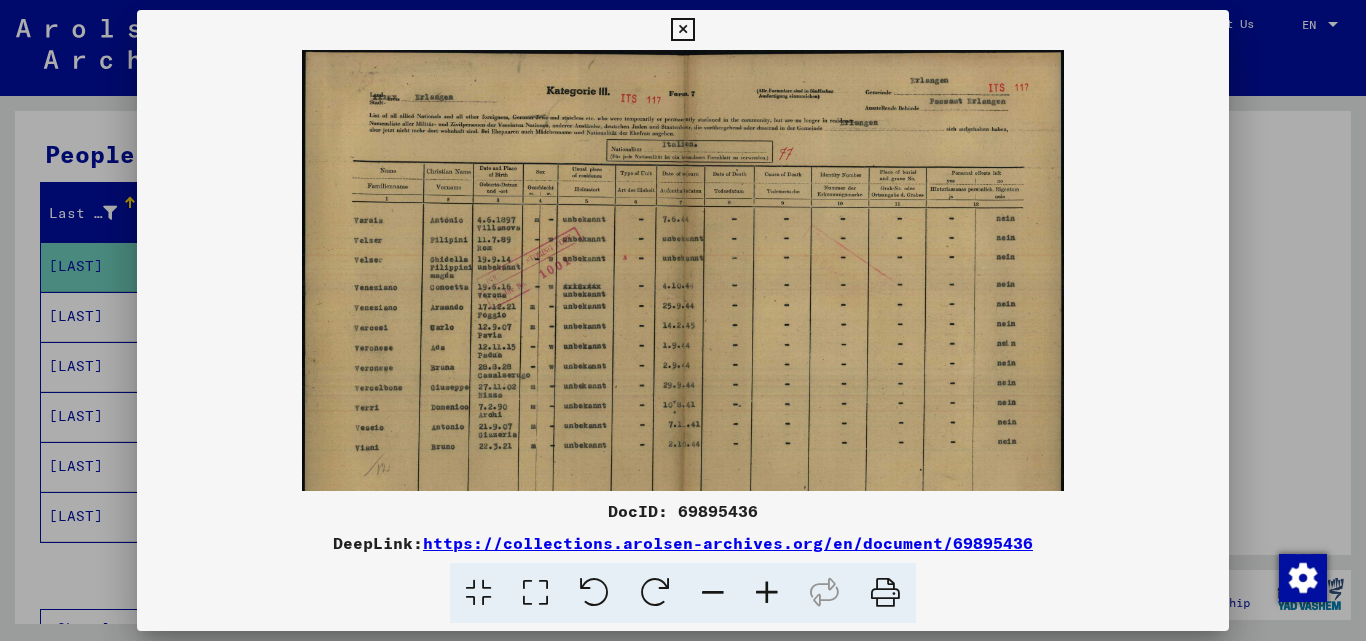click at bounding box center (767, 593) 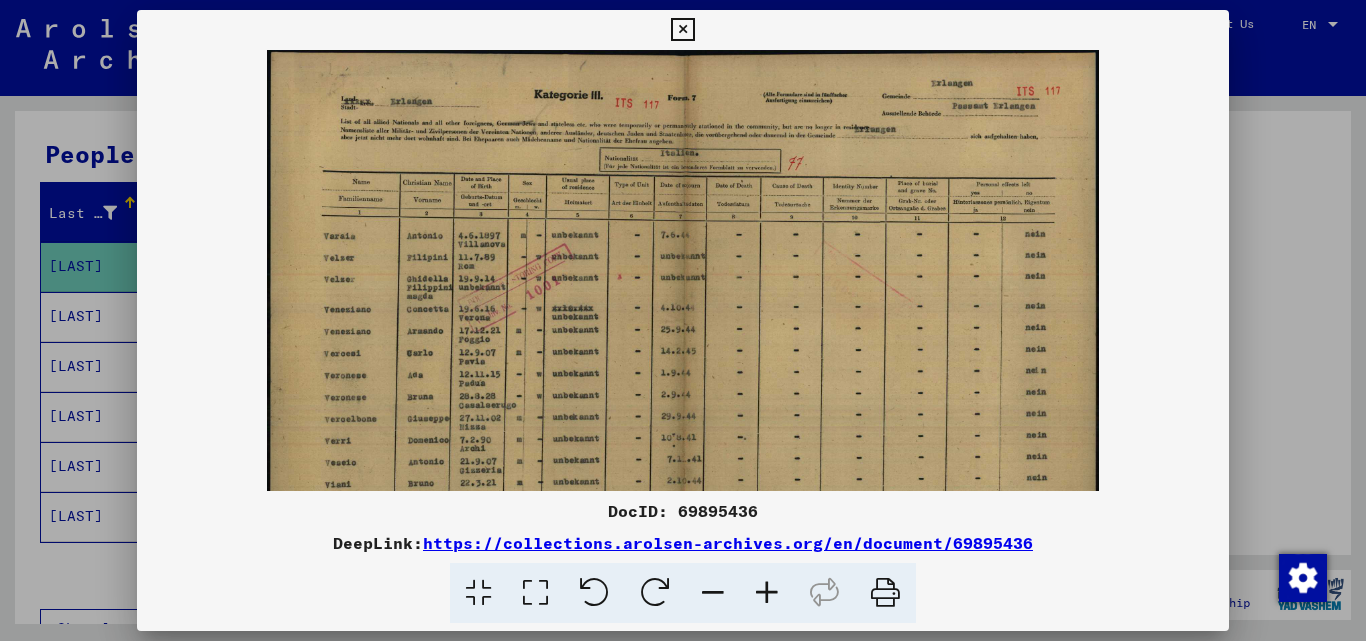 click at bounding box center (767, 593) 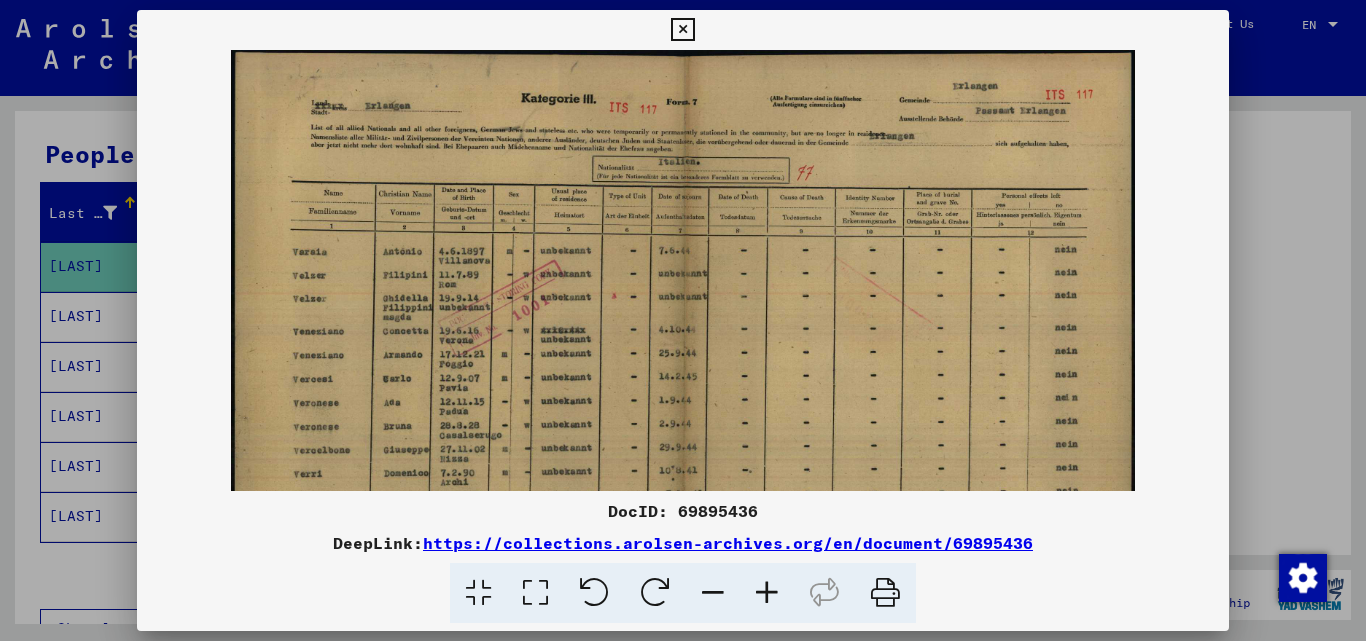 click at bounding box center [767, 593] 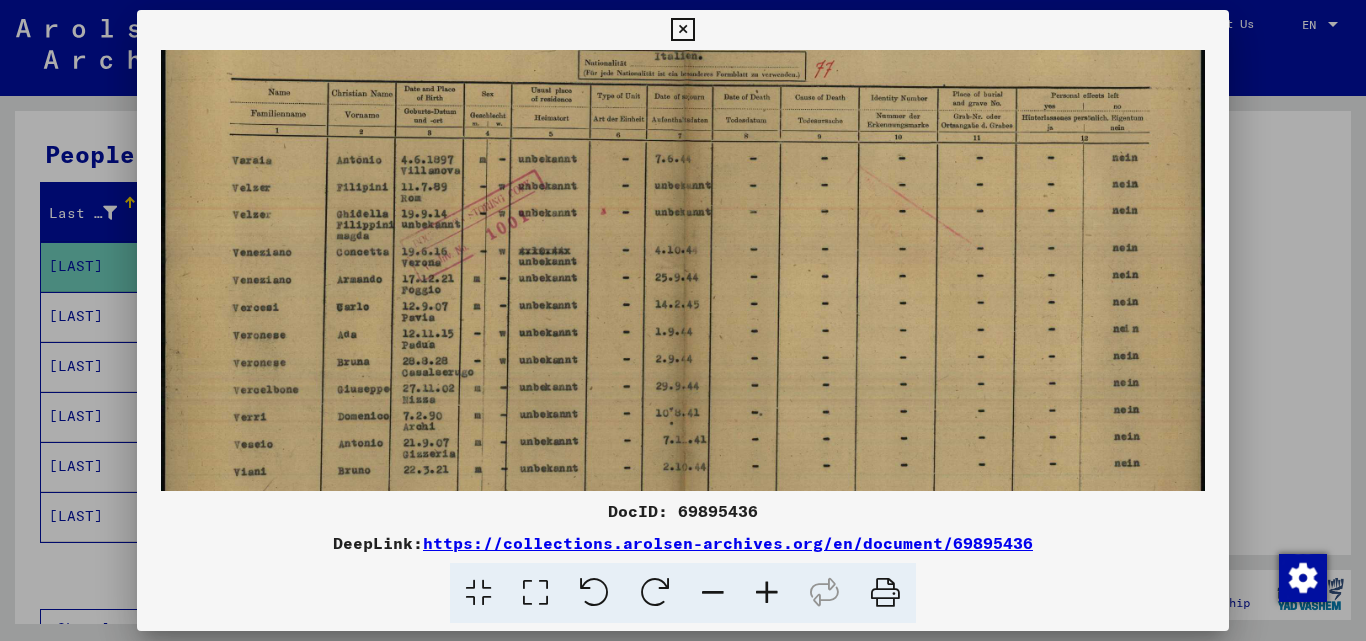 scroll, scrollTop: 124, scrollLeft: 0, axis: vertical 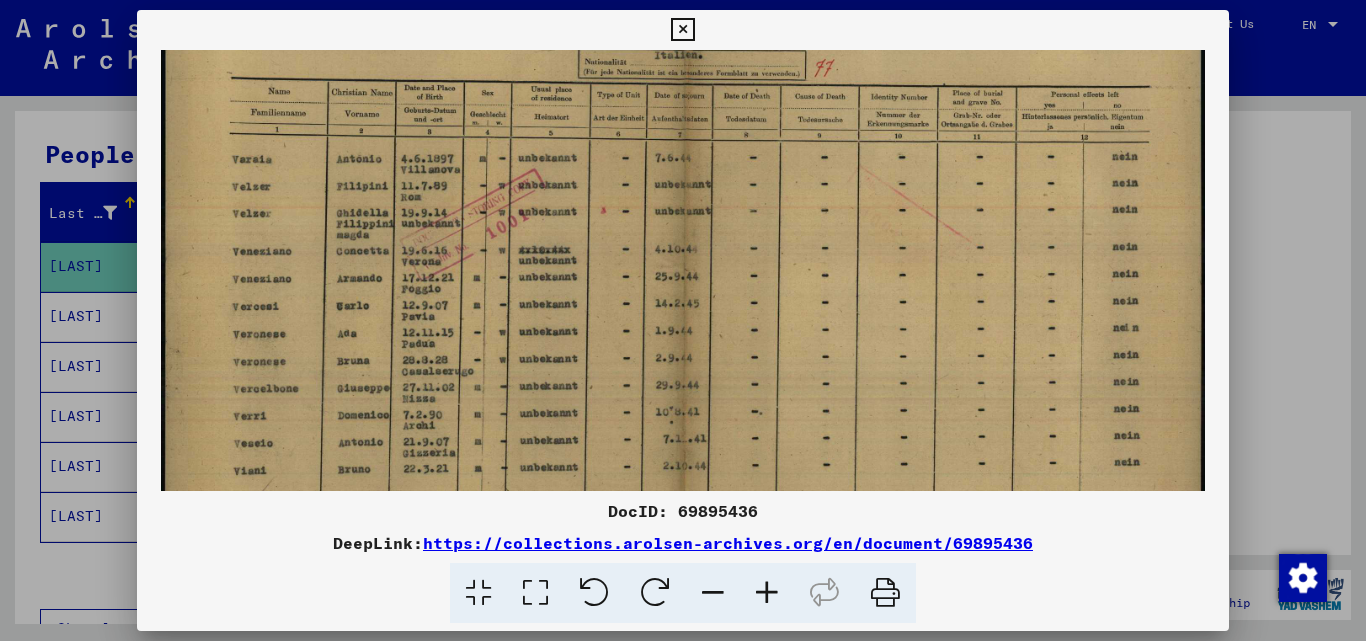 drag, startPoint x: 613, startPoint y: 319, endPoint x: 627, endPoint y: 295, distance: 27.784887 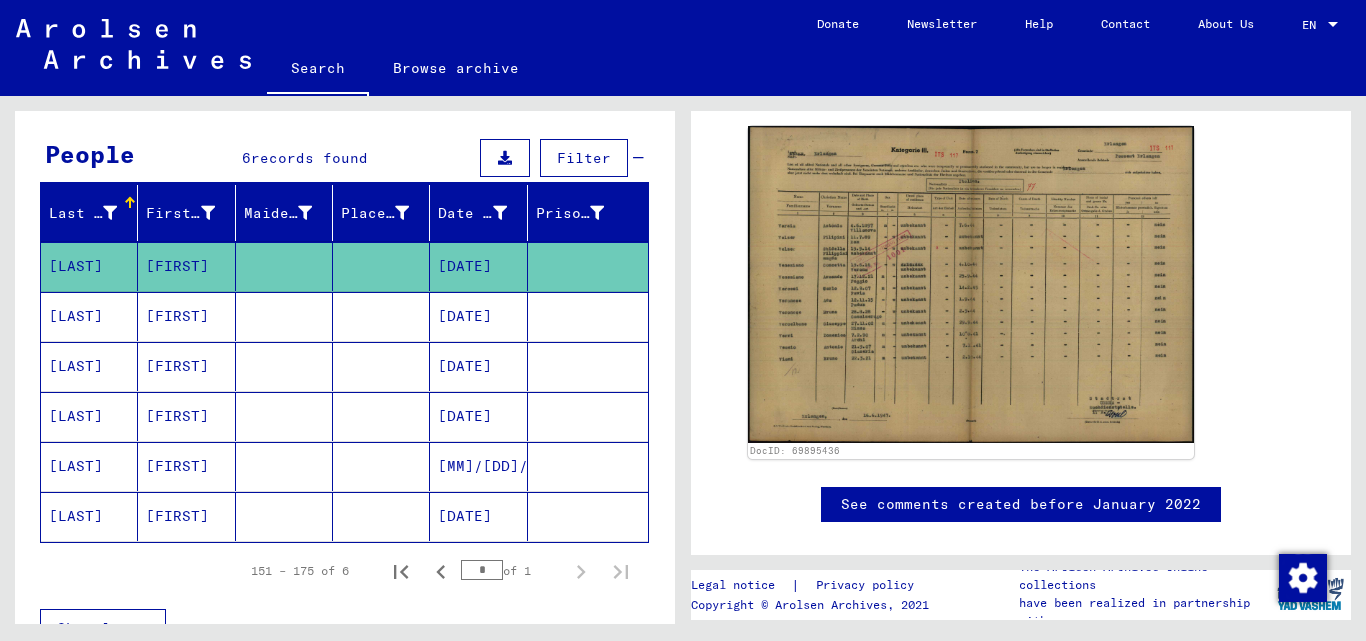 click at bounding box center [381, 366] 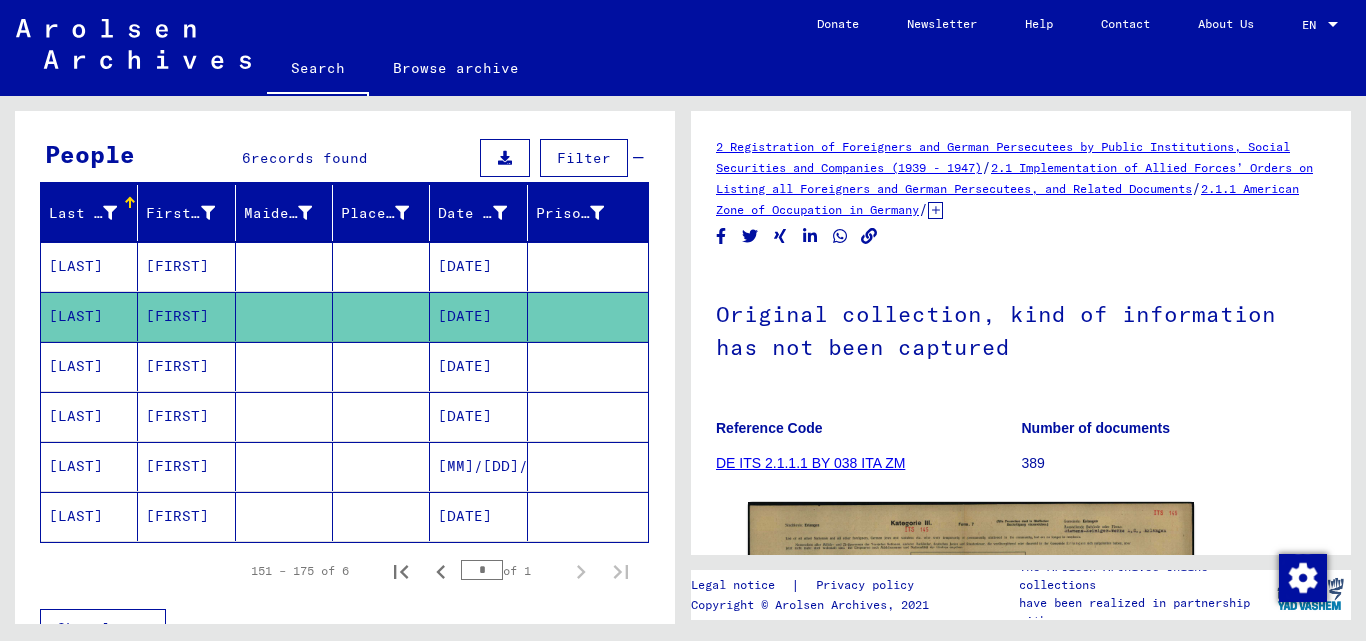 scroll, scrollTop: 0, scrollLeft: 0, axis: both 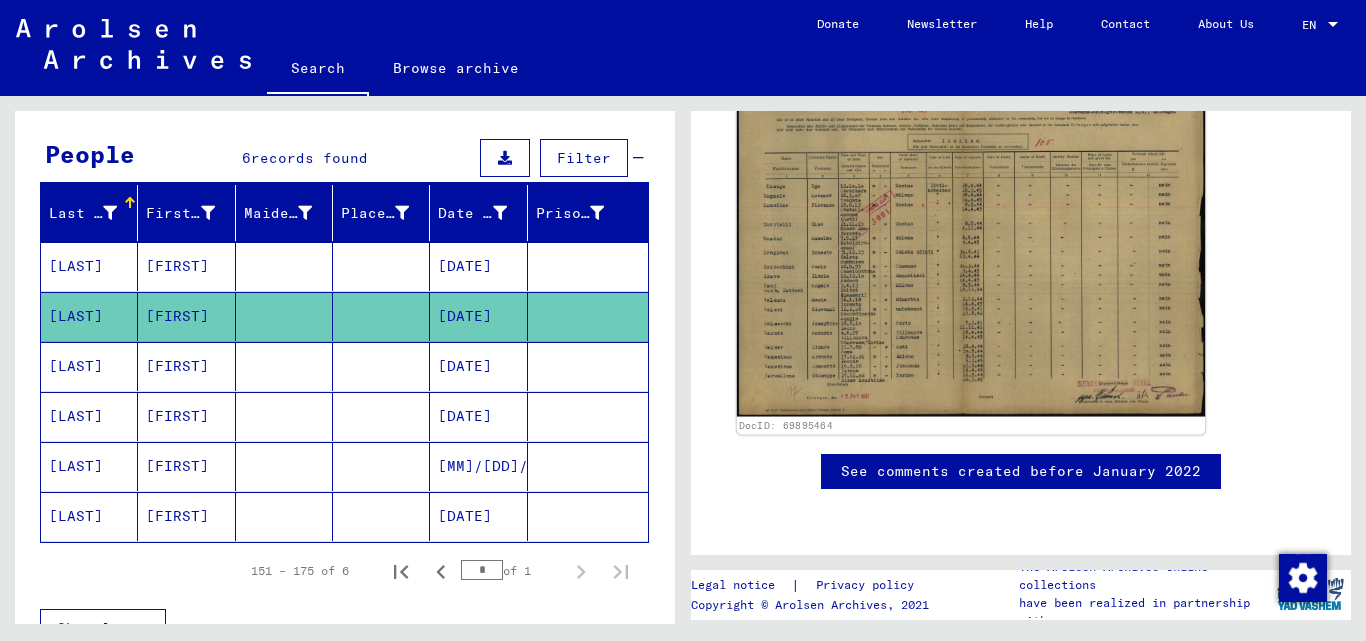 click 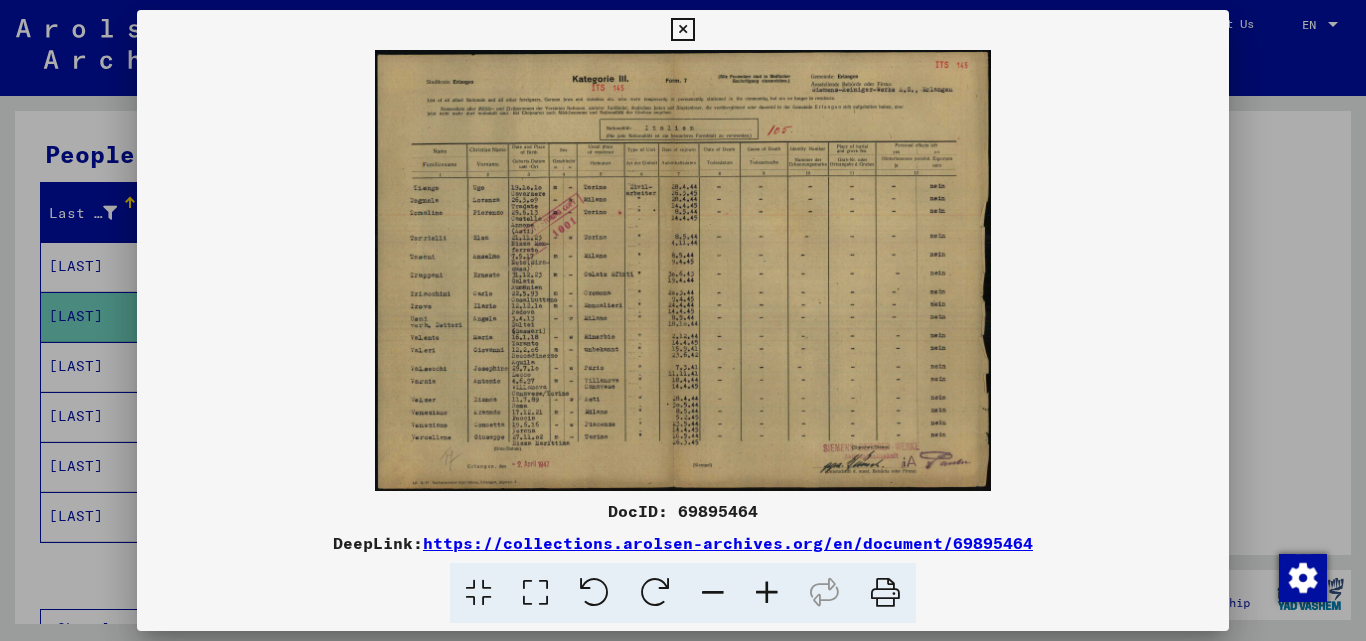 click at bounding box center (767, 593) 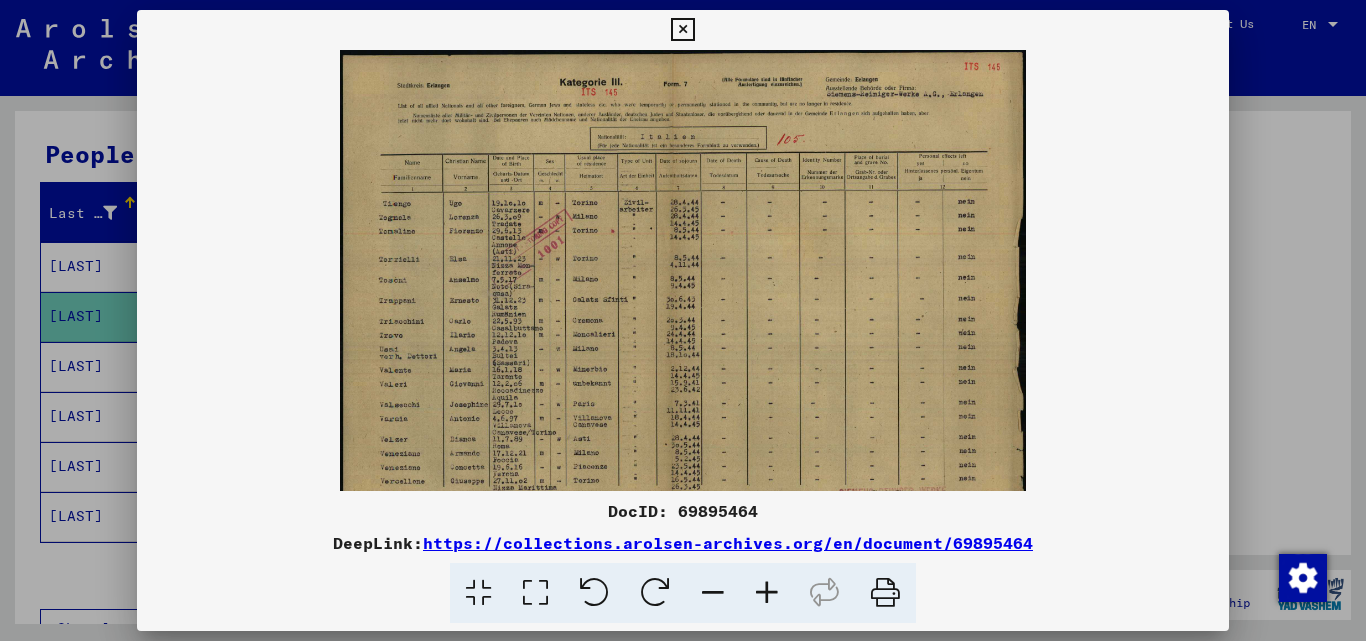 click at bounding box center [767, 593] 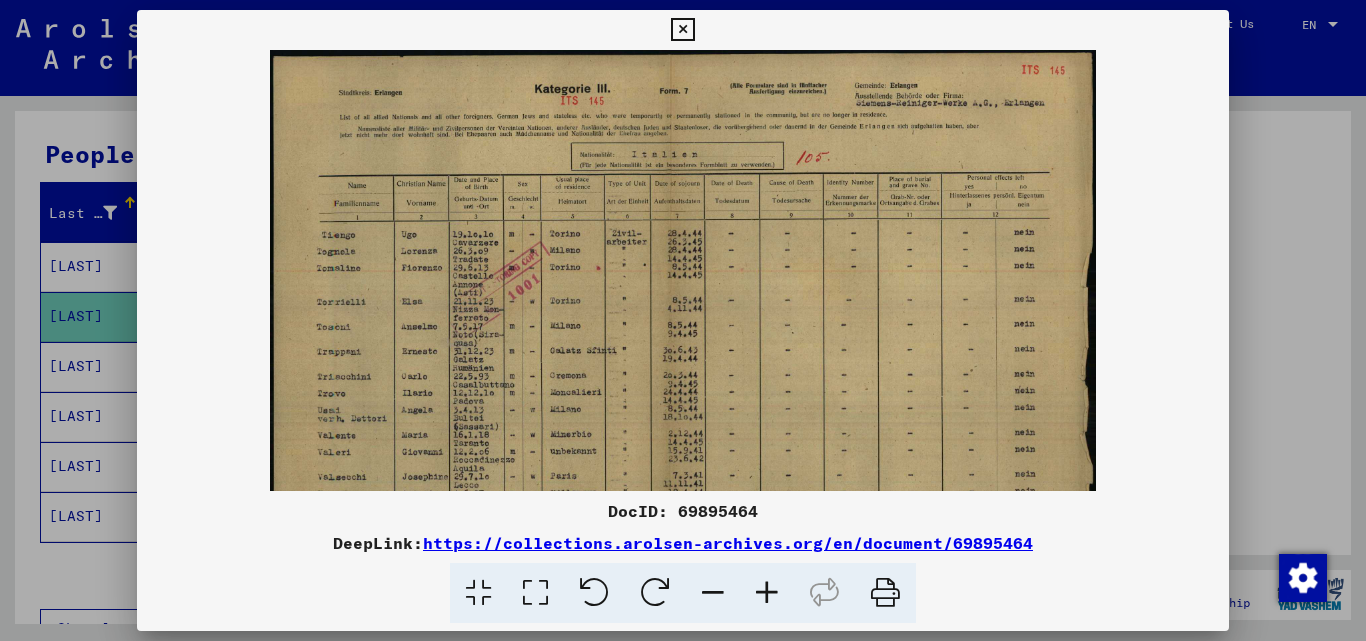 click at bounding box center [767, 593] 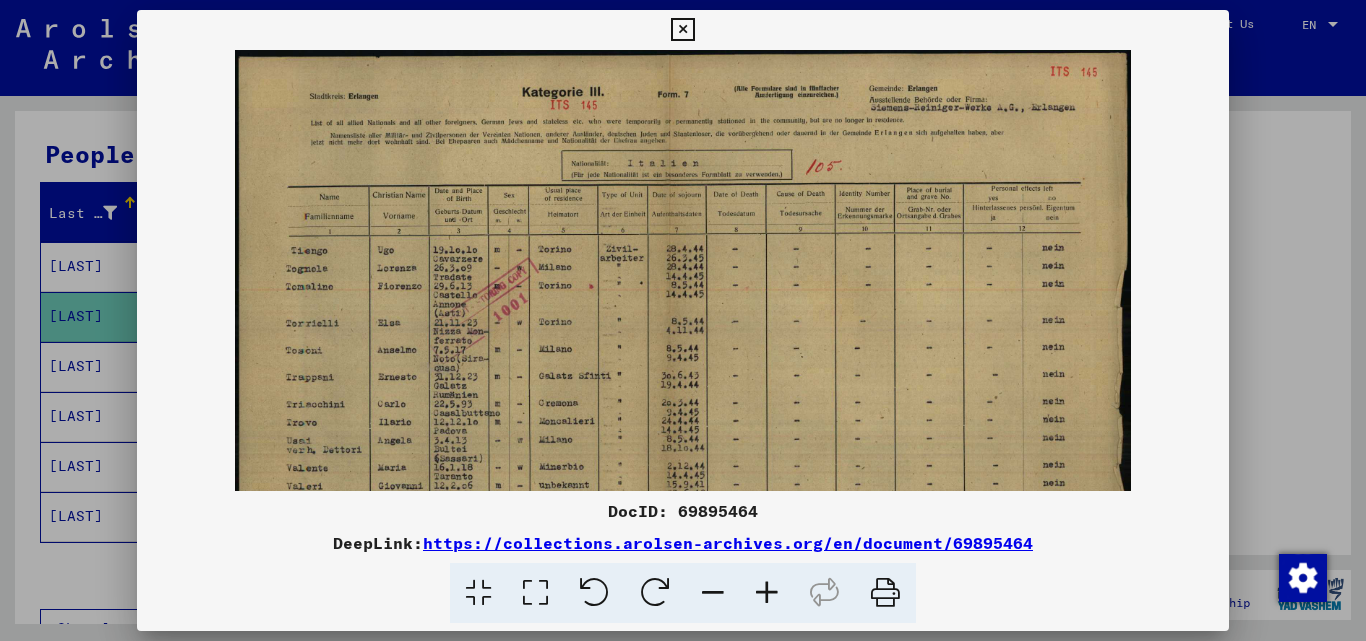 click at bounding box center [767, 593] 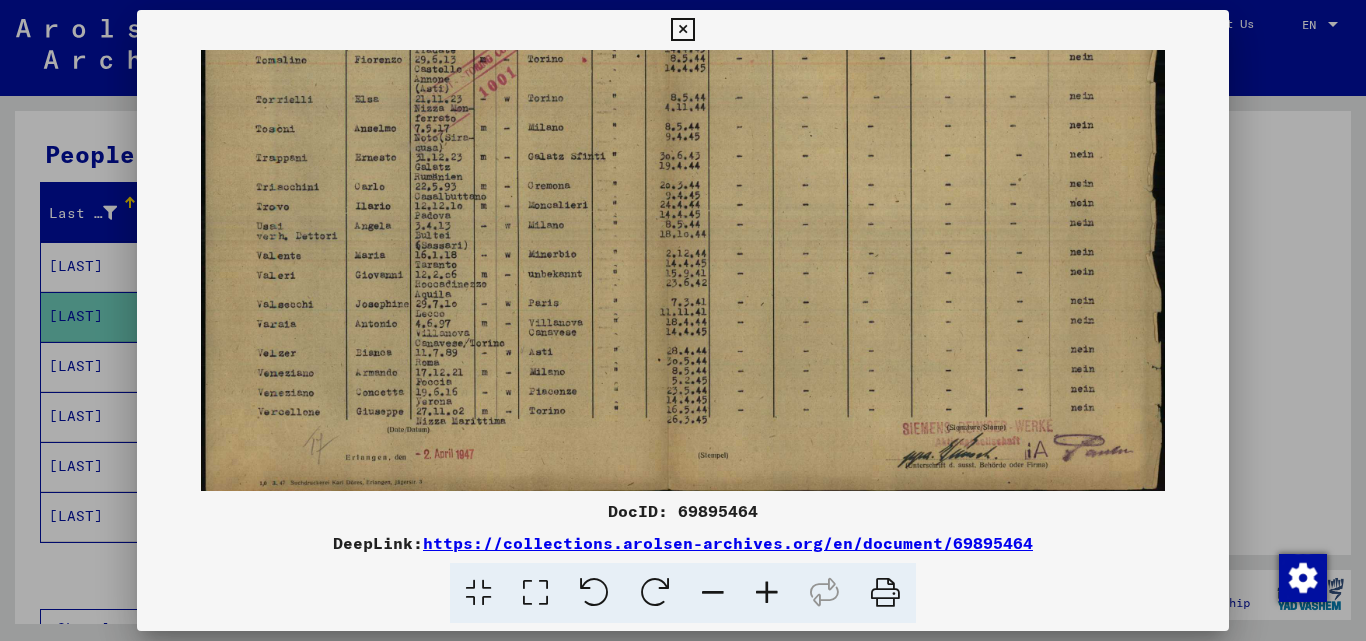scroll, scrollTop: 66, scrollLeft: 0, axis: vertical 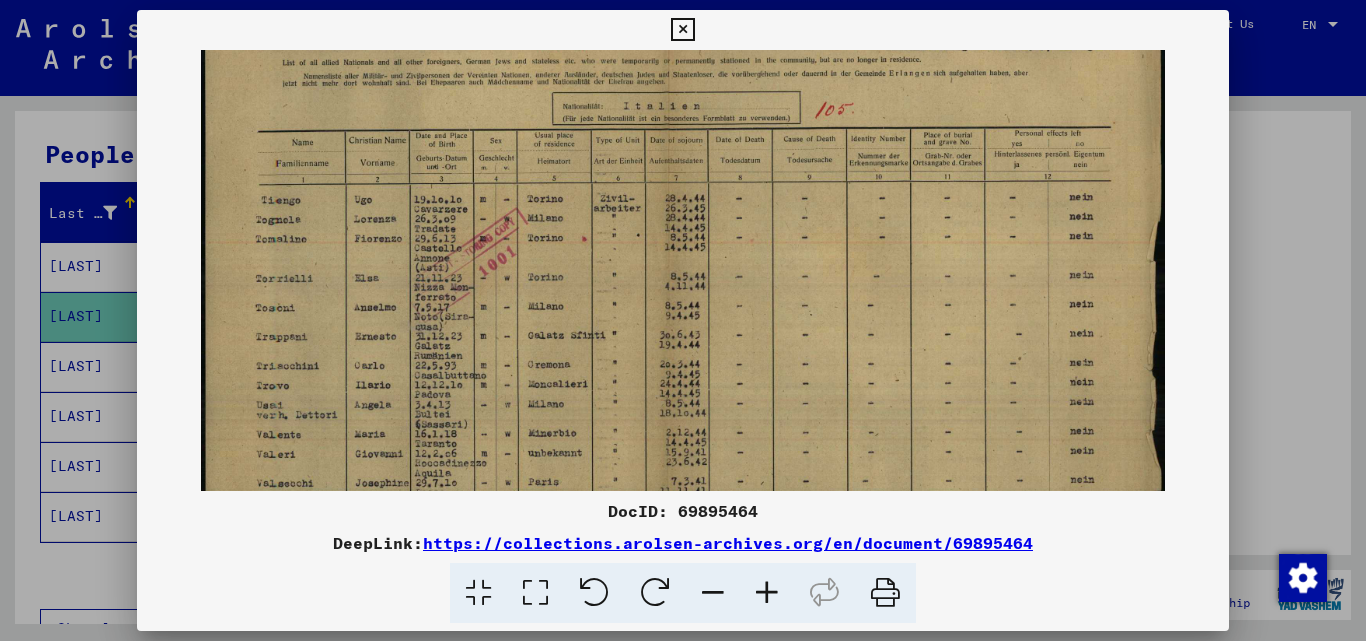 drag, startPoint x: 572, startPoint y: 420, endPoint x: 697, endPoint y: 319, distance: 160.7047 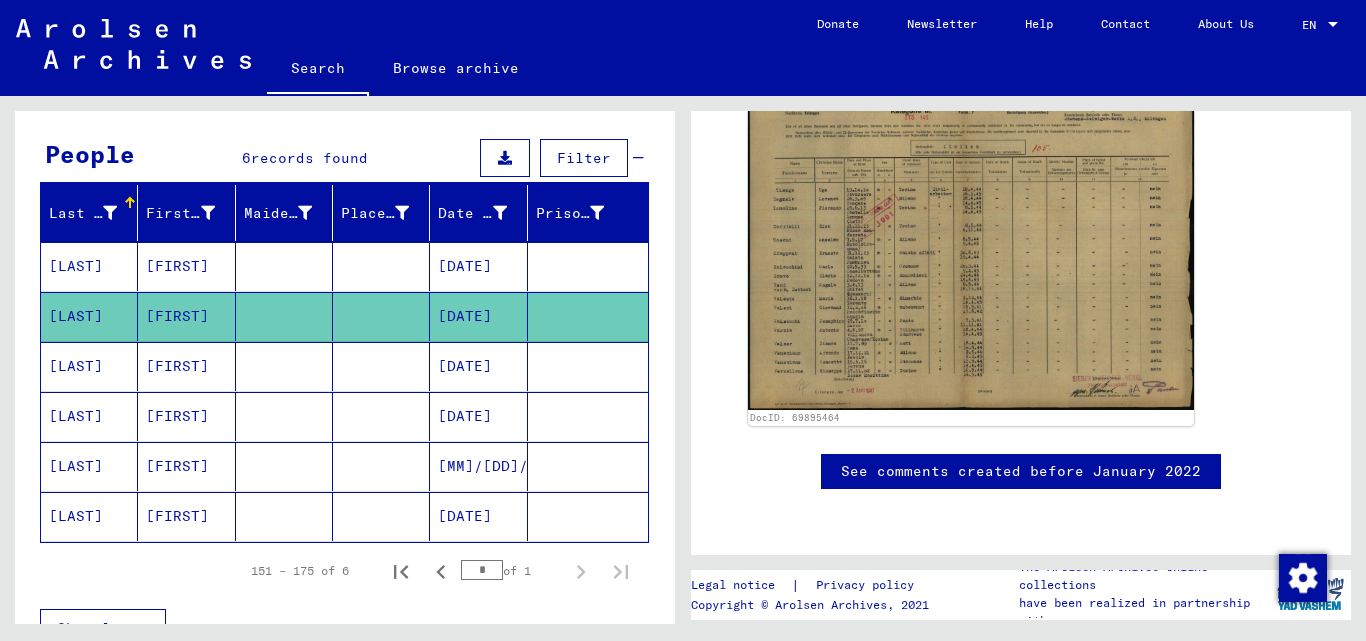 click on "[FIRST]" at bounding box center [186, 416] 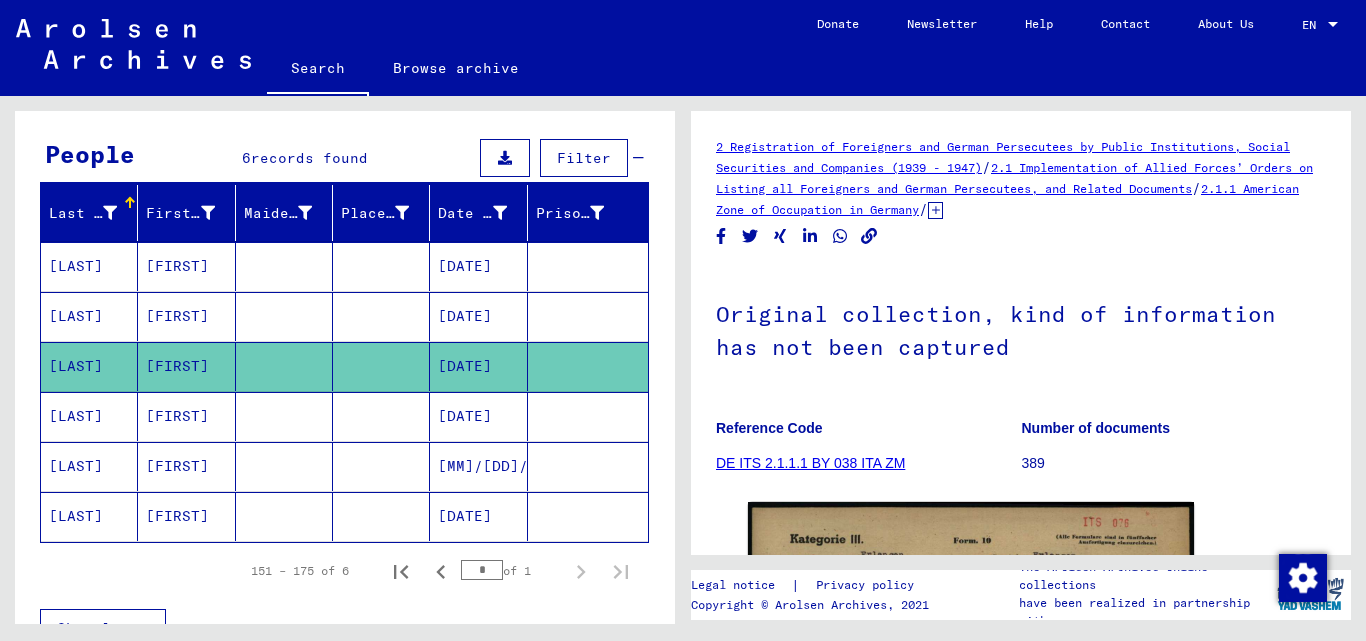 scroll, scrollTop: 0, scrollLeft: 0, axis: both 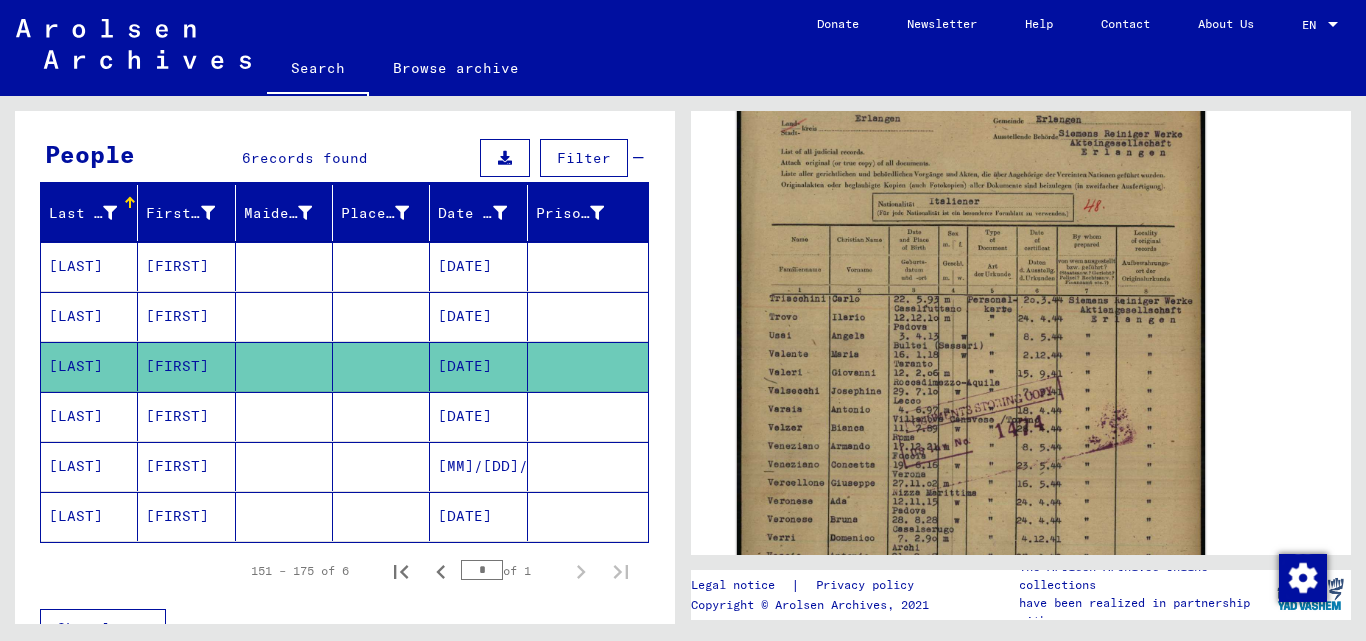 click 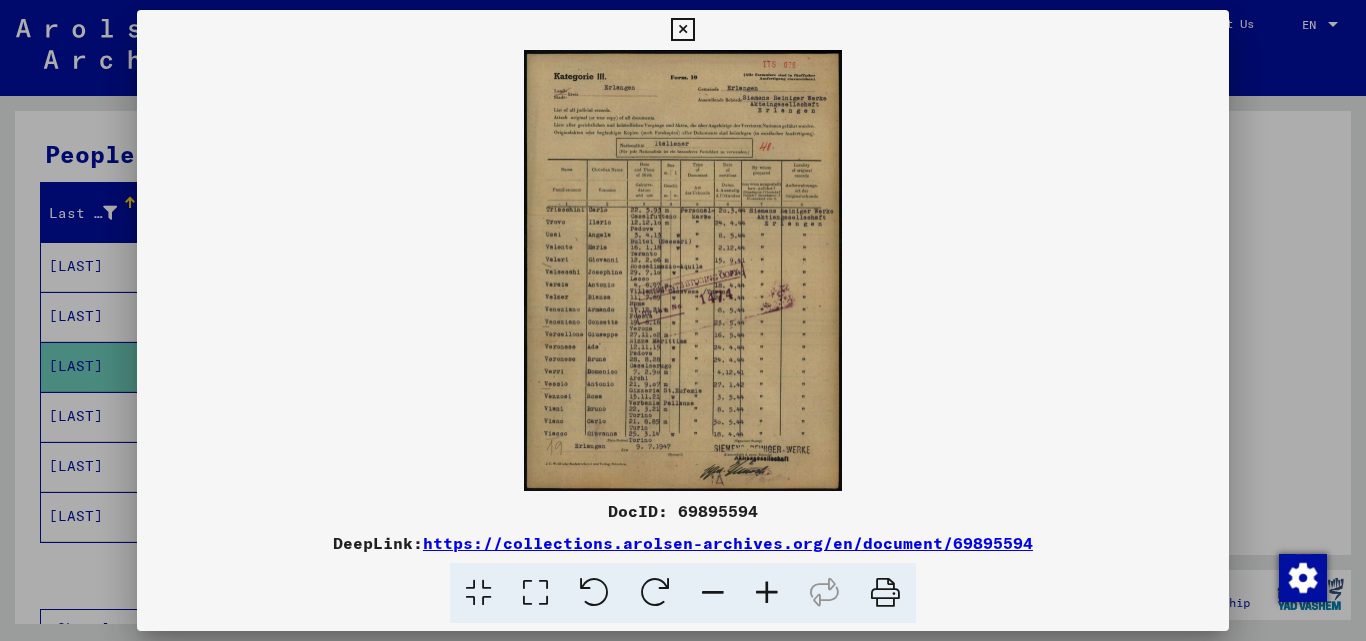 click at bounding box center (767, 593) 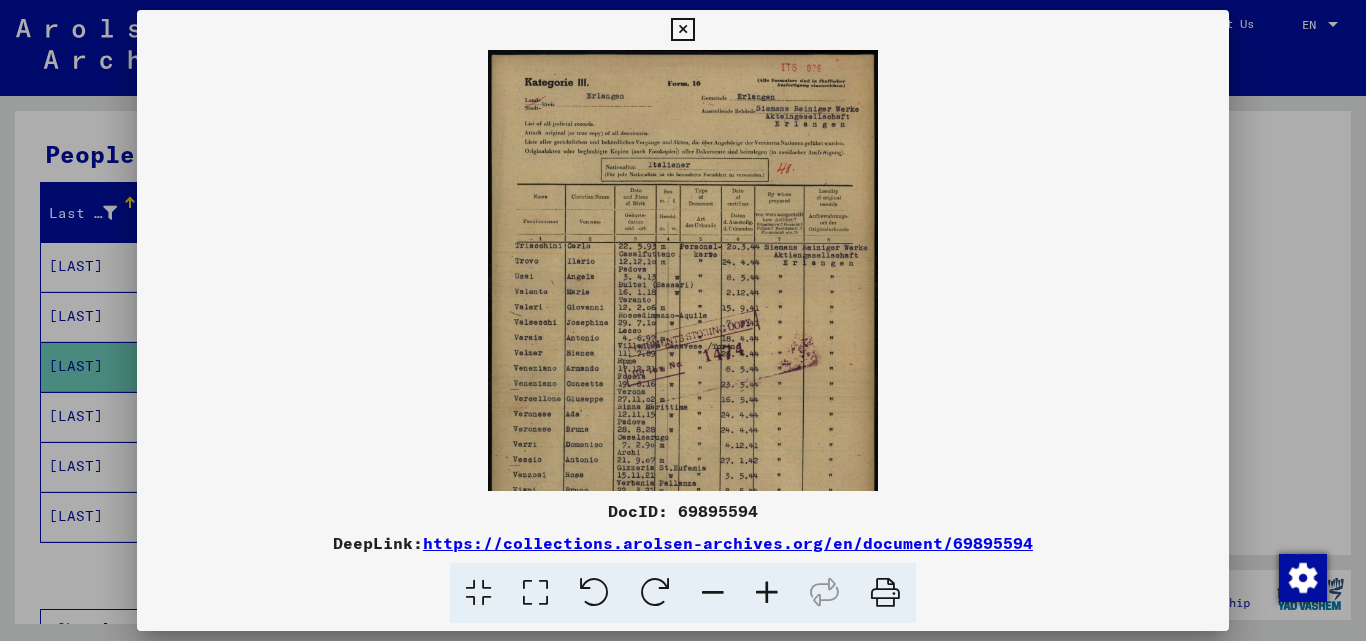 click at bounding box center [767, 593] 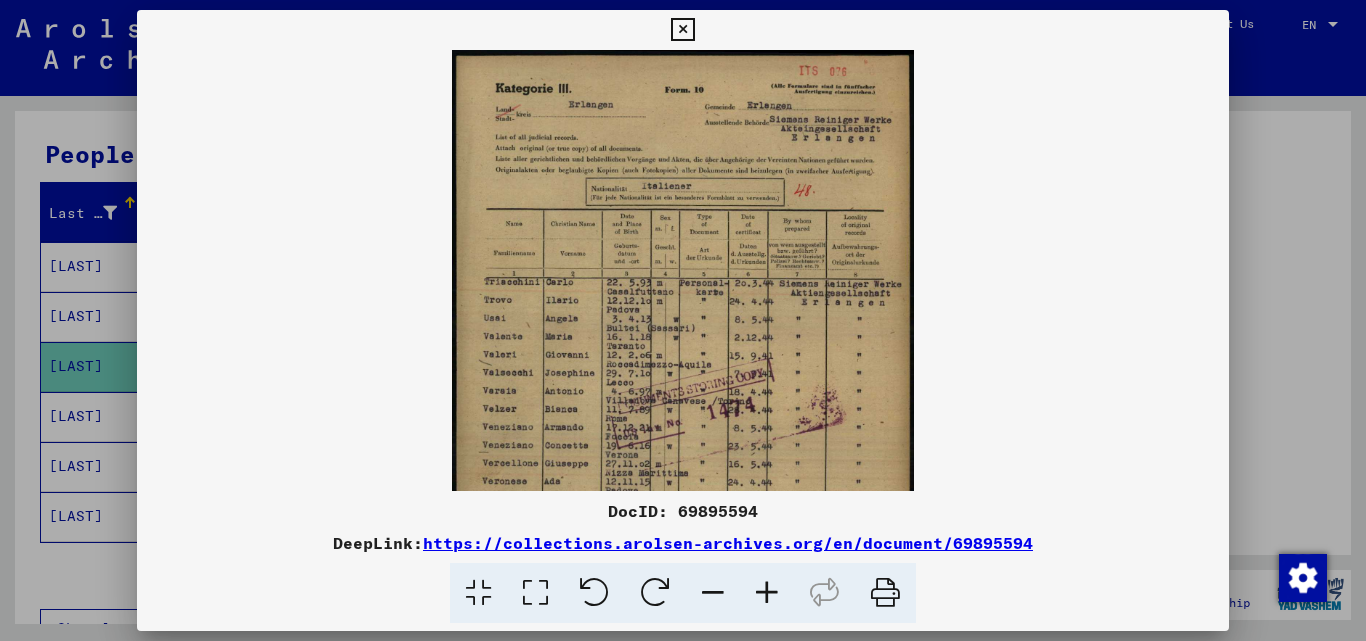 click at bounding box center (767, 593) 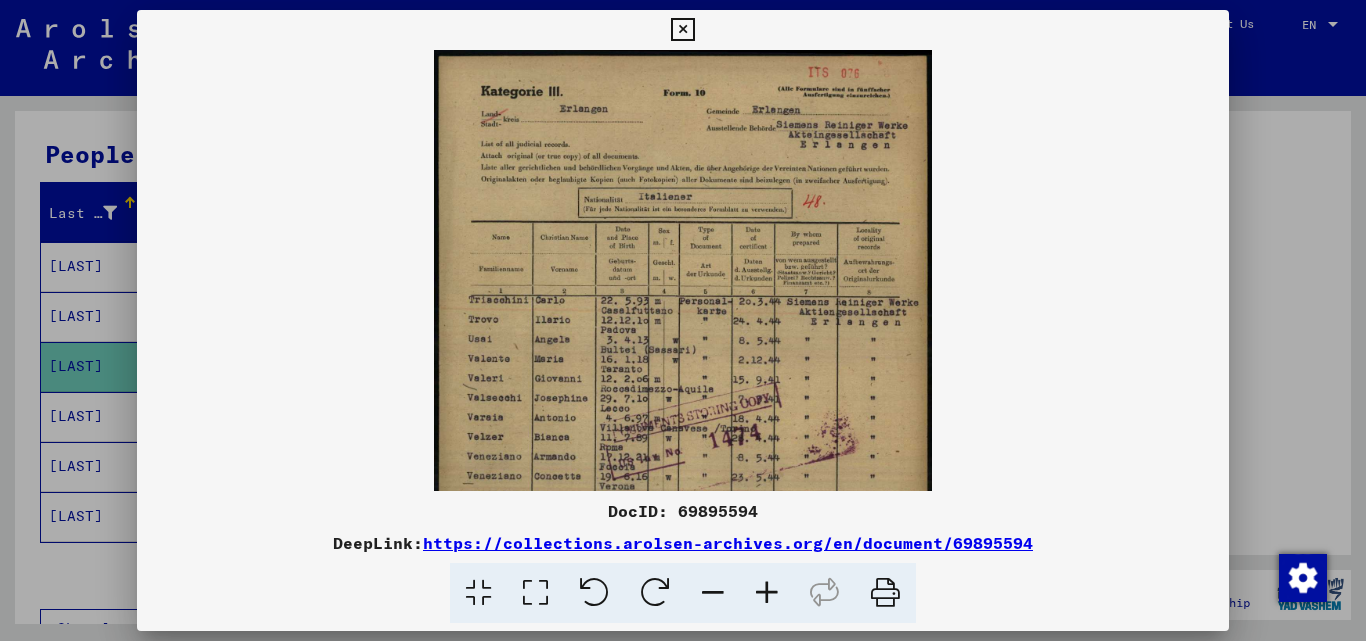 click at bounding box center [767, 593] 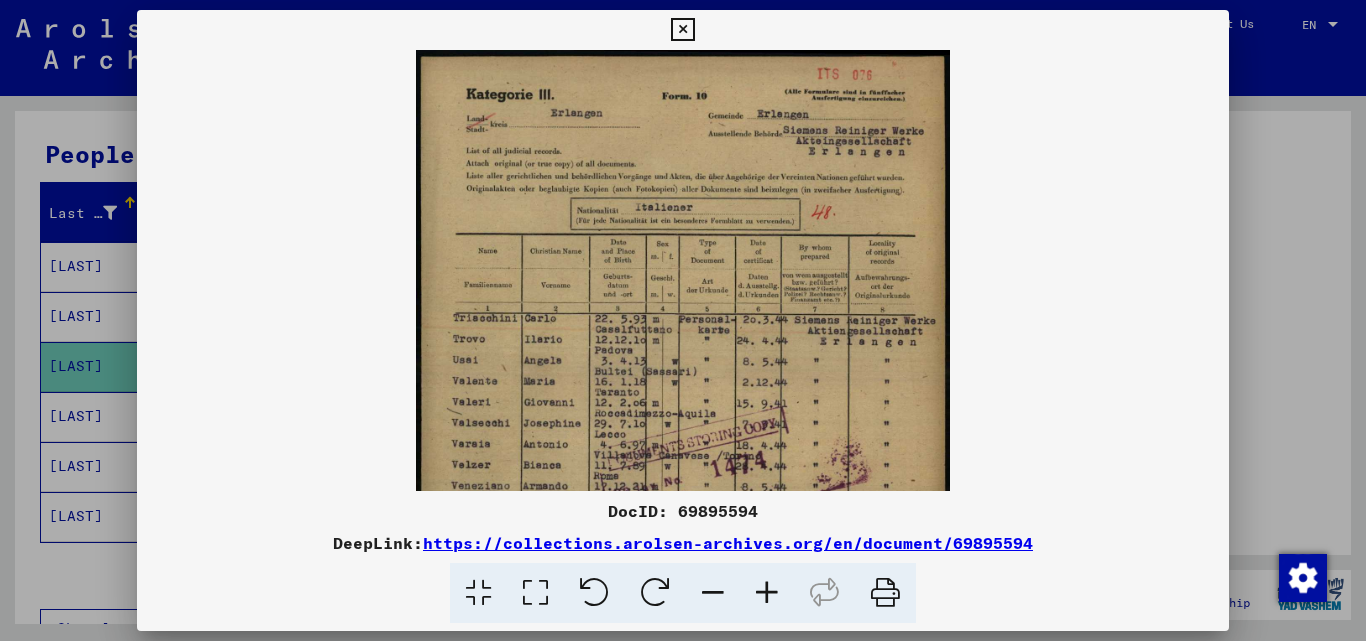 click at bounding box center (767, 593) 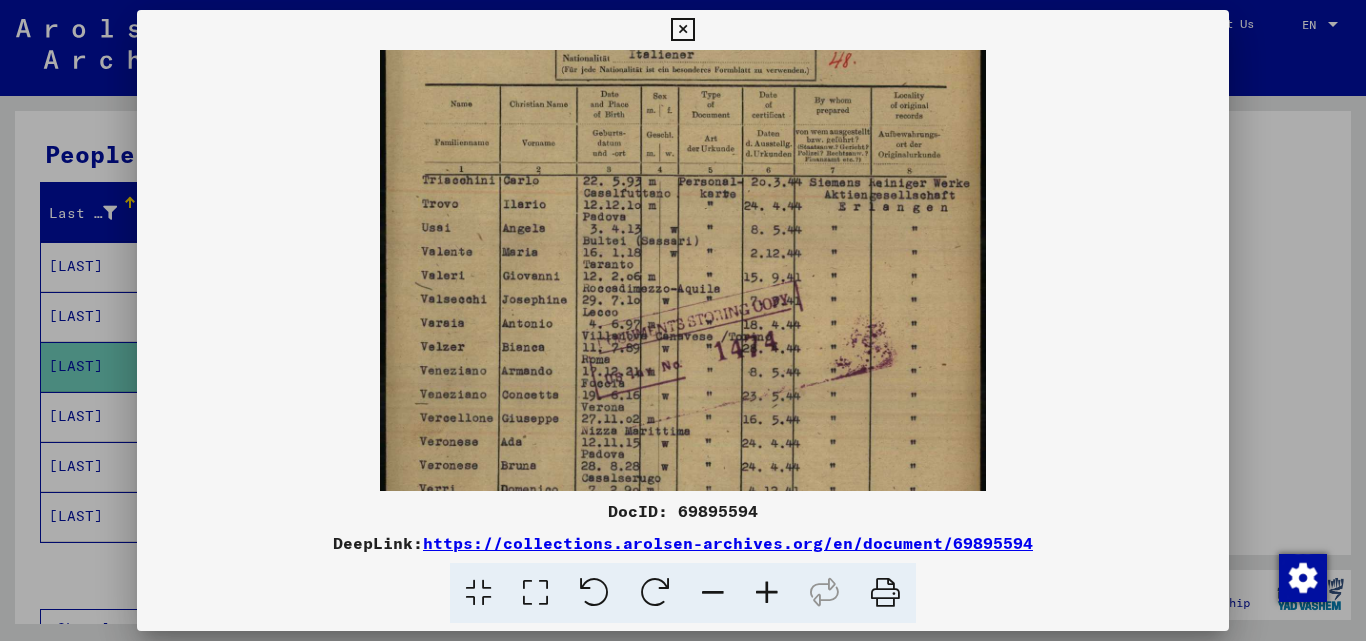 scroll, scrollTop: 231, scrollLeft: 0, axis: vertical 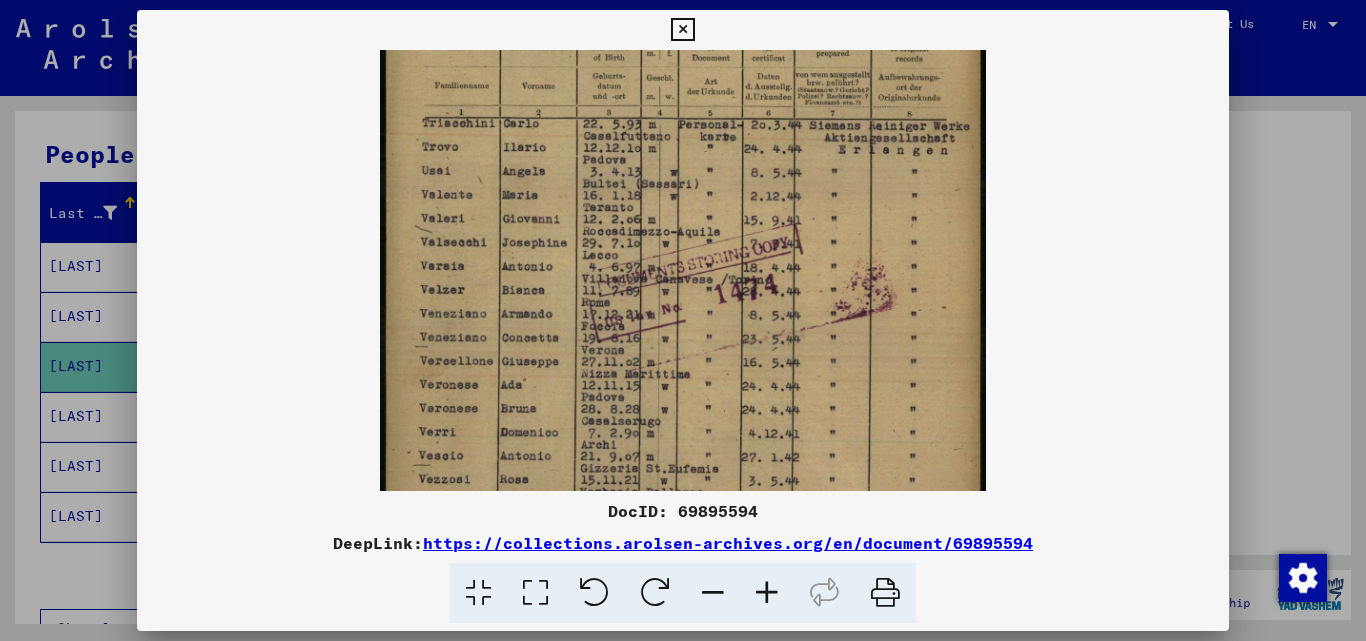 drag, startPoint x: 712, startPoint y: 443, endPoint x: 715, endPoint y: 212, distance: 231.01949 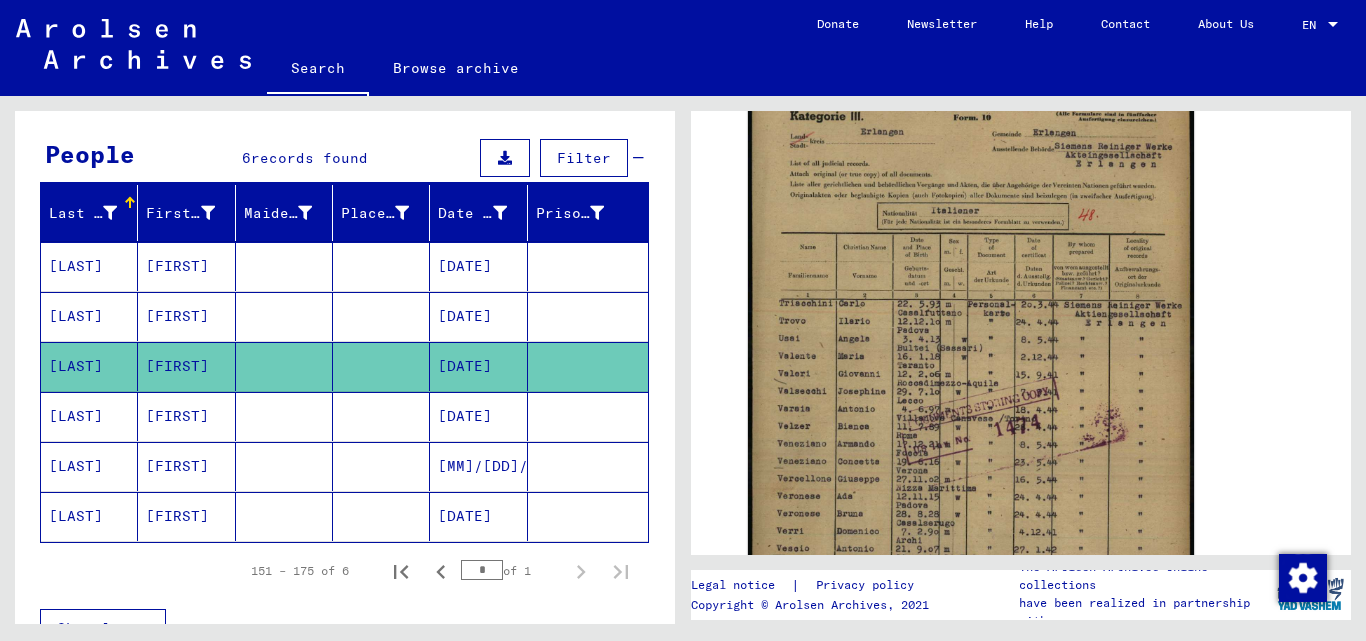 click at bounding box center (381, 466) 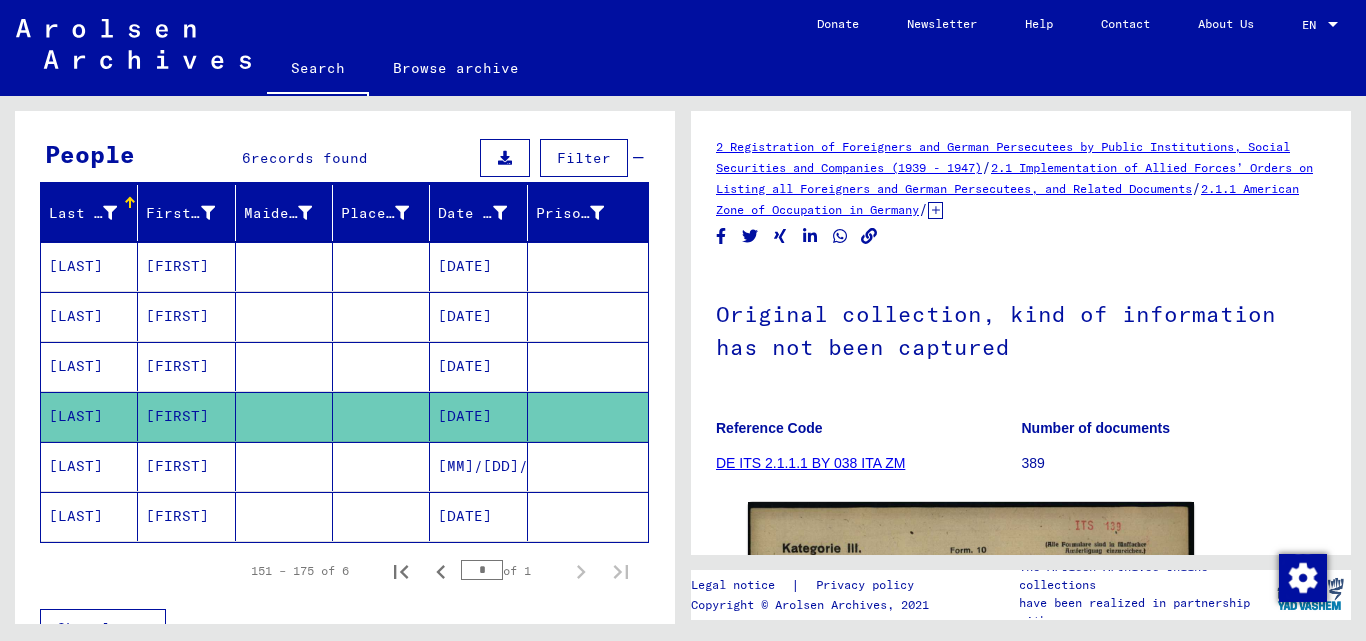 scroll, scrollTop: 0, scrollLeft: 0, axis: both 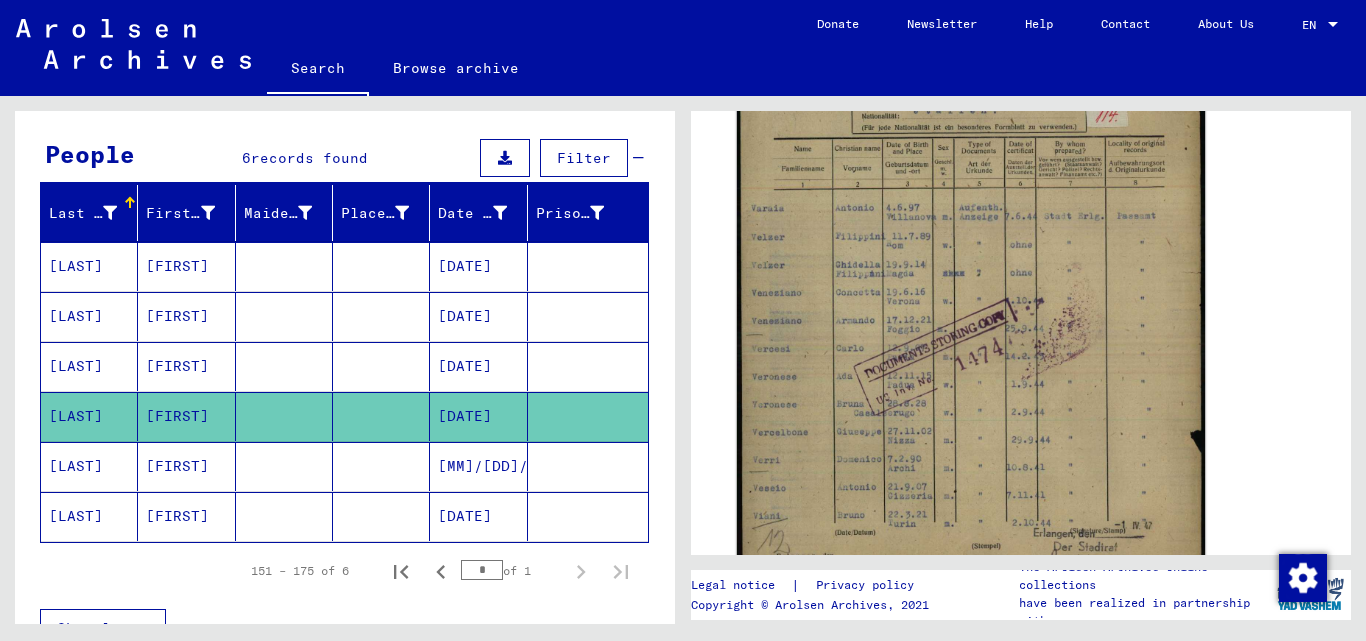 click 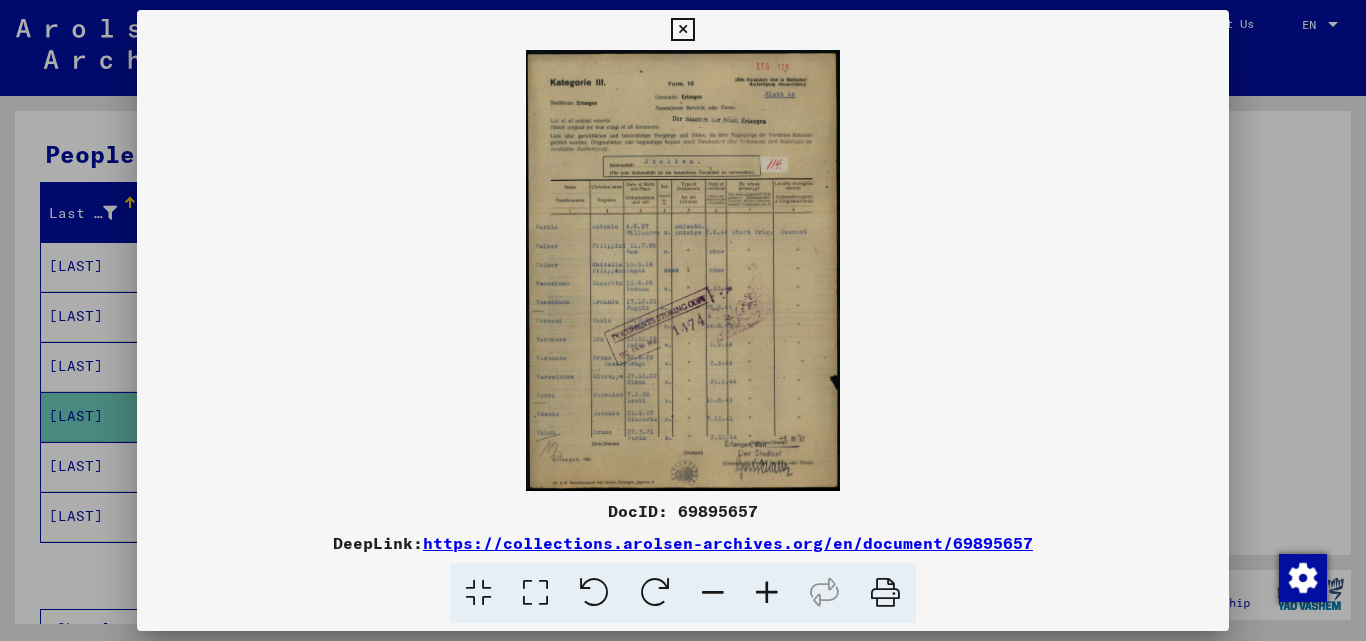 click at bounding box center [767, 593] 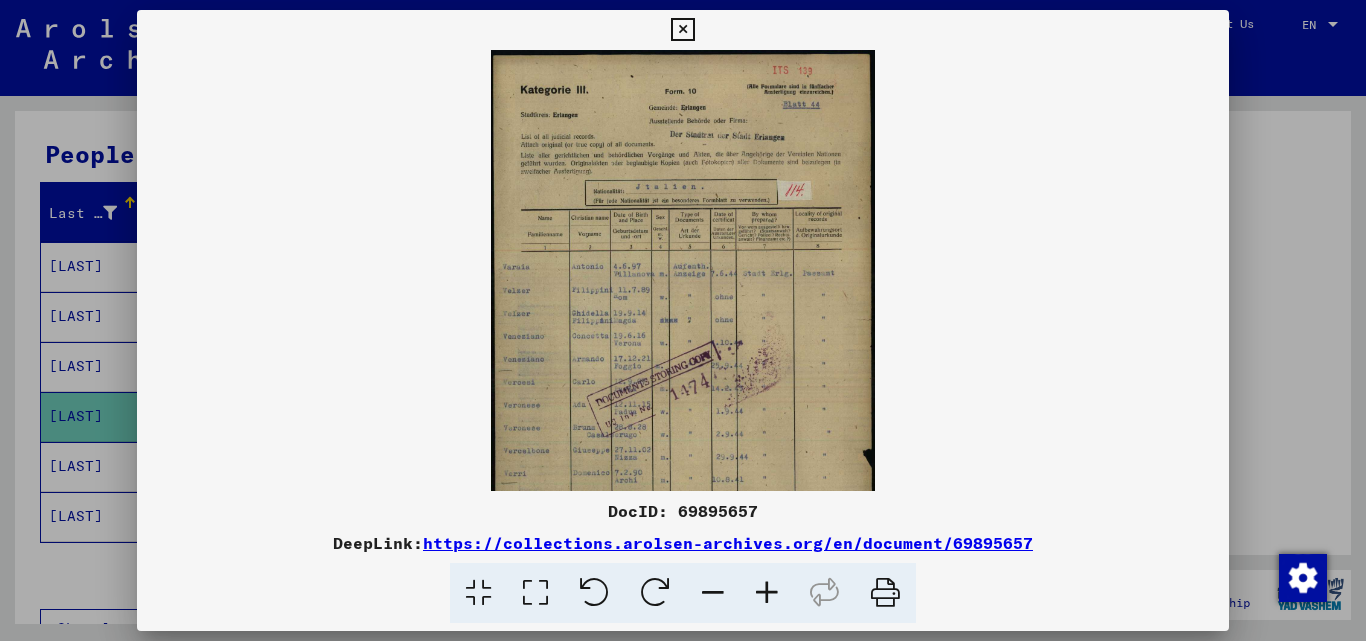 click at bounding box center (767, 593) 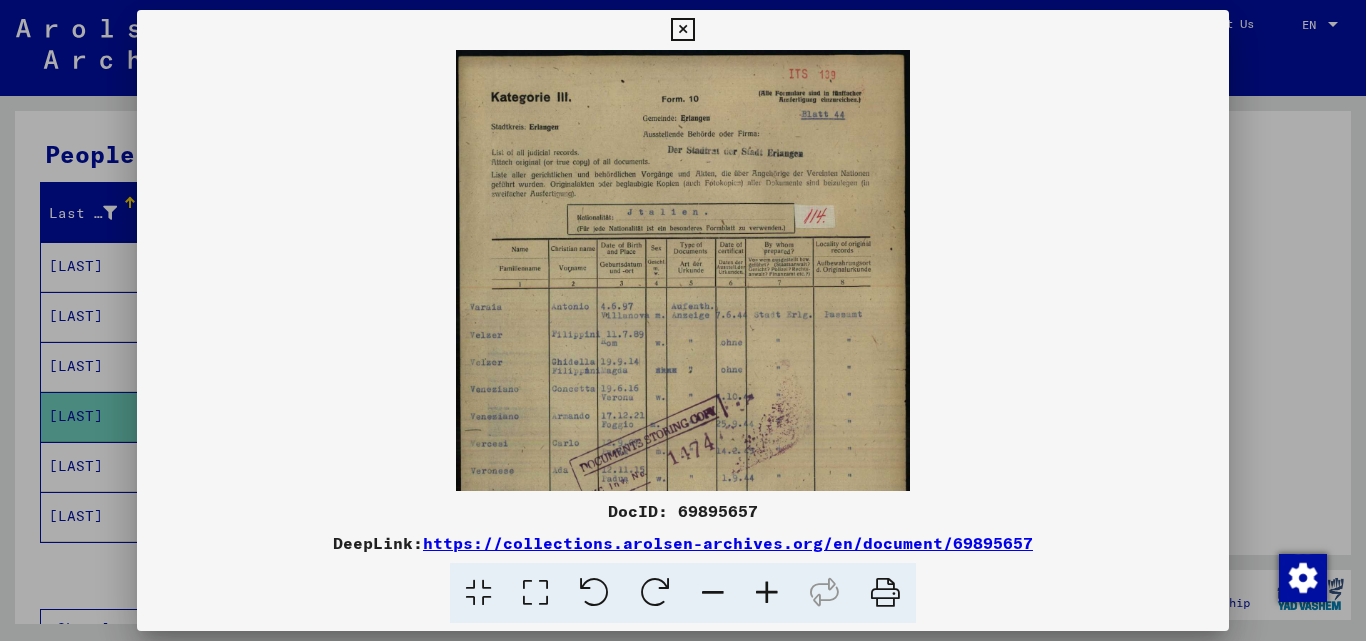 click at bounding box center (767, 593) 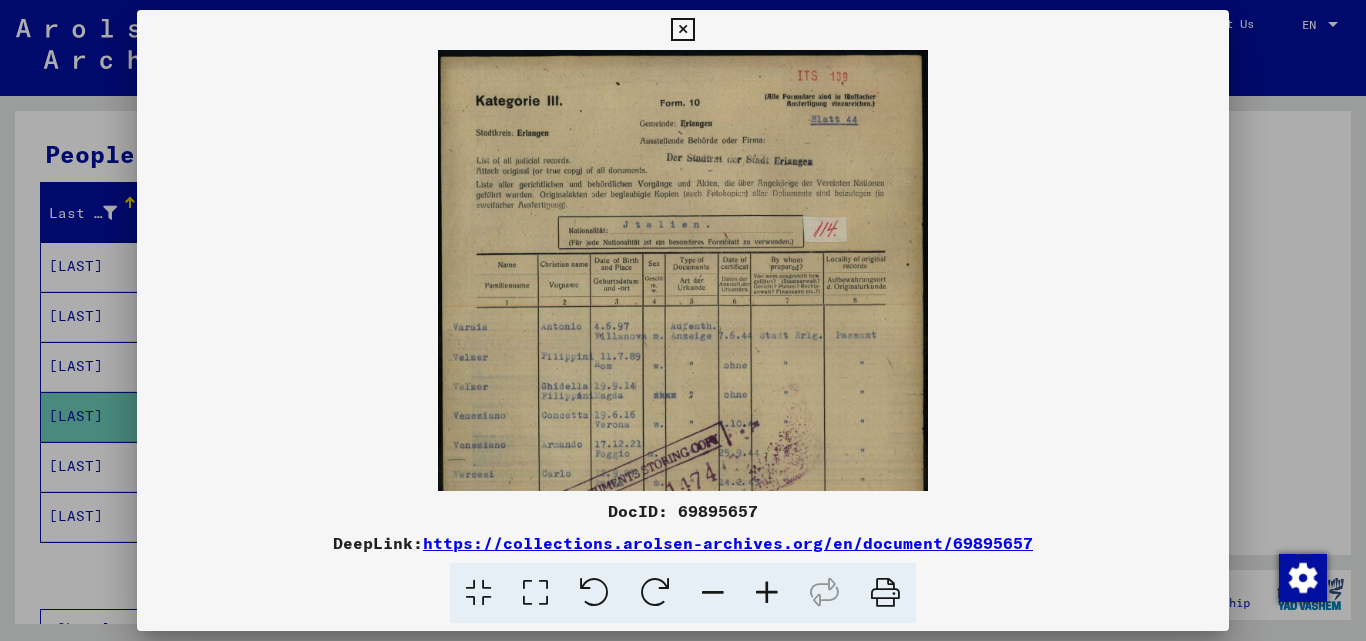 click at bounding box center (767, 593) 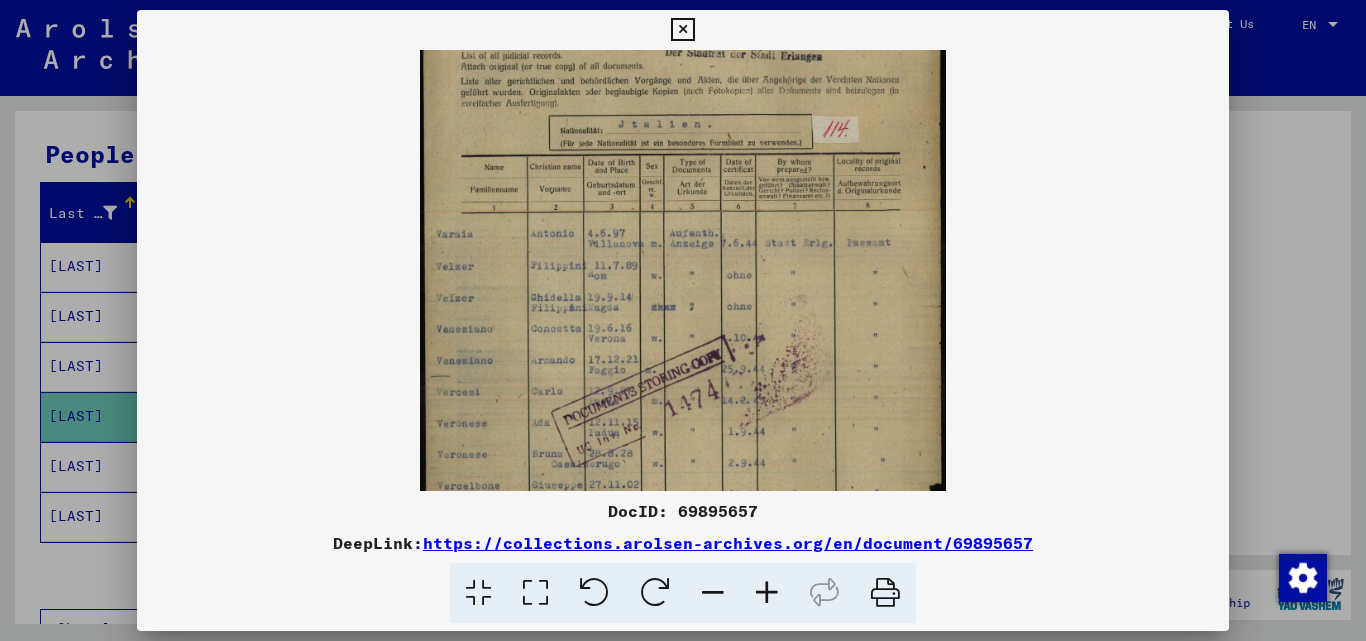 scroll, scrollTop: 112, scrollLeft: 0, axis: vertical 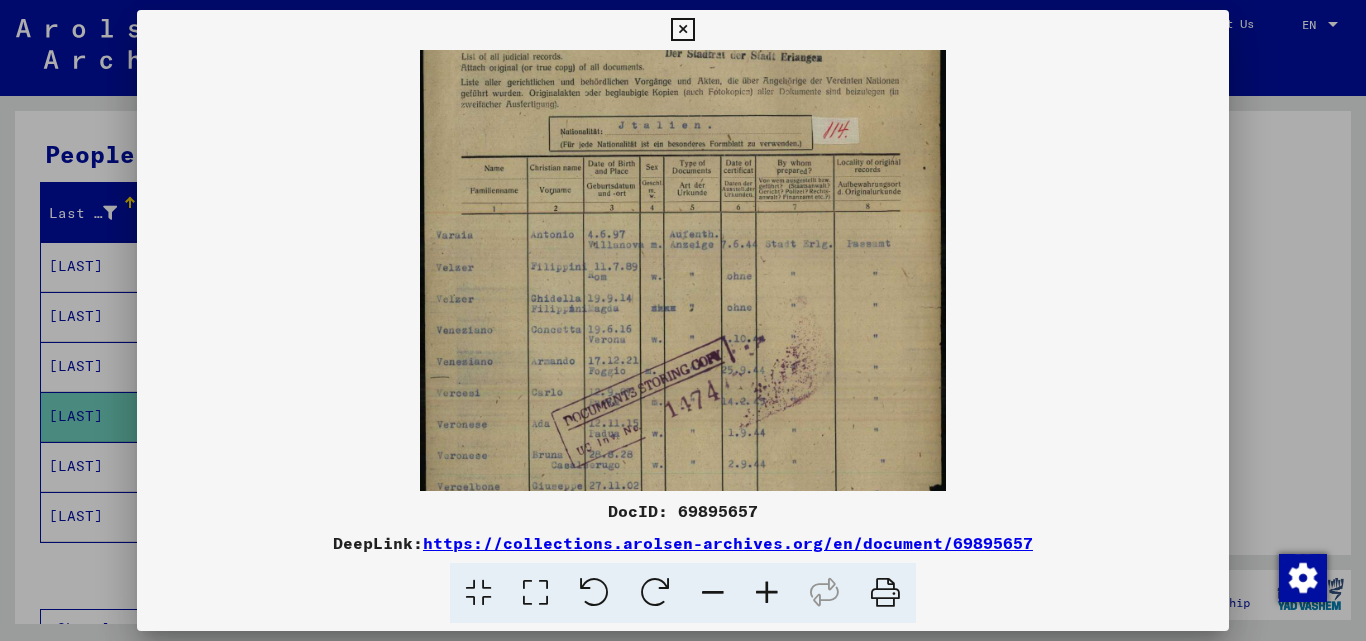 drag, startPoint x: 693, startPoint y: 378, endPoint x: 725, endPoint y: 266, distance: 116.48176 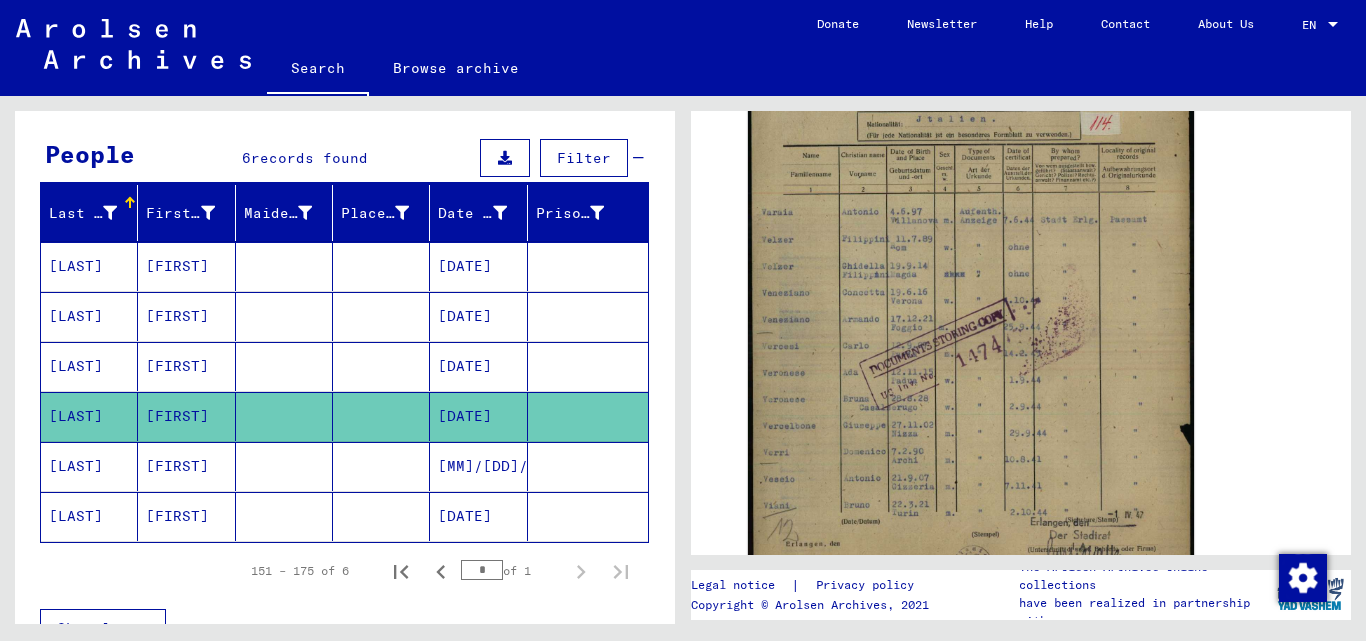 click at bounding box center (284, 516) 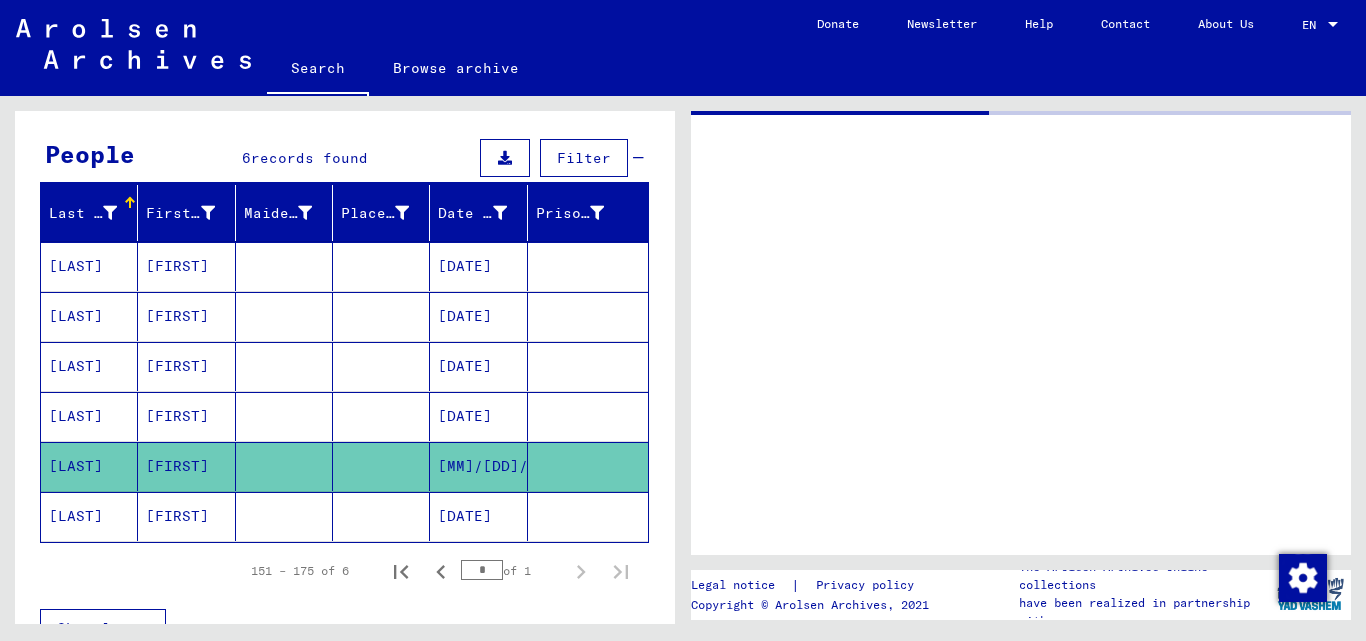 scroll, scrollTop: 0, scrollLeft: 0, axis: both 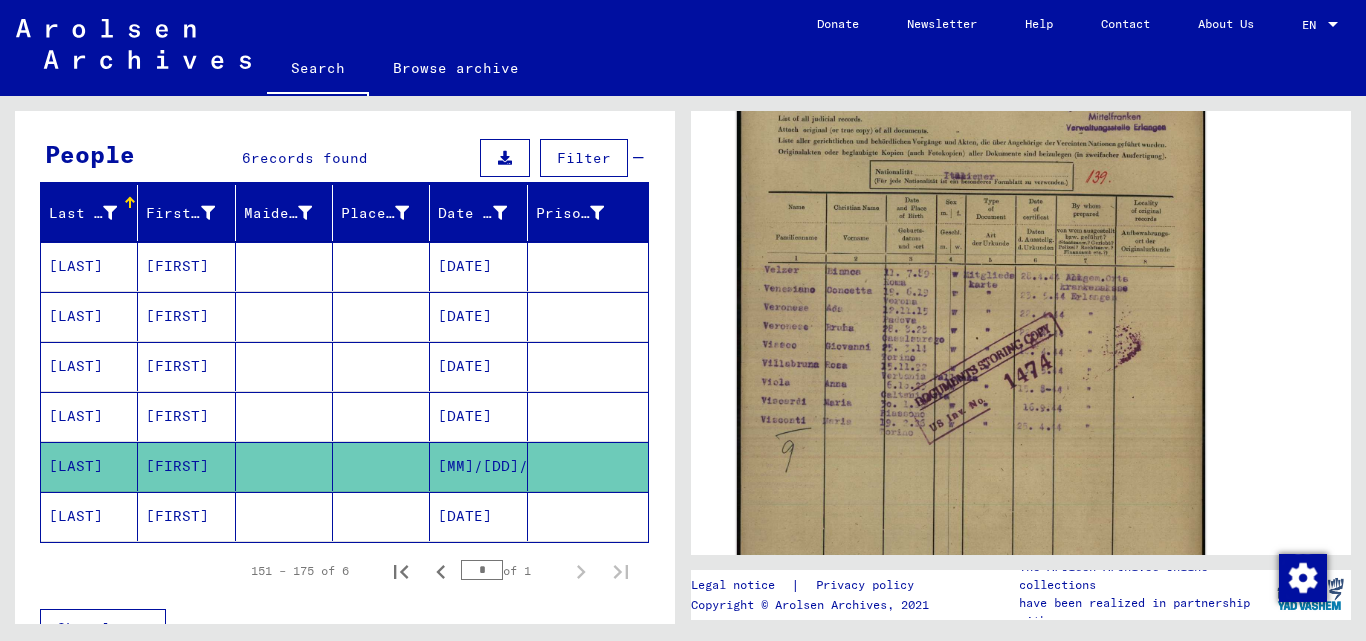 click 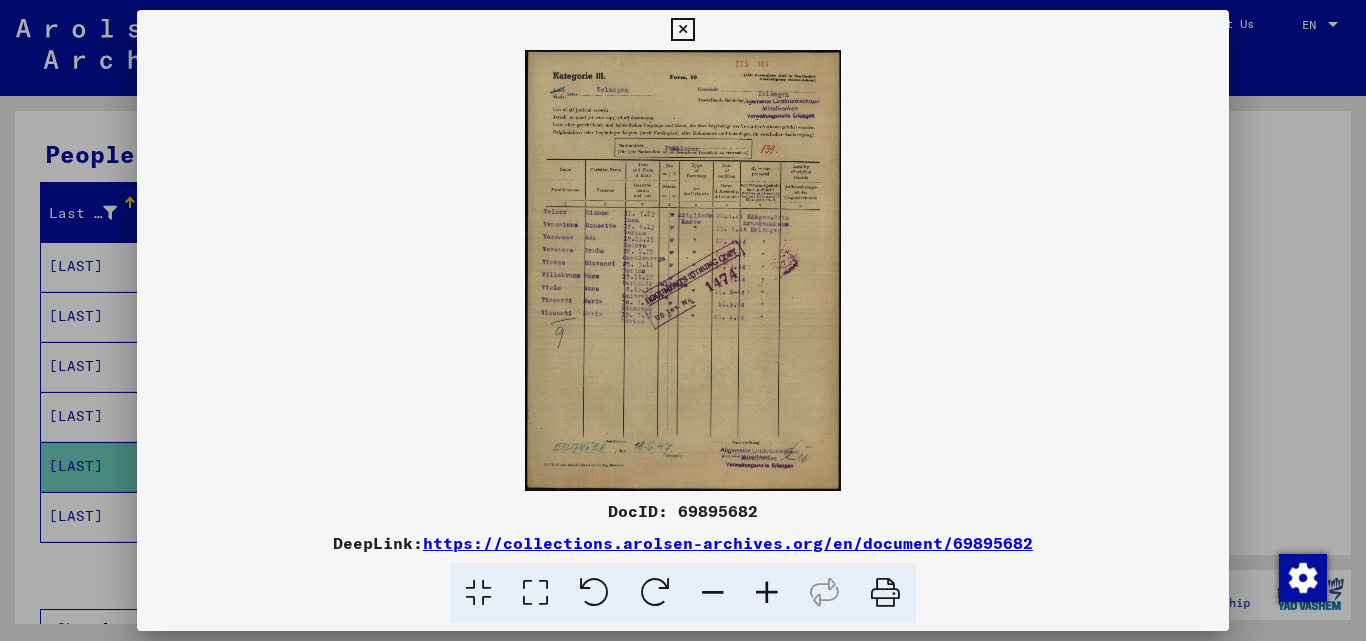 click at bounding box center (767, 593) 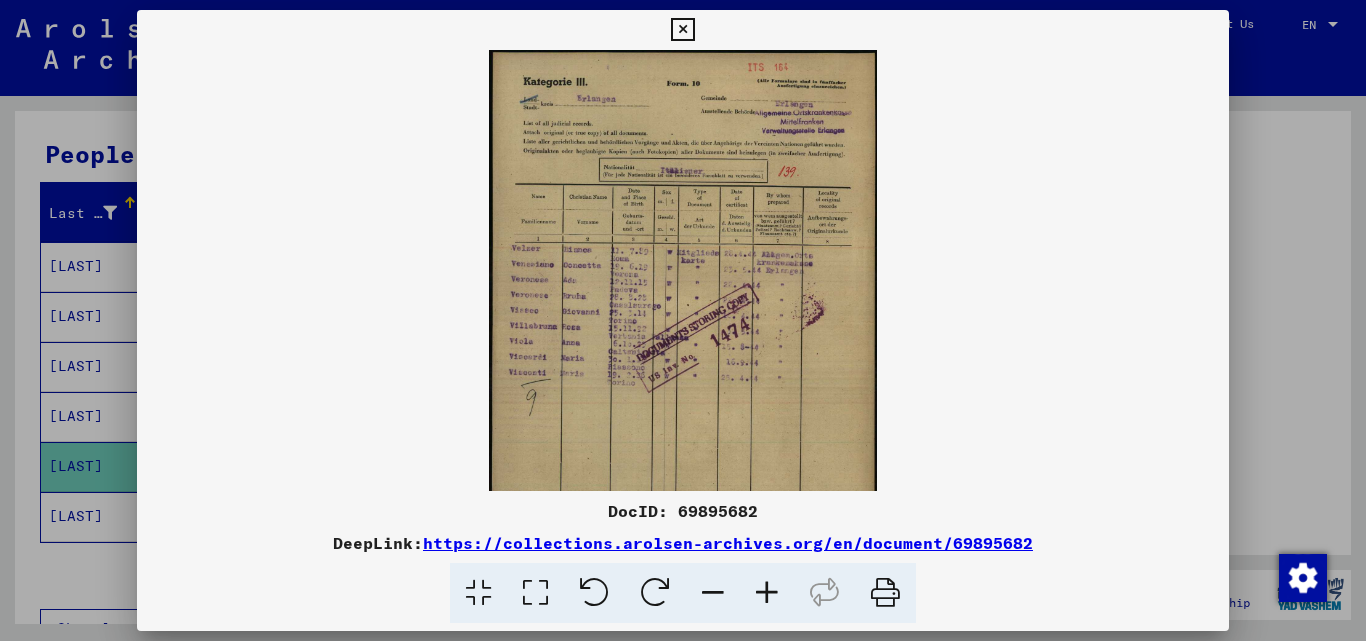 click at bounding box center [767, 593] 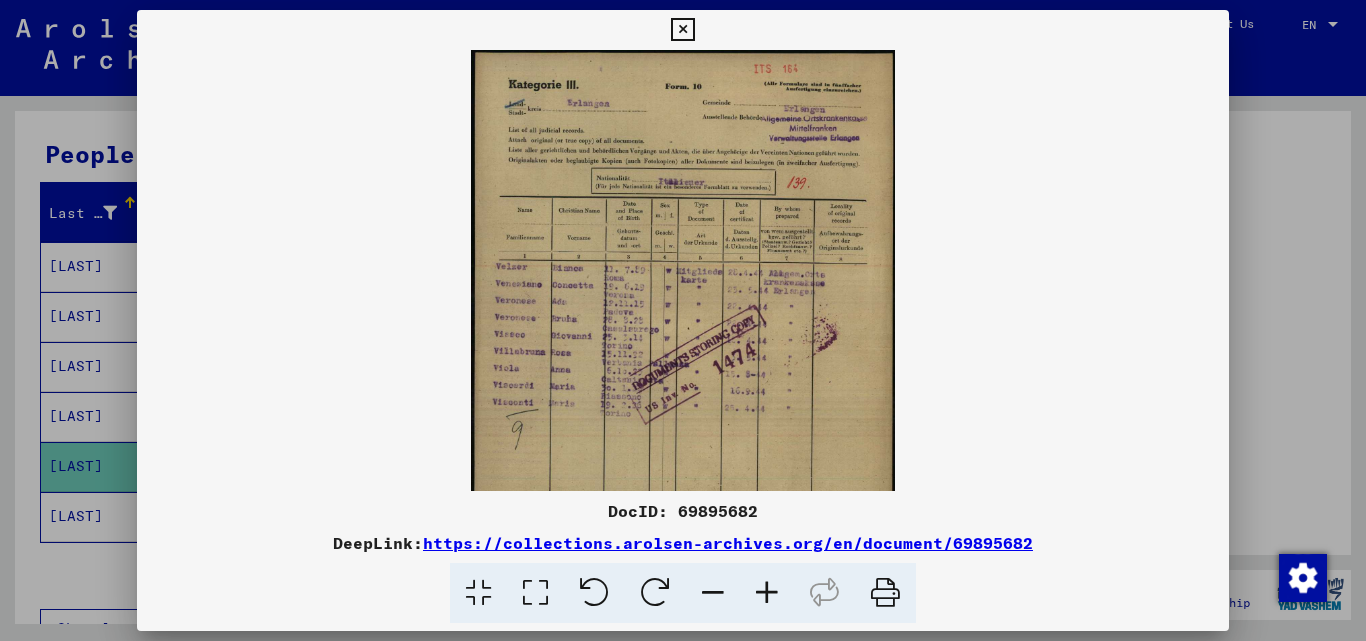 click at bounding box center [767, 593] 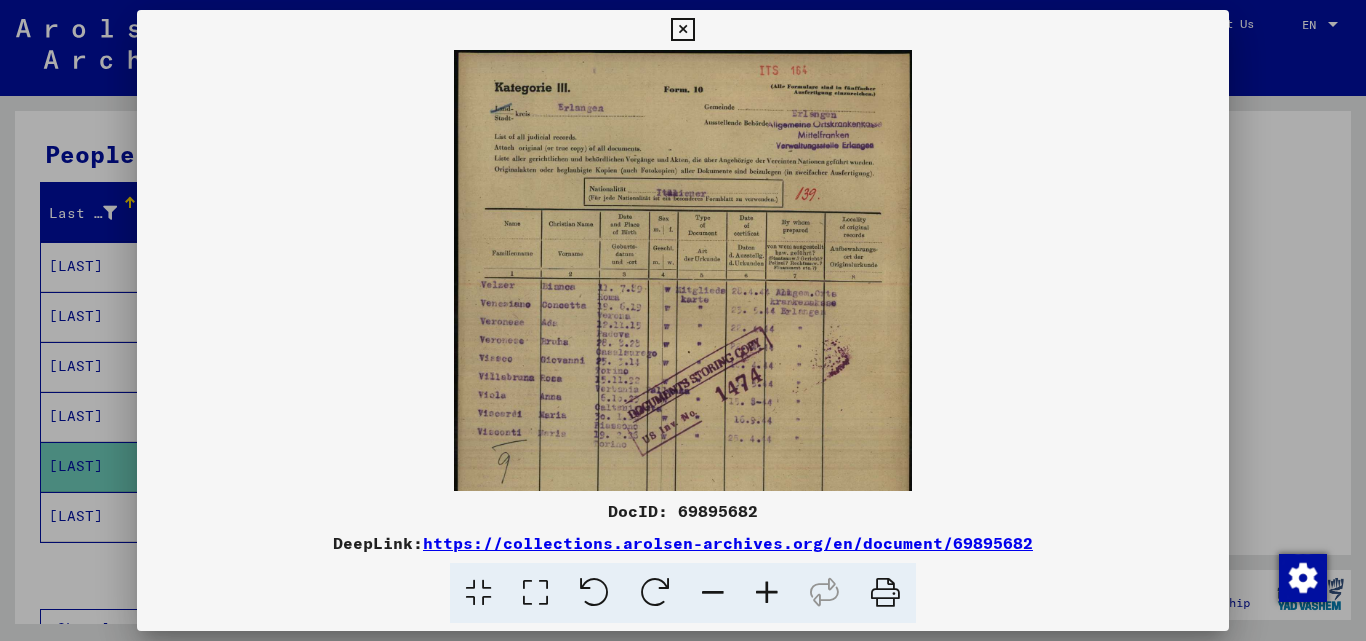 click at bounding box center (767, 593) 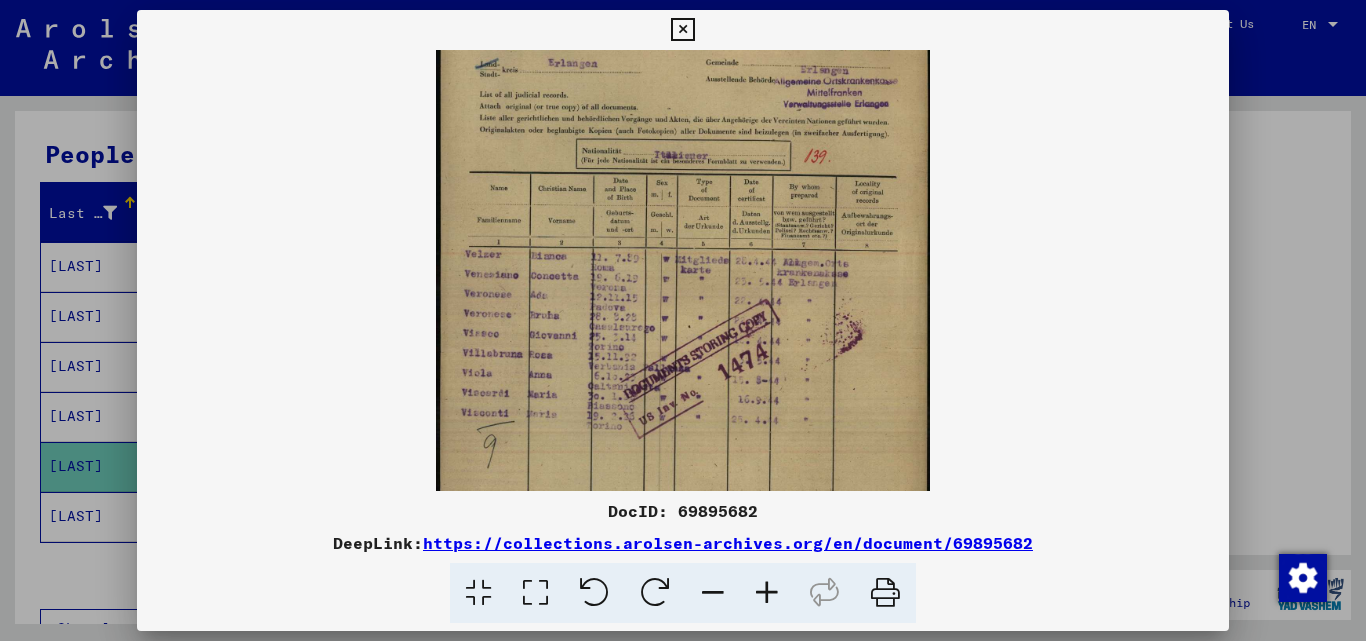 scroll, scrollTop: 122, scrollLeft: 0, axis: vertical 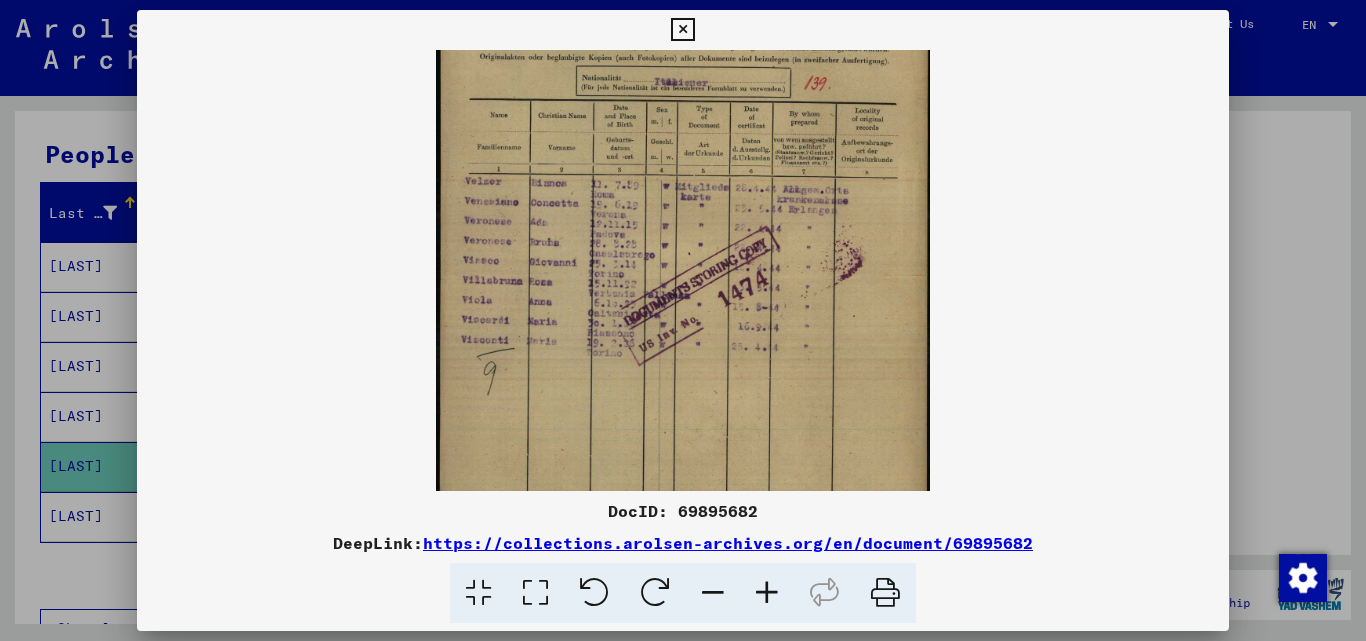 drag, startPoint x: 658, startPoint y: 398, endPoint x: 691, endPoint y: 276, distance: 126.38433 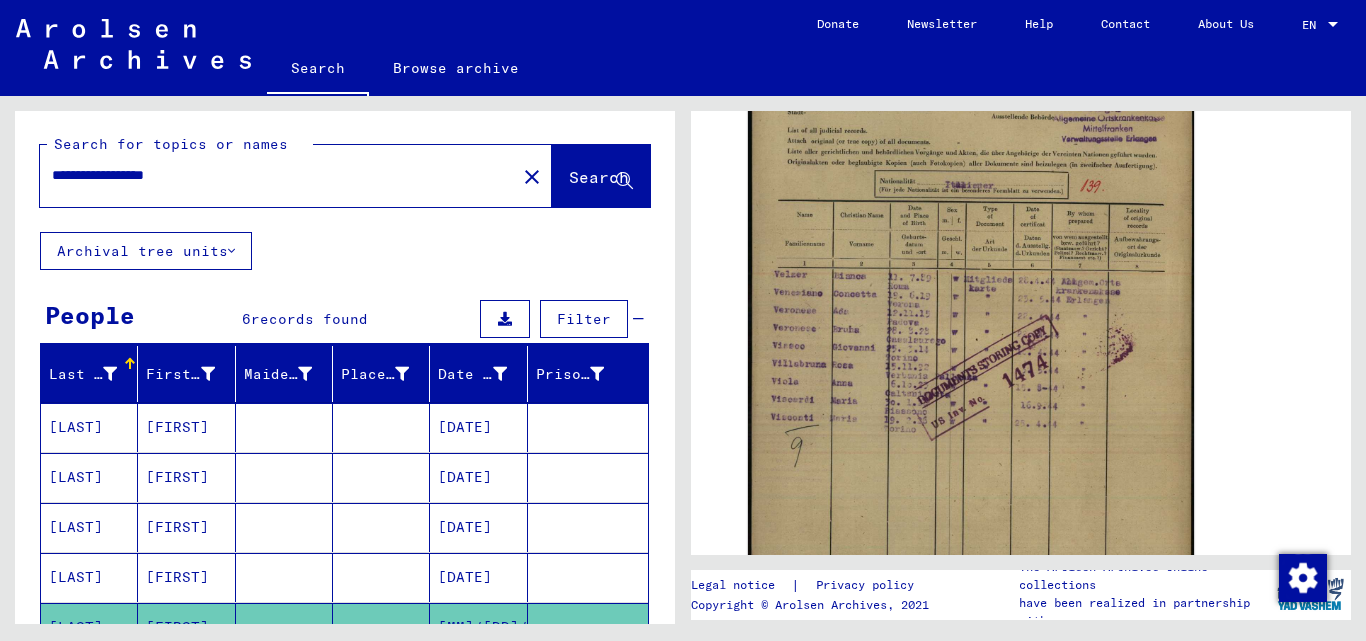 scroll, scrollTop: 0, scrollLeft: 0, axis: both 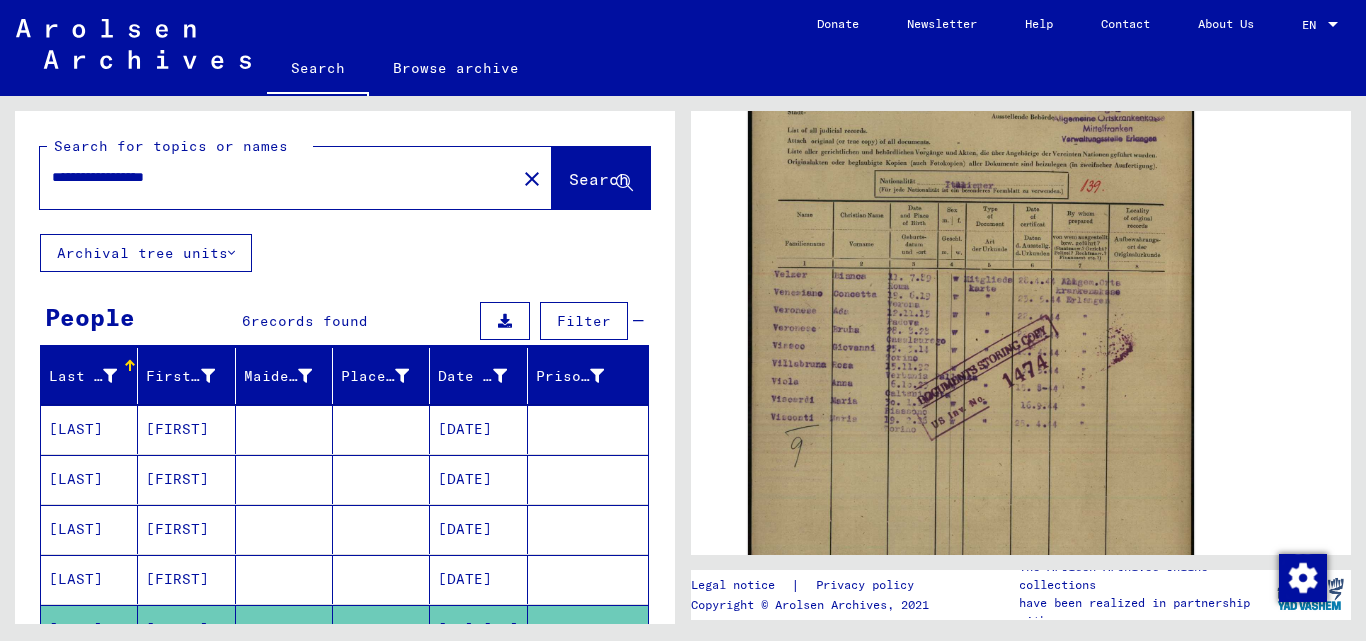 click on "close" 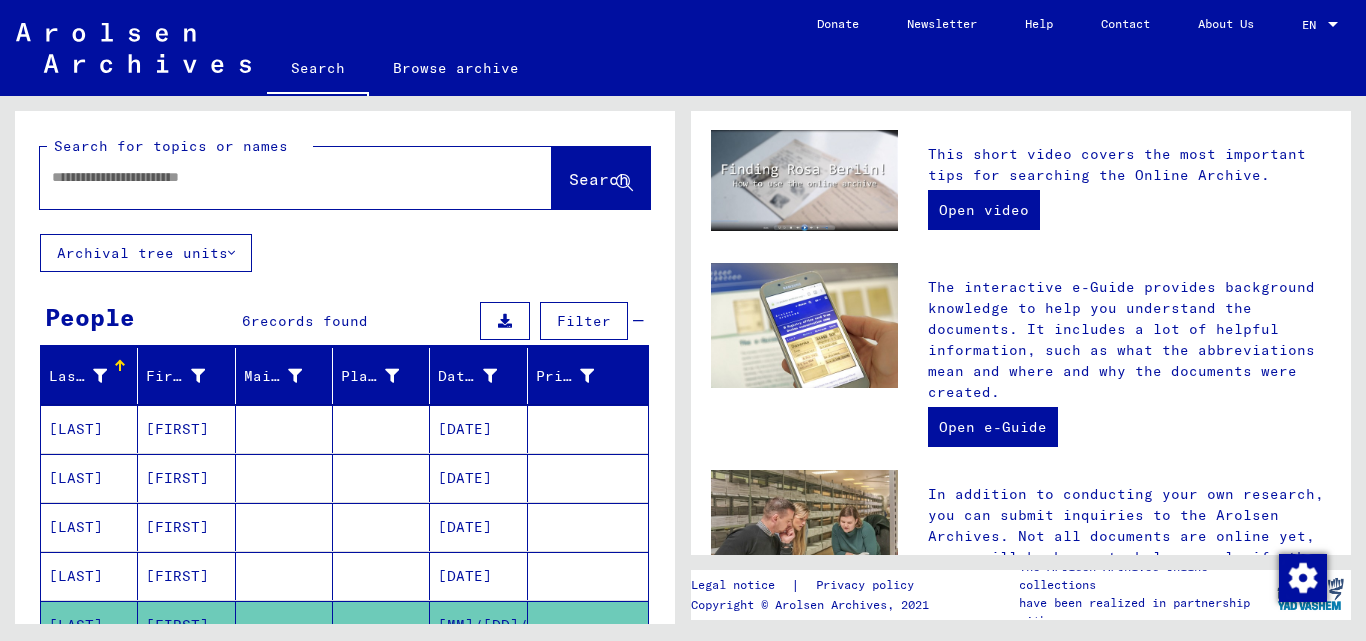 scroll, scrollTop: 0, scrollLeft: 0, axis: both 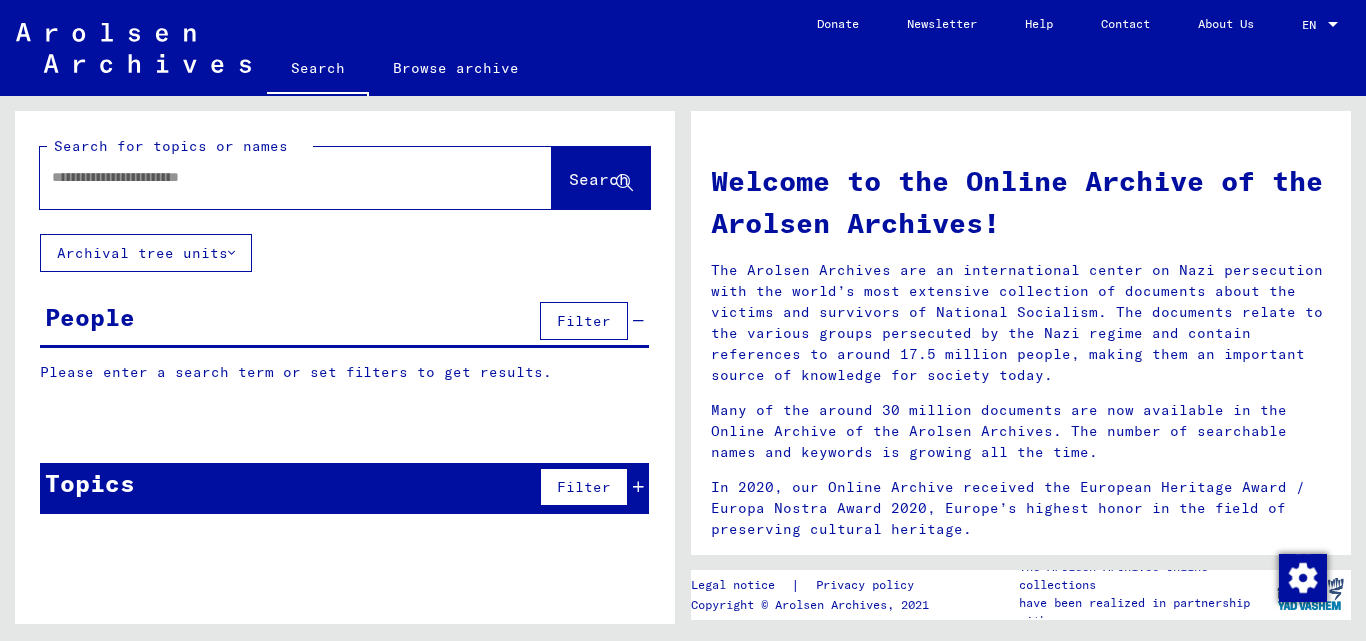 click at bounding box center (272, 177) 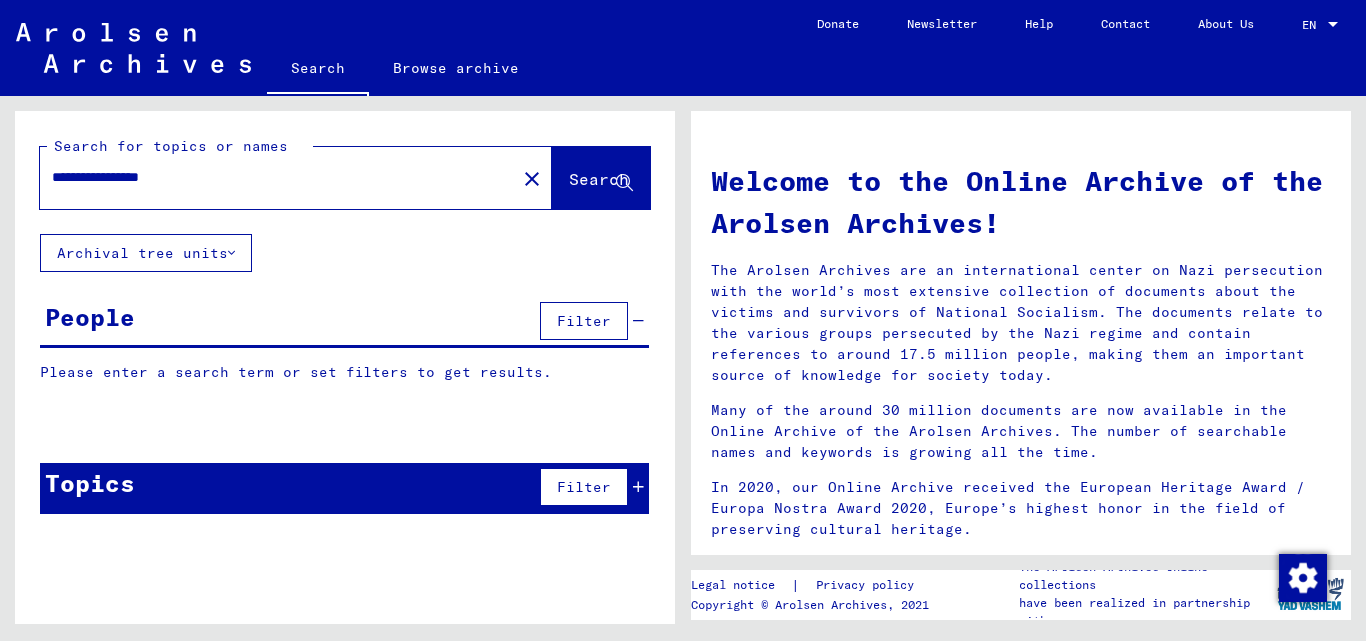click on "Search" 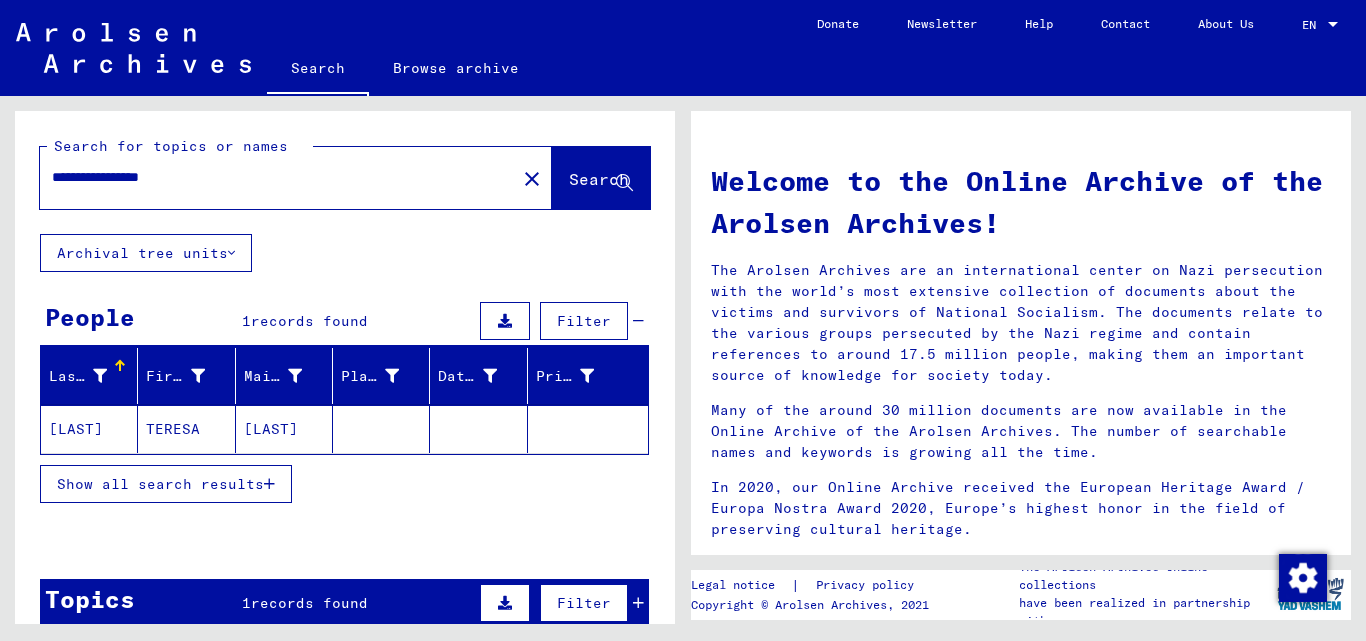 click on "TERESA" 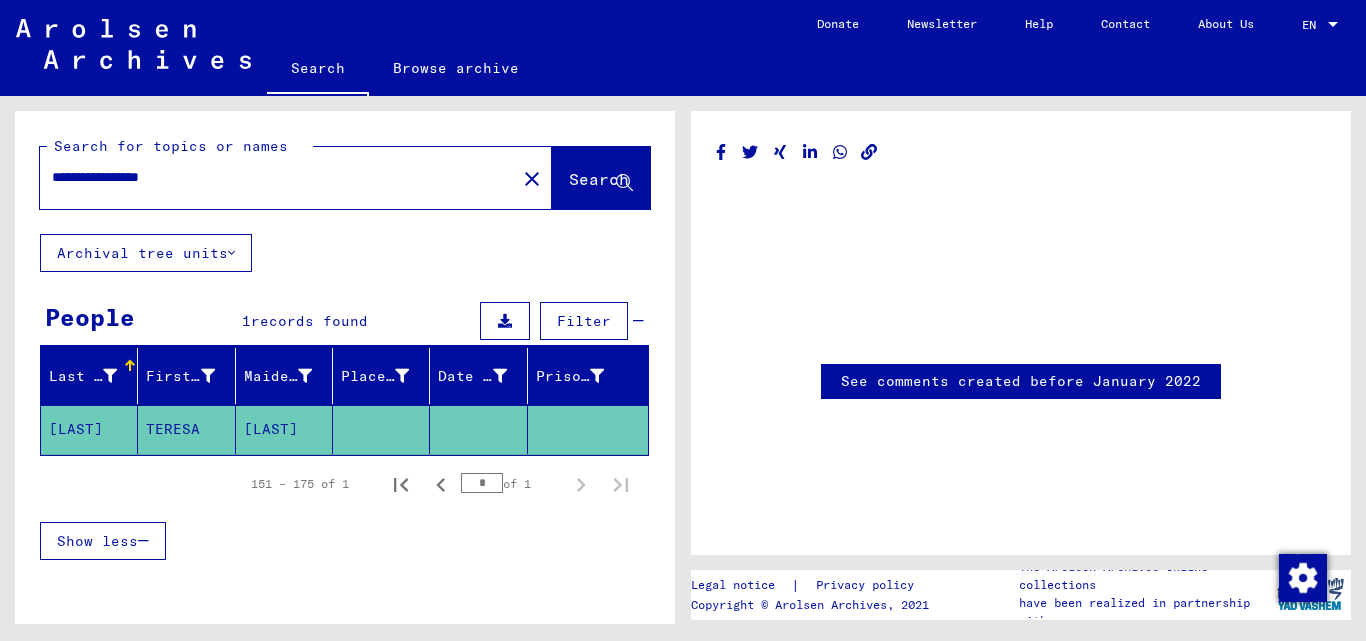 scroll, scrollTop: 0, scrollLeft: 0, axis: both 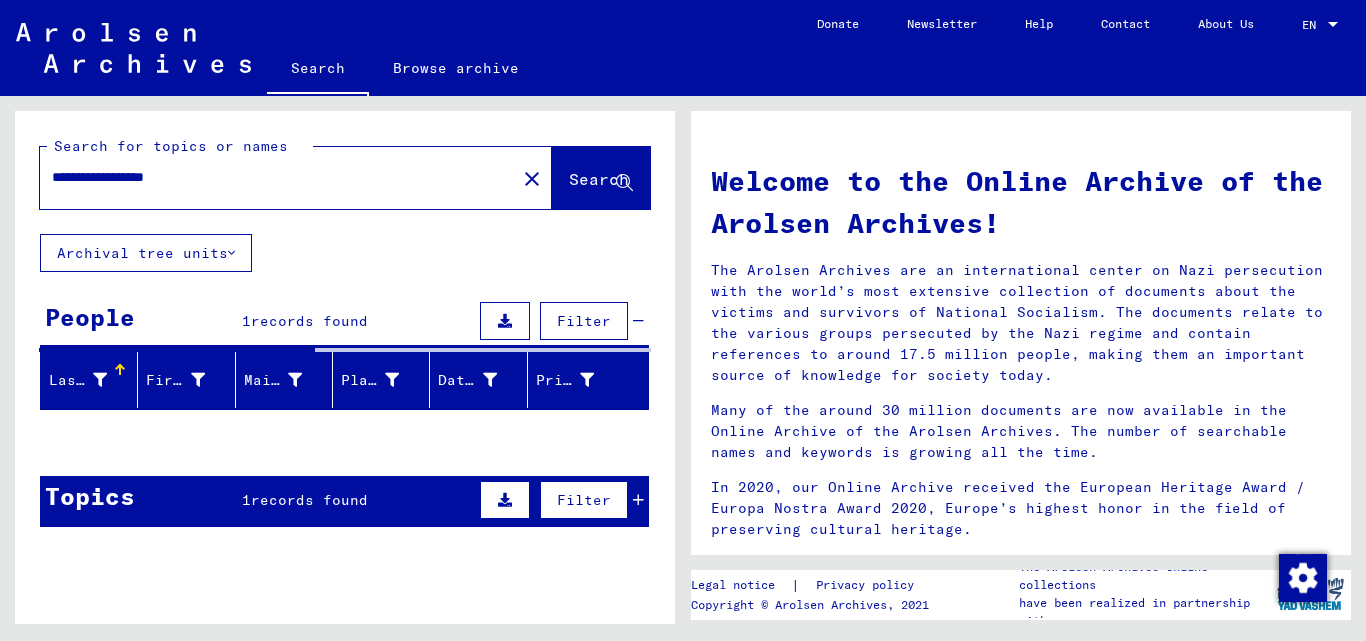 click on "**********" at bounding box center (272, 177) 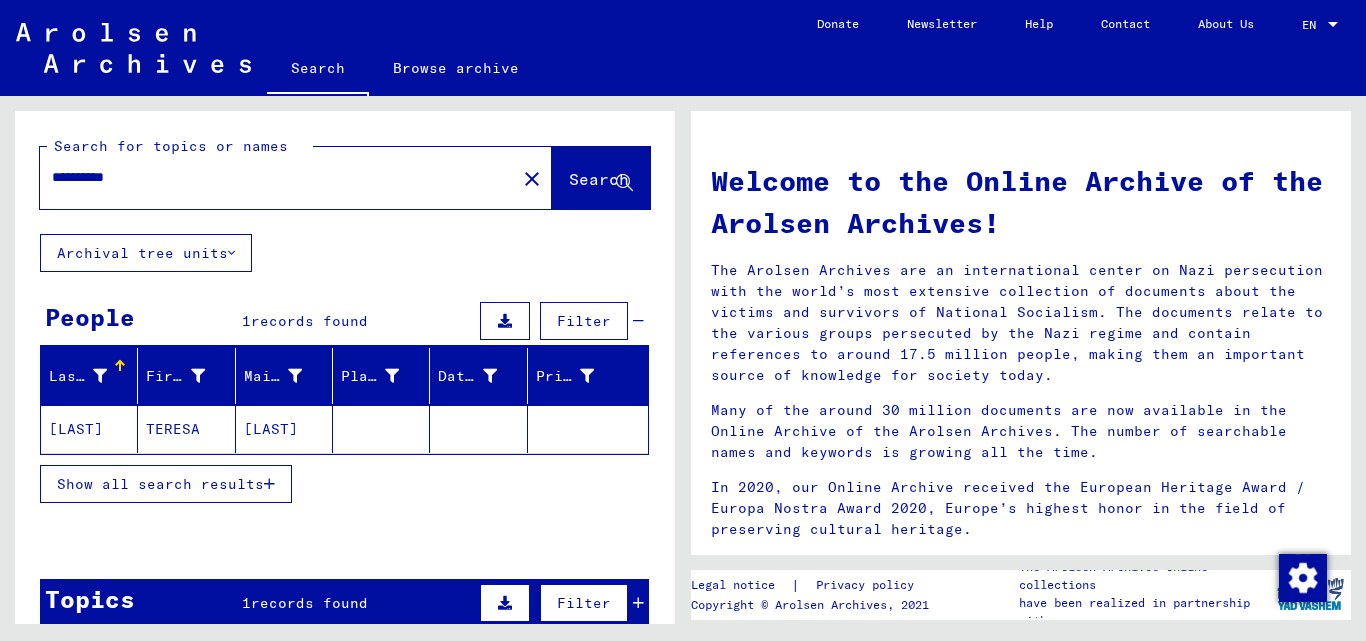 type on "**********" 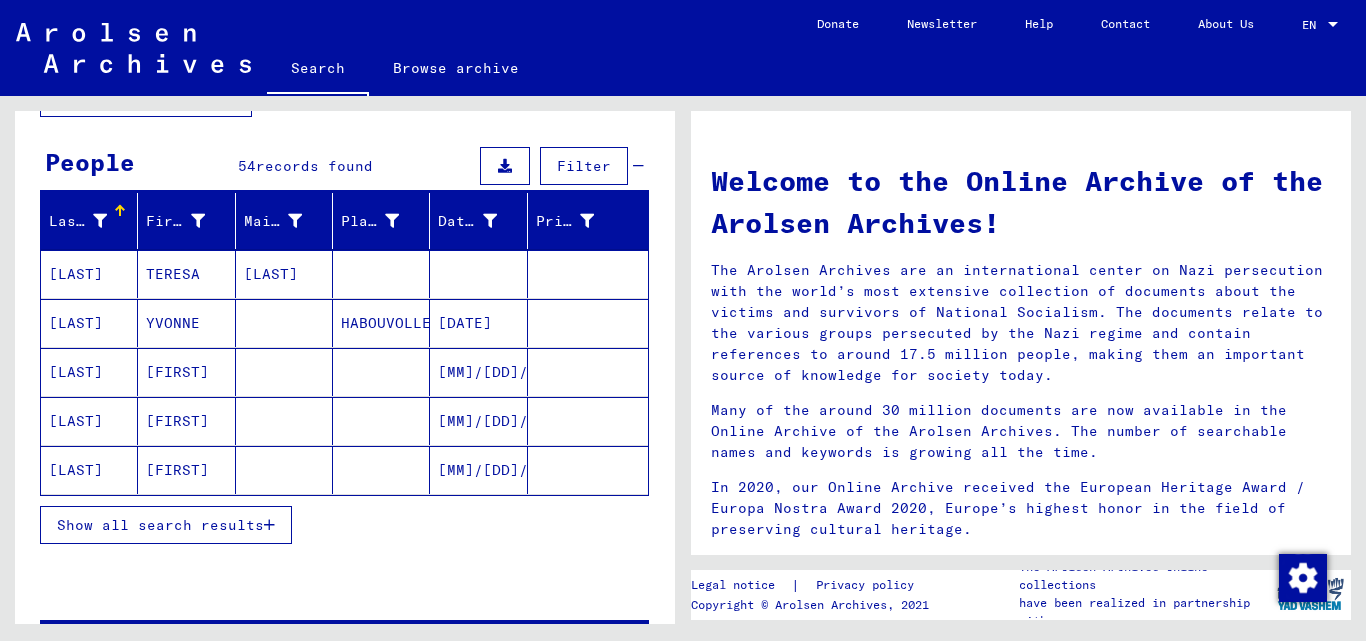 scroll, scrollTop: 158, scrollLeft: 0, axis: vertical 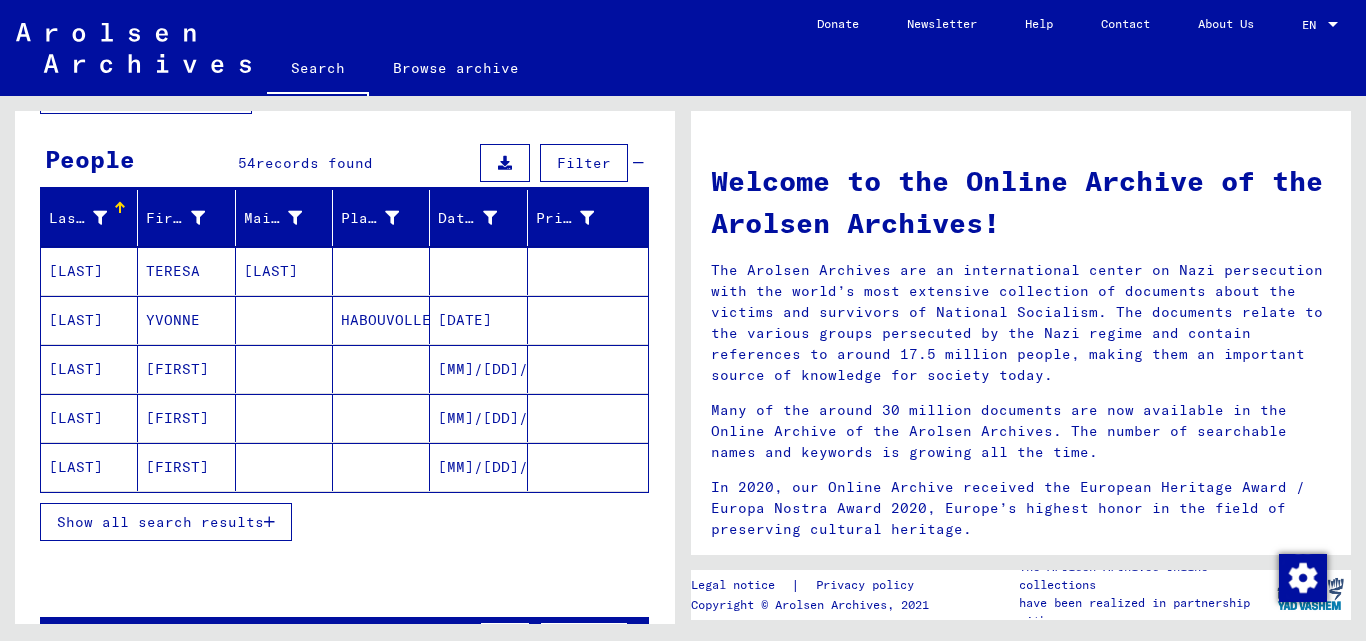 click on "Show all search results" at bounding box center [166, 522] 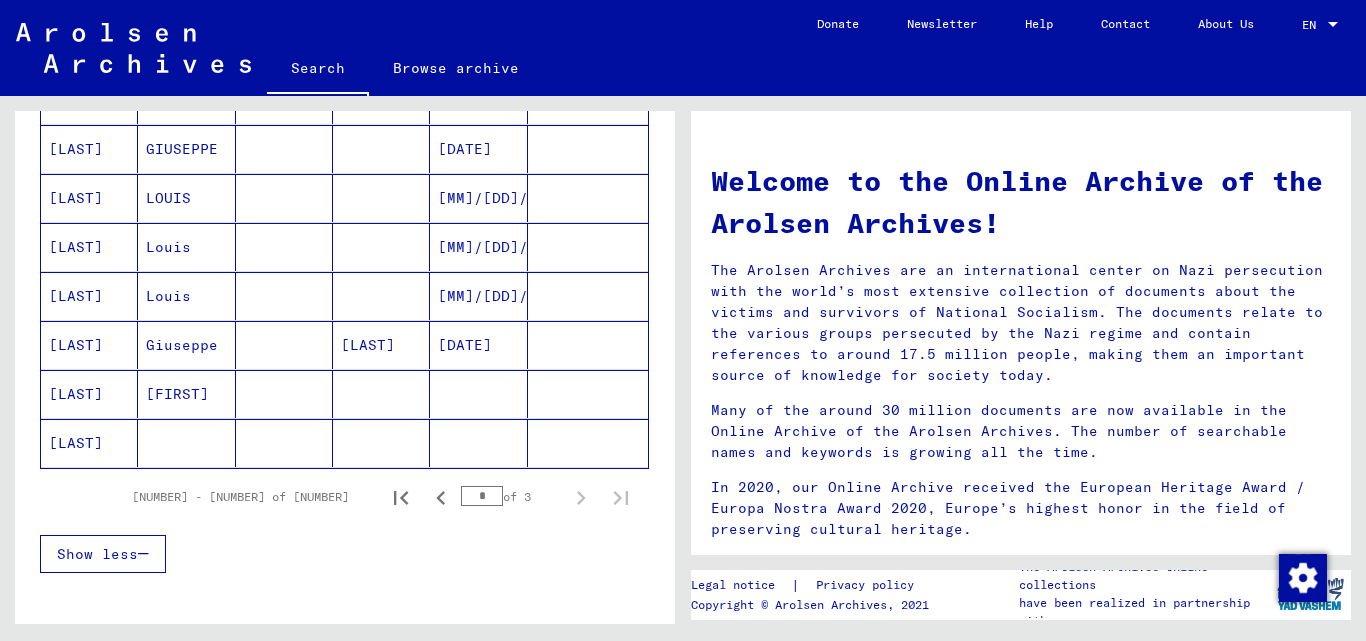 scroll, scrollTop: 1171, scrollLeft: 0, axis: vertical 